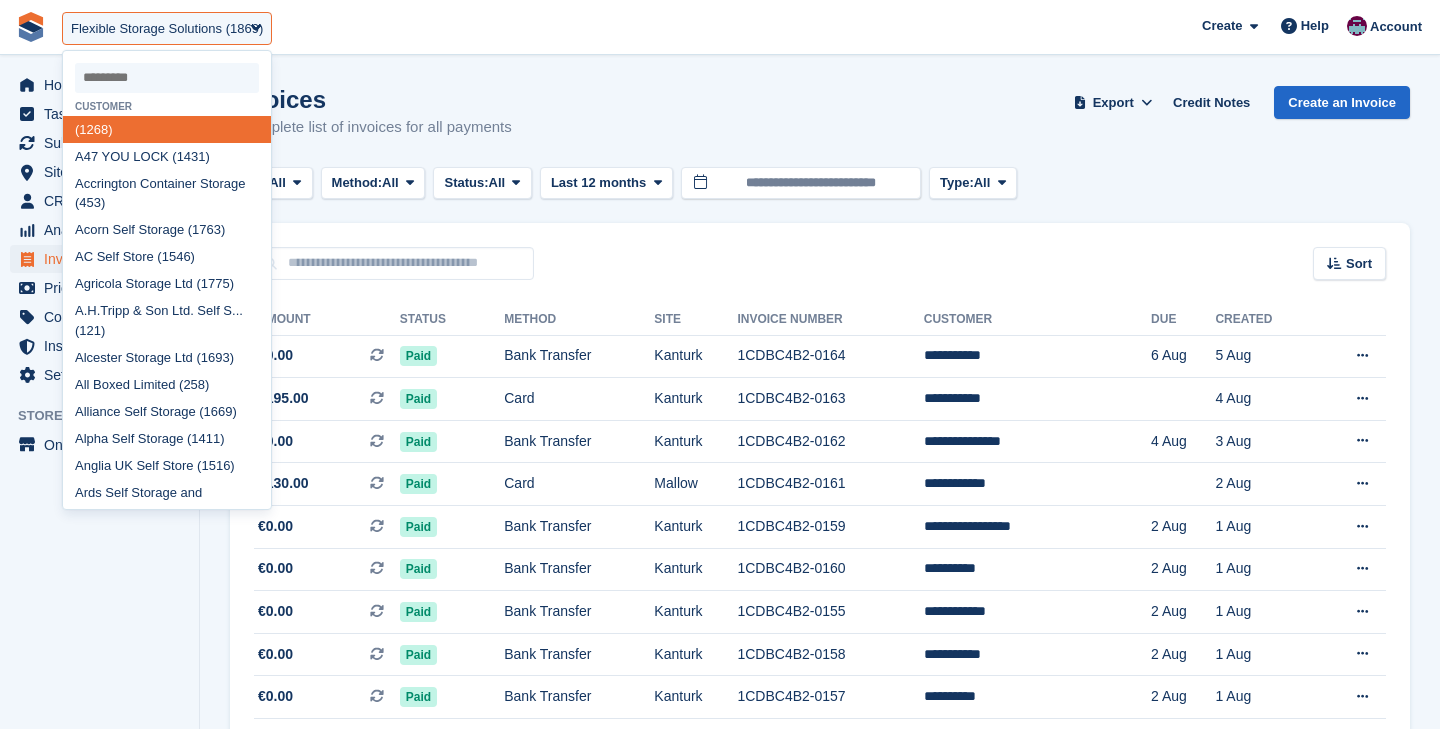 scroll, scrollTop: 0, scrollLeft: 0, axis: both 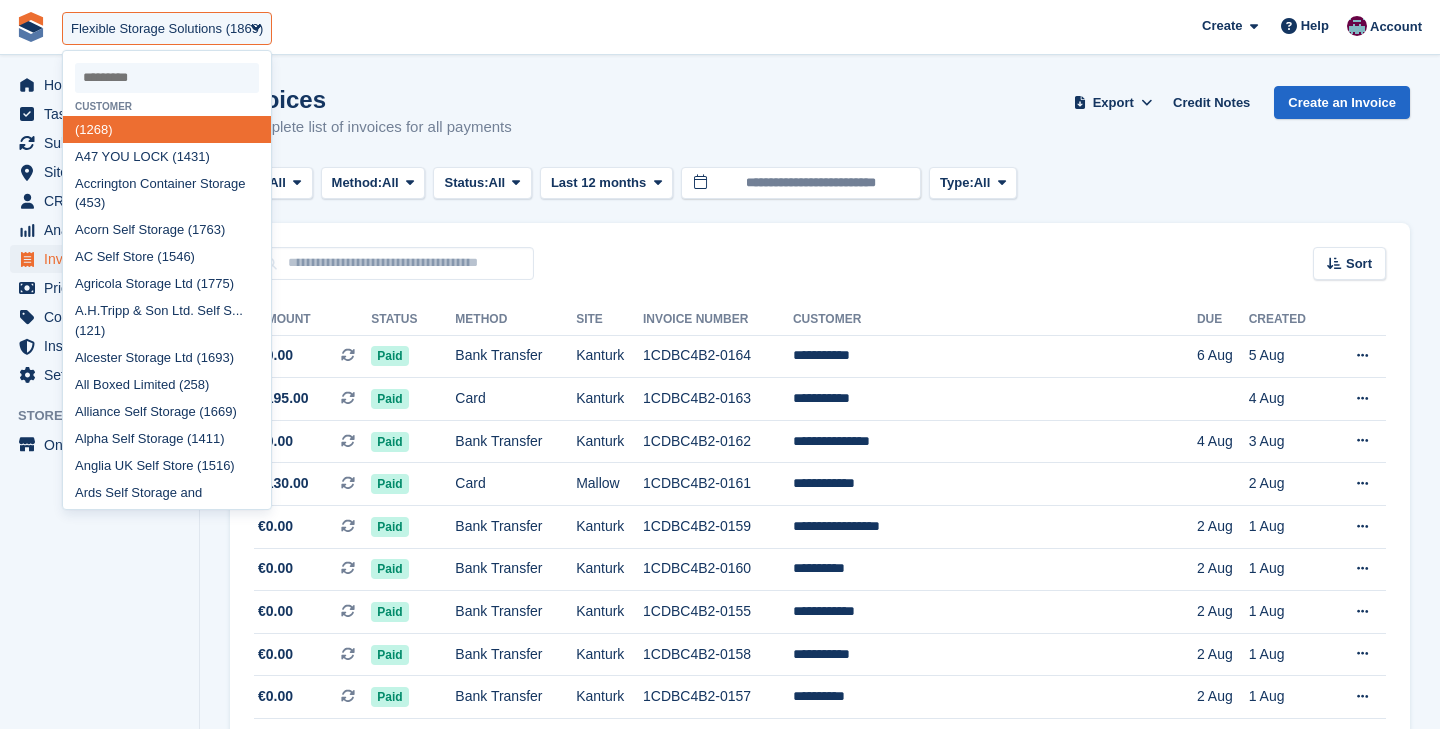 click on "**********" at bounding box center (720, 27) 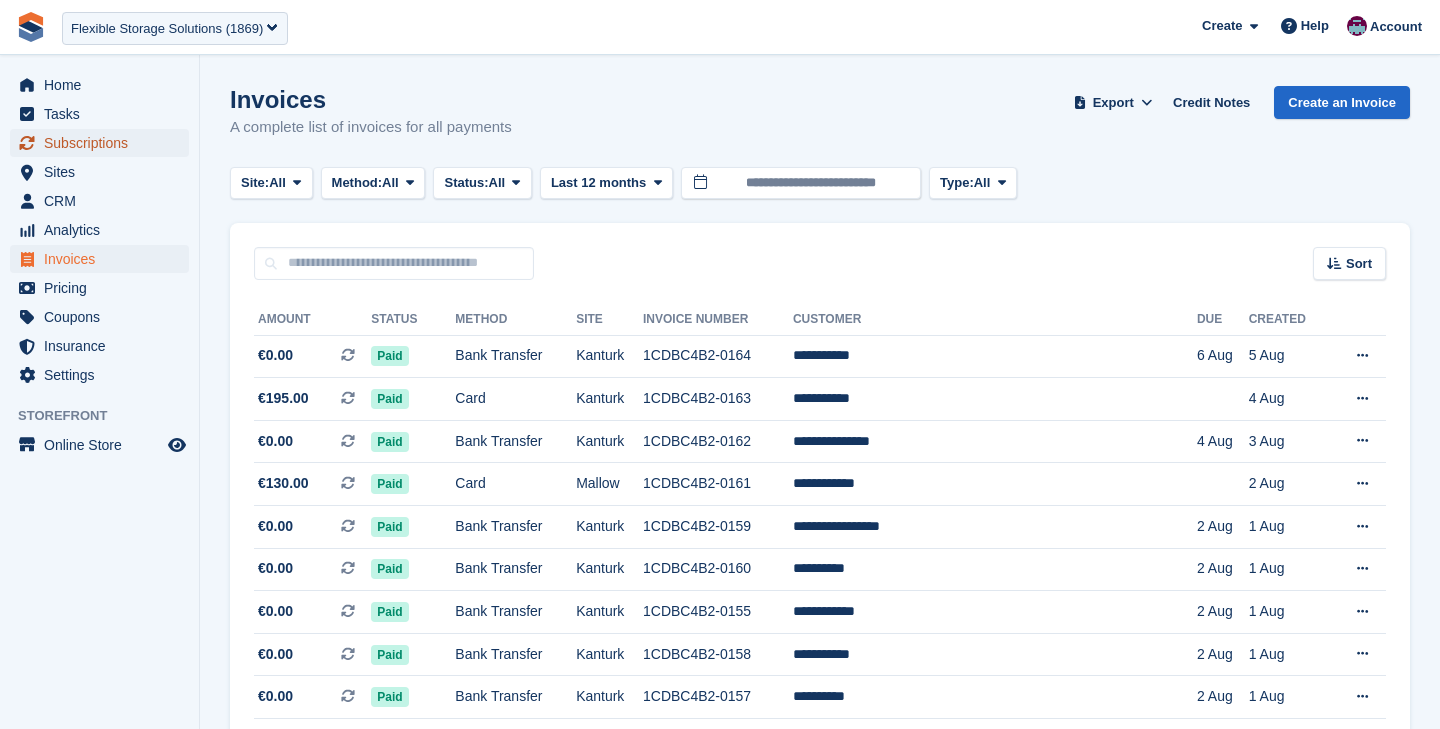 click on "Subscriptions" at bounding box center [104, 143] 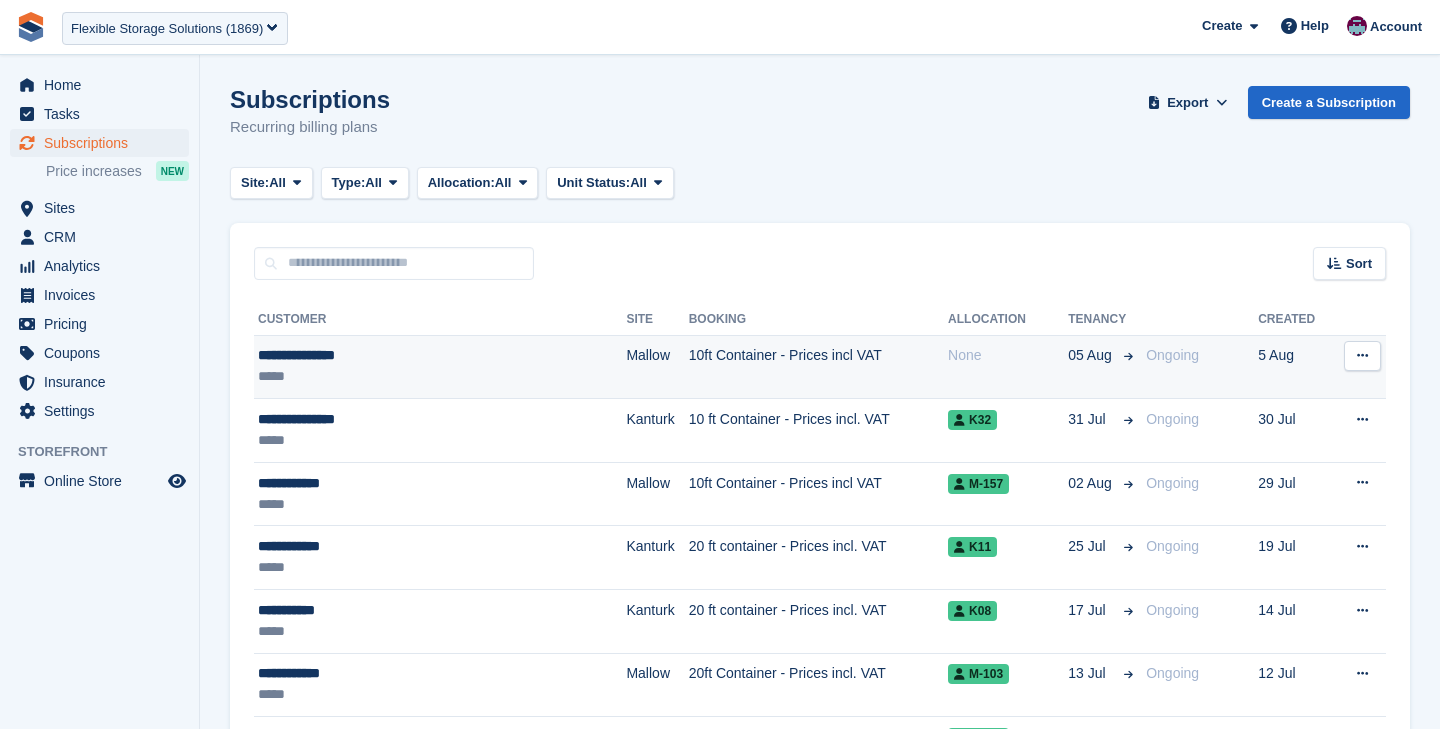 click on "**********" at bounding box center (400, 355) 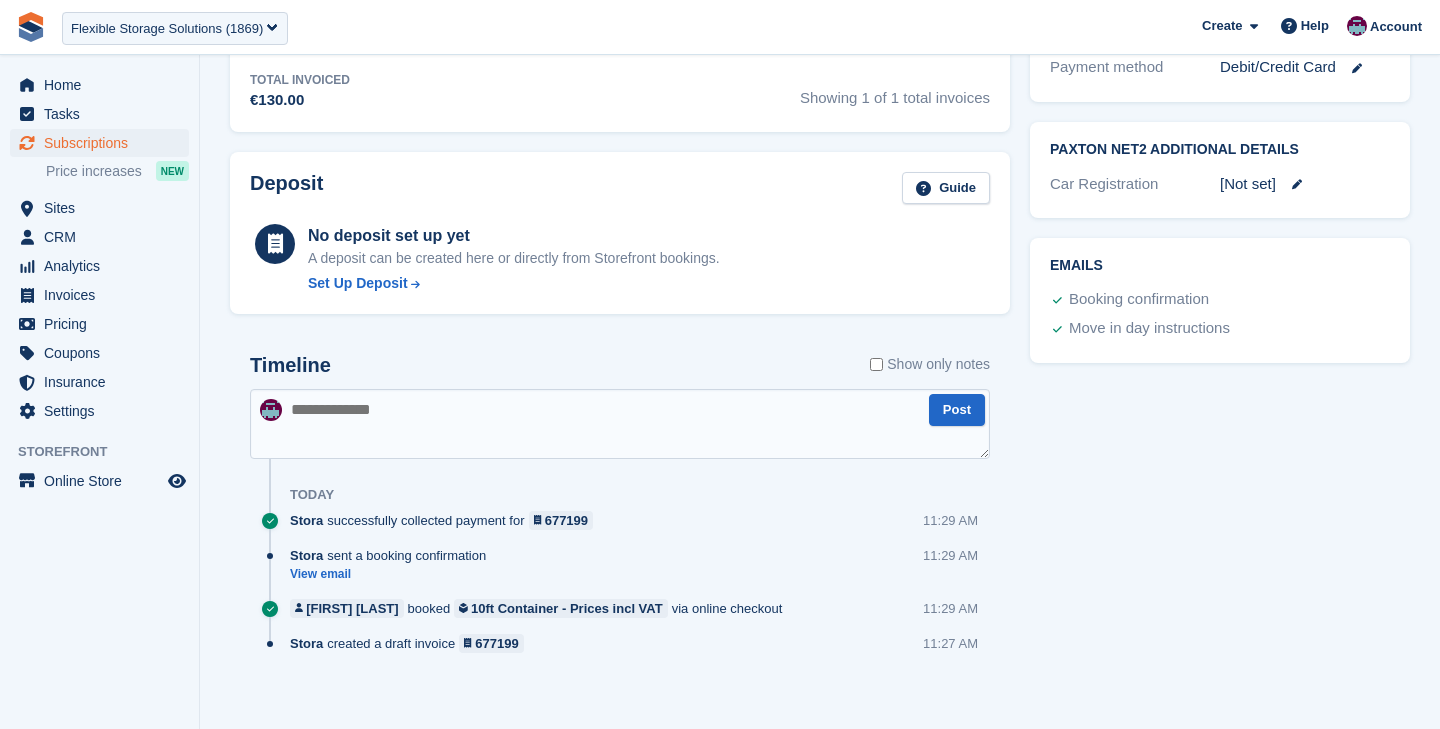 scroll, scrollTop: 675, scrollLeft: 0, axis: vertical 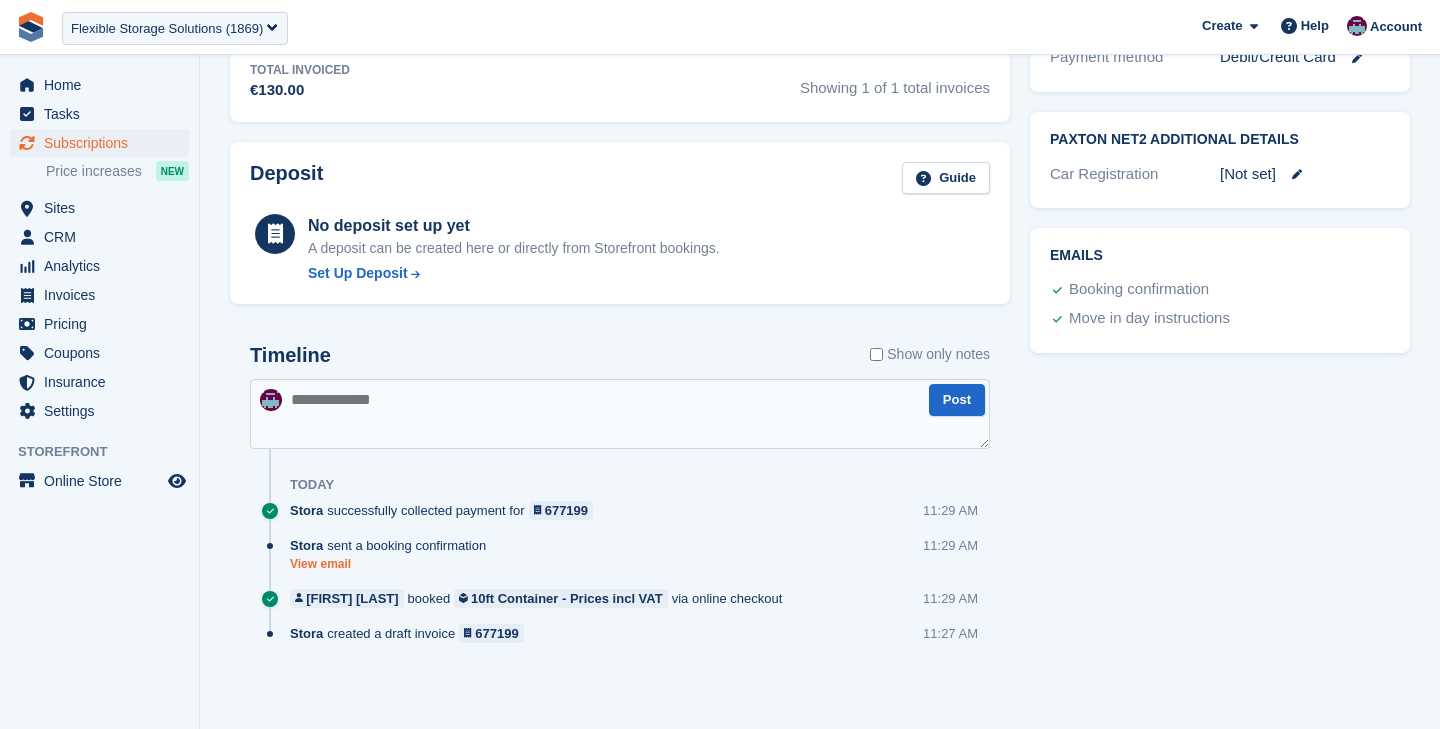 click on "View email" at bounding box center [393, 564] 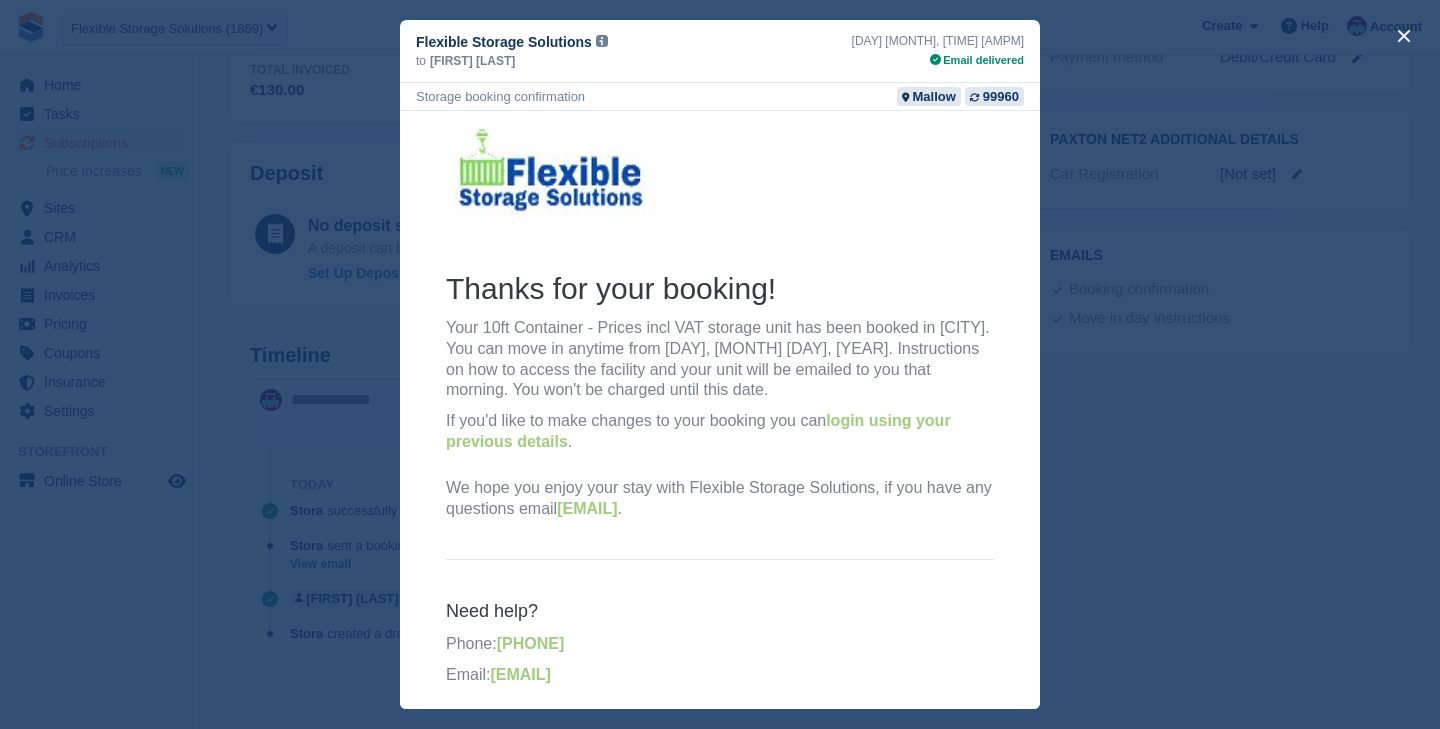 scroll, scrollTop: 0, scrollLeft: 0, axis: both 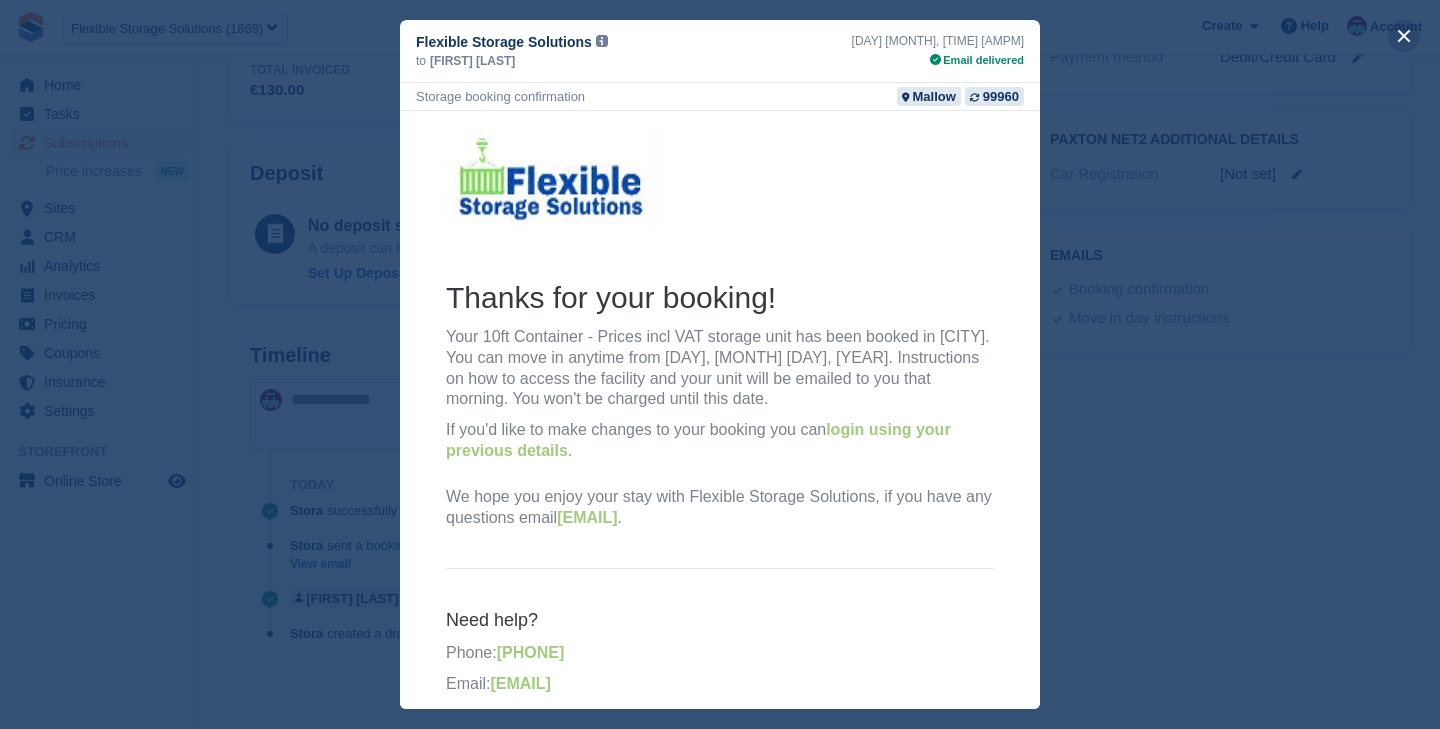 click at bounding box center (1404, 36) 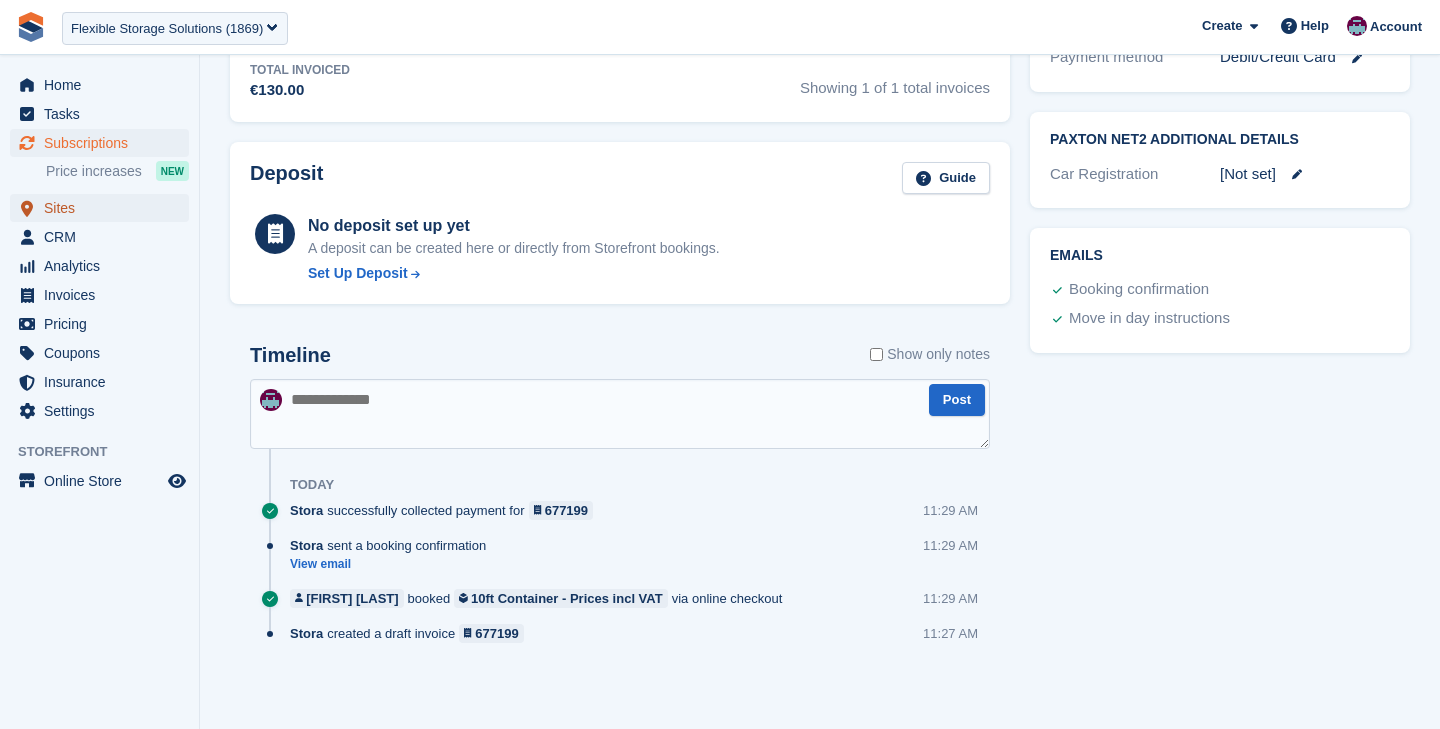 click on "Sites" at bounding box center [104, 208] 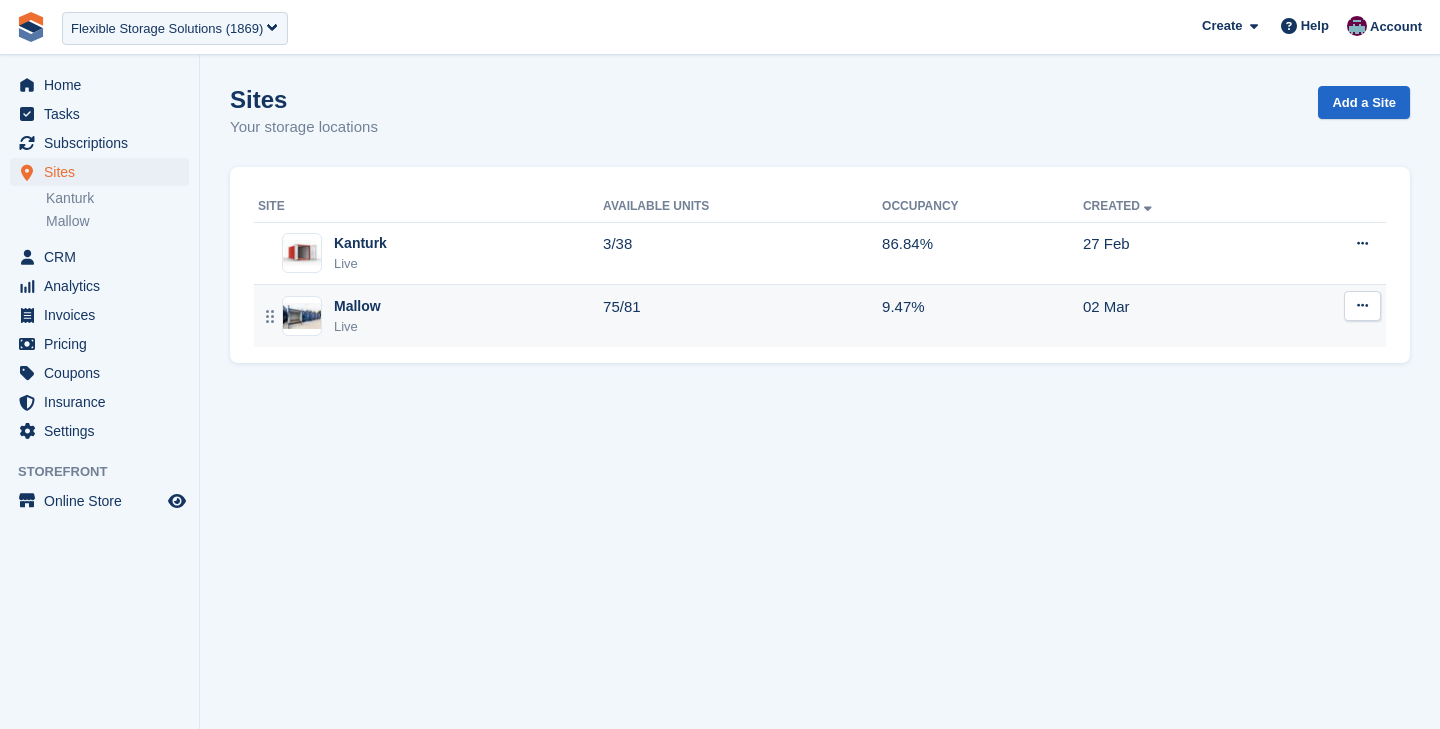 scroll, scrollTop: 0, scrollLeft: 0, axis: both 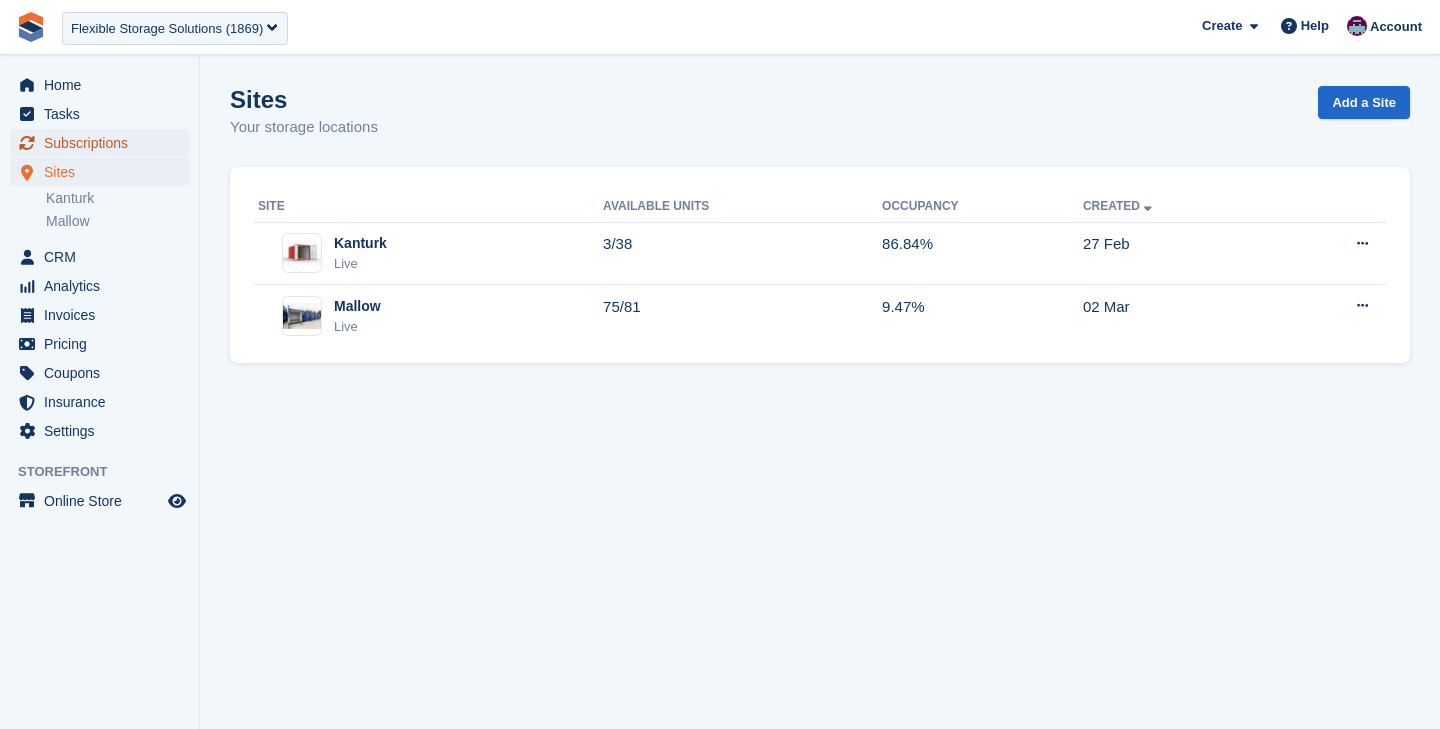 click on "Subscriptions" at bounding box center [104, 143] 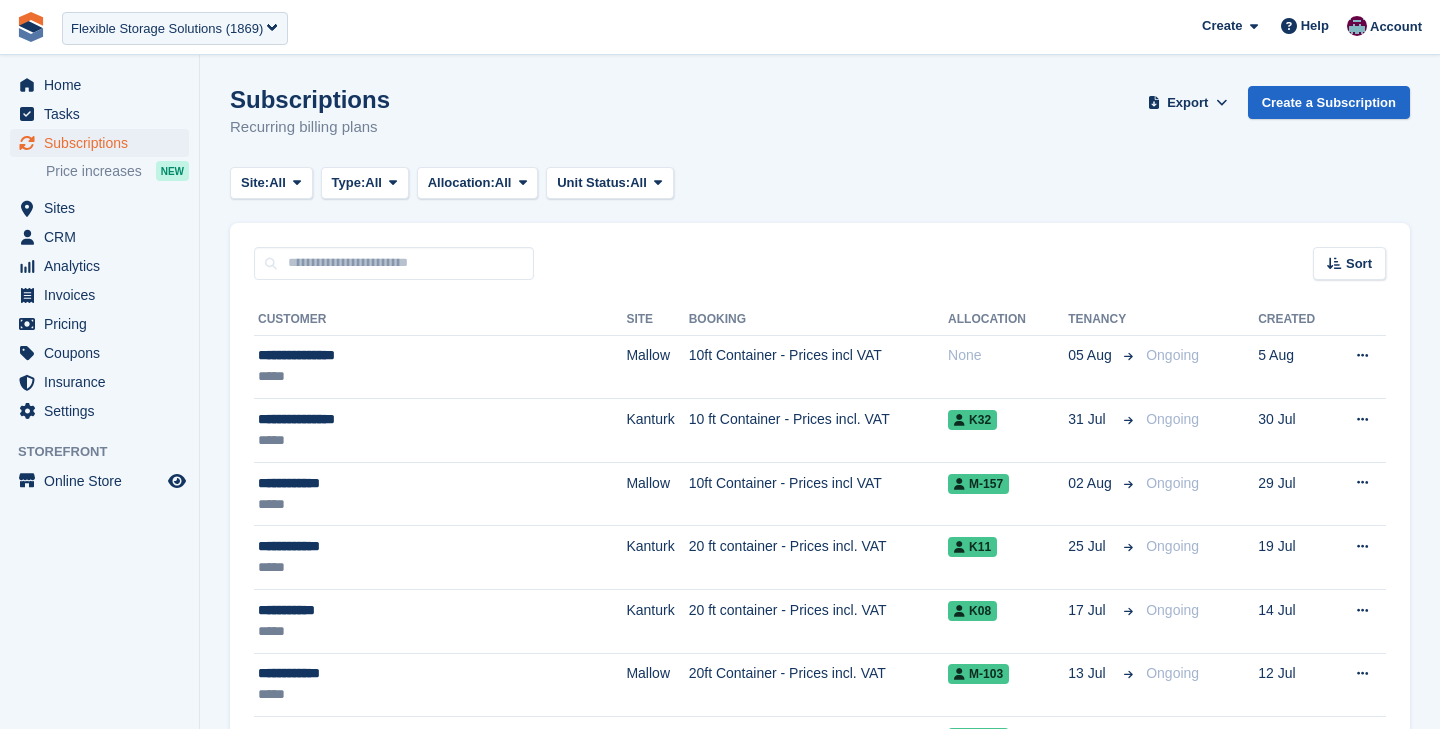 scroll, scrollTop: 0, scrollLeft: 0, axis: both 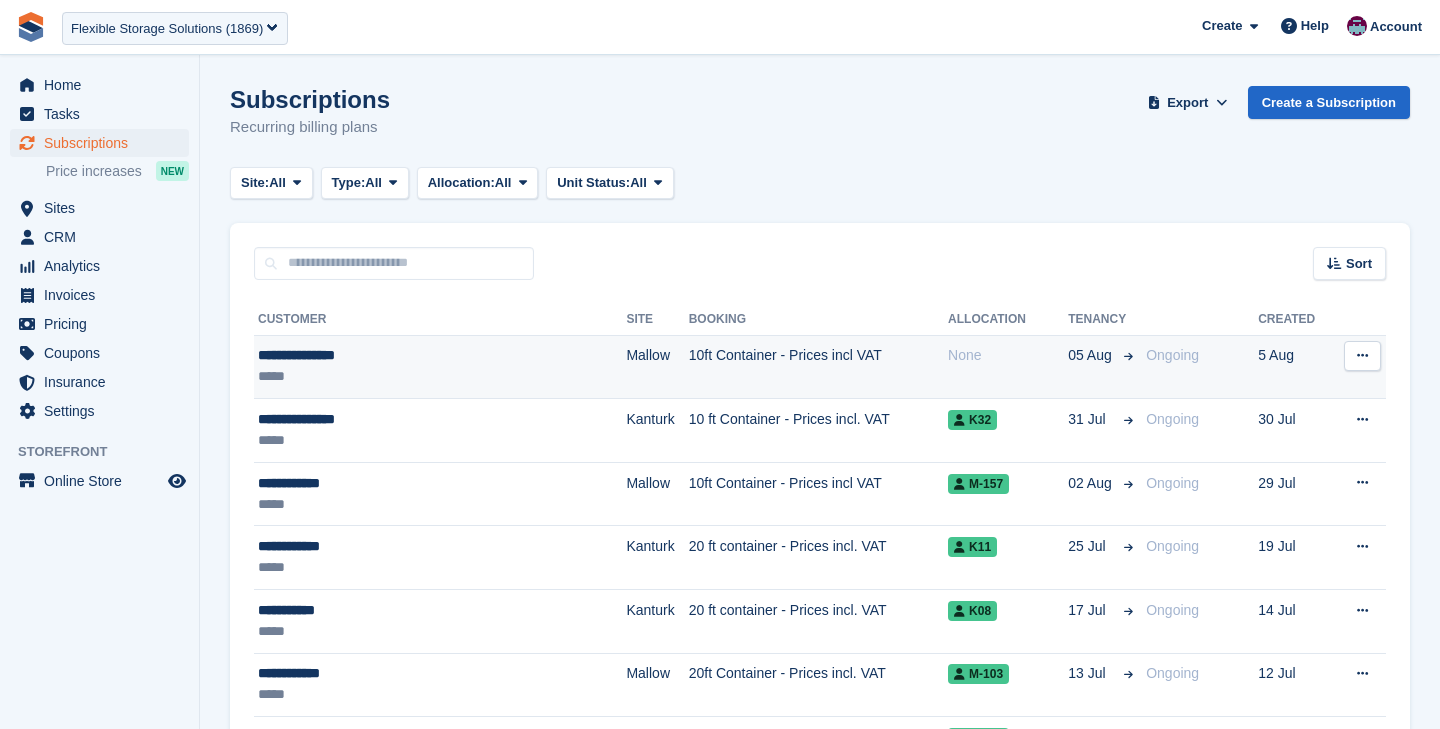 click on "*****" at bounding box center (400, 376) 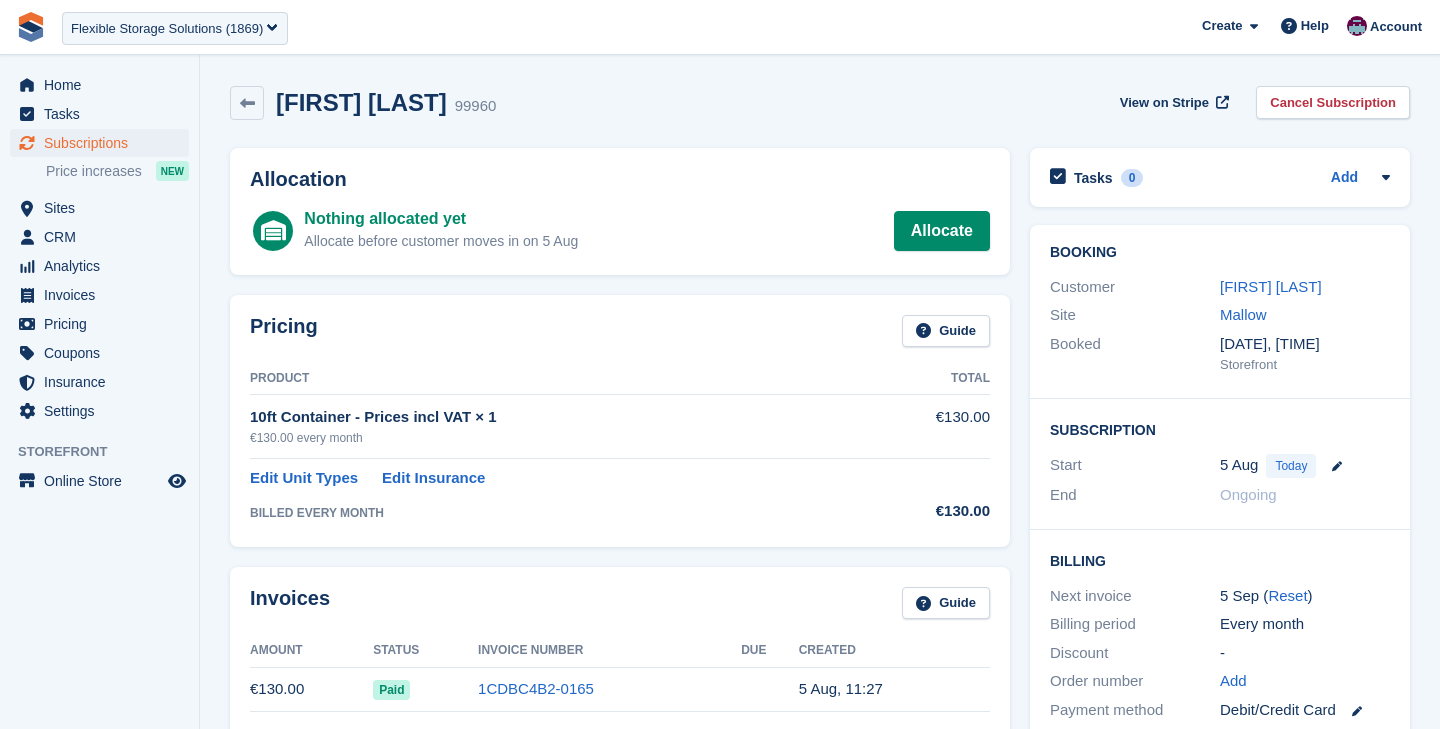 scroll, scrollTop: 0, scrollLeft: 0, axis: both 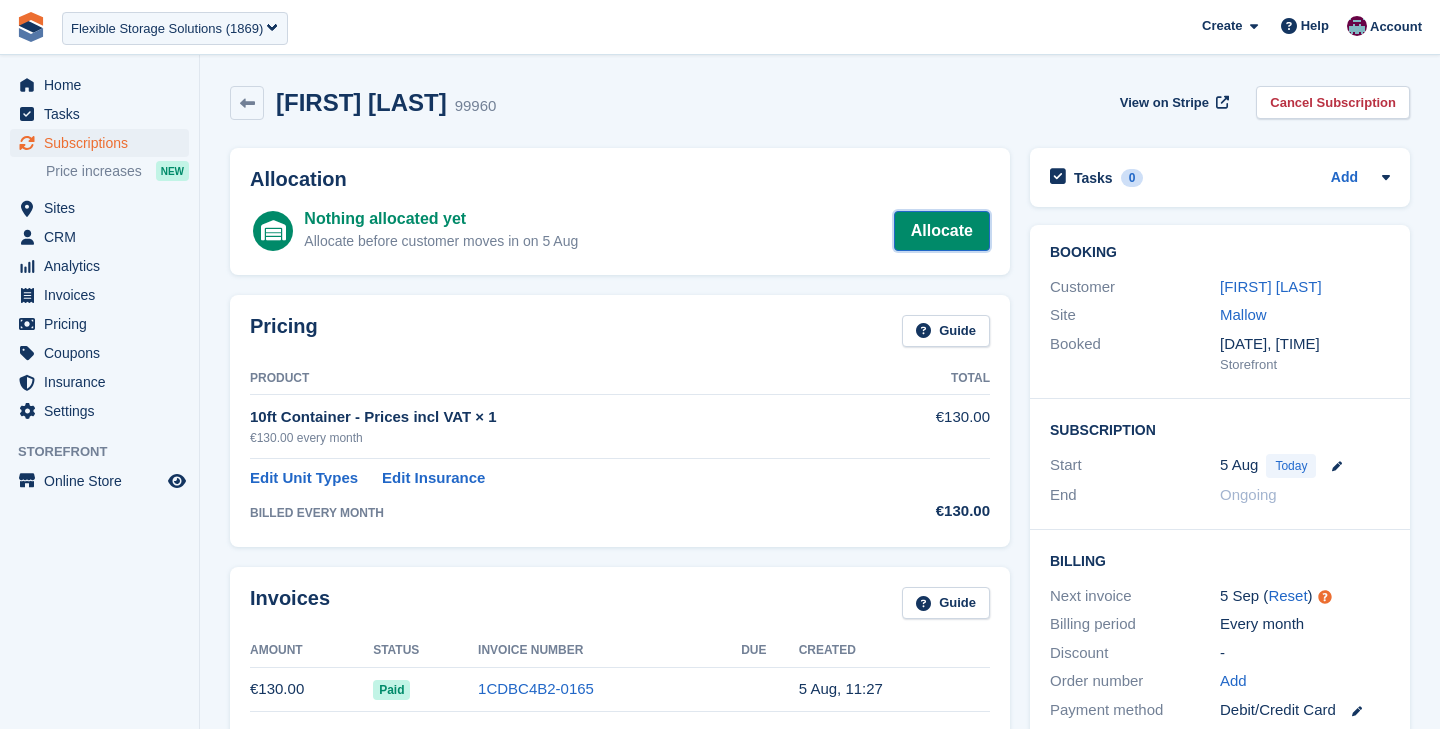 click on "Allocate" at bounding box center (942, 231) 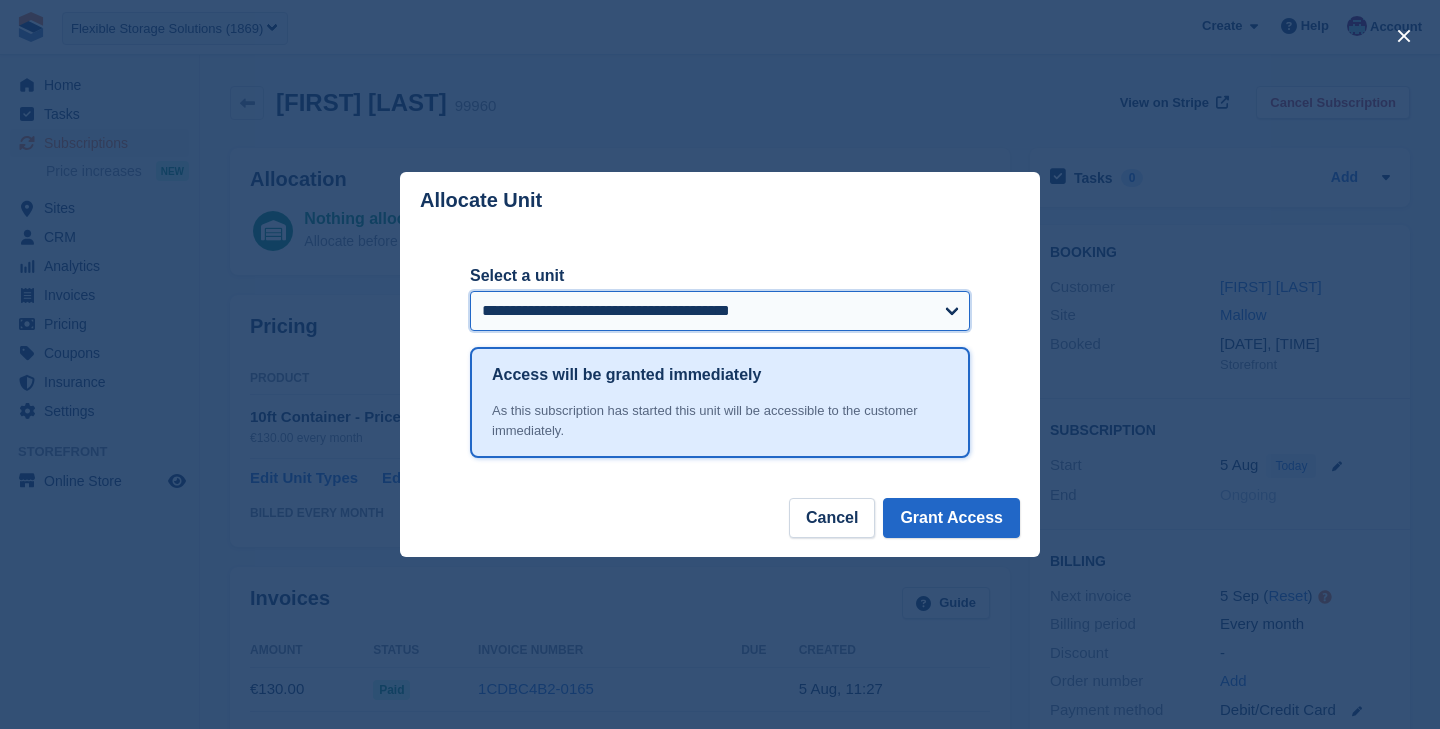 click on "**********" at bounding box center [720, 311] 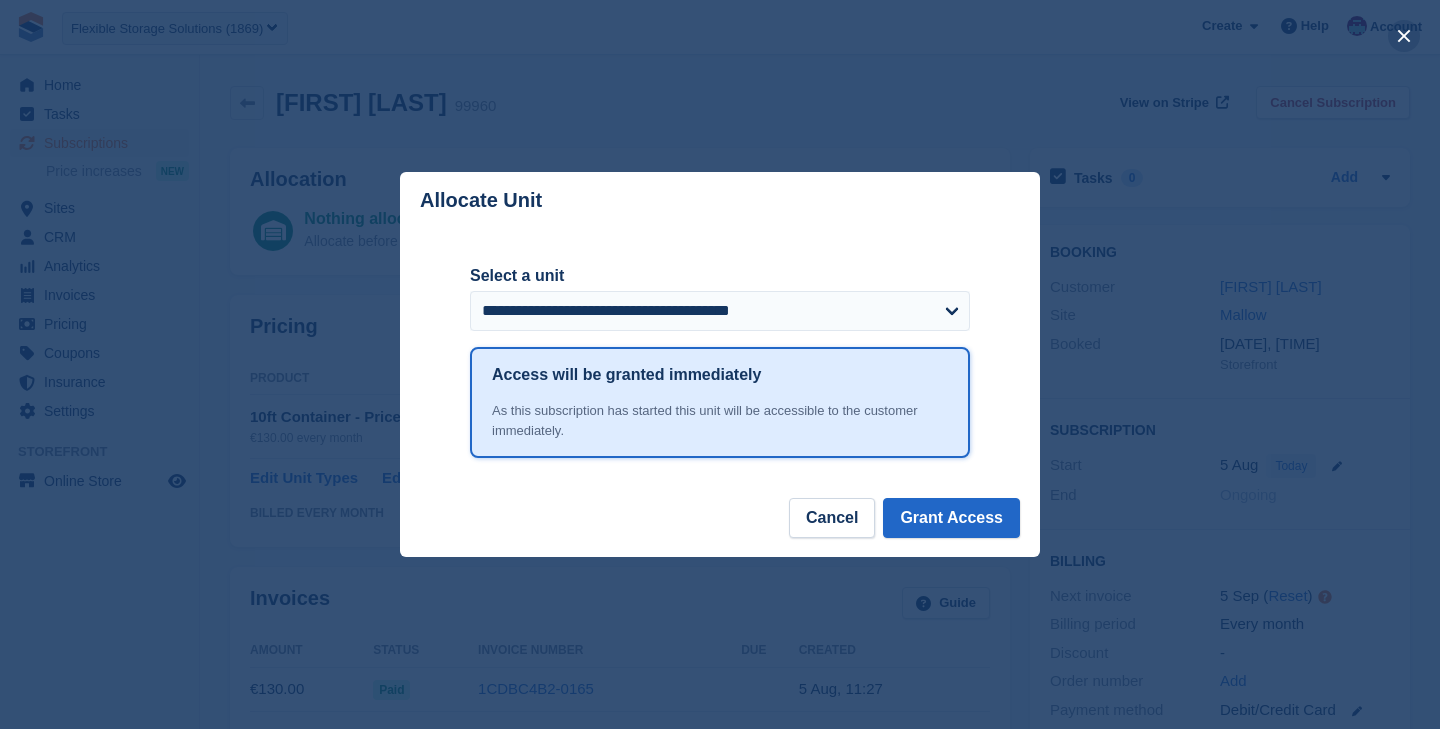 click at bounding box center [1404, 36] 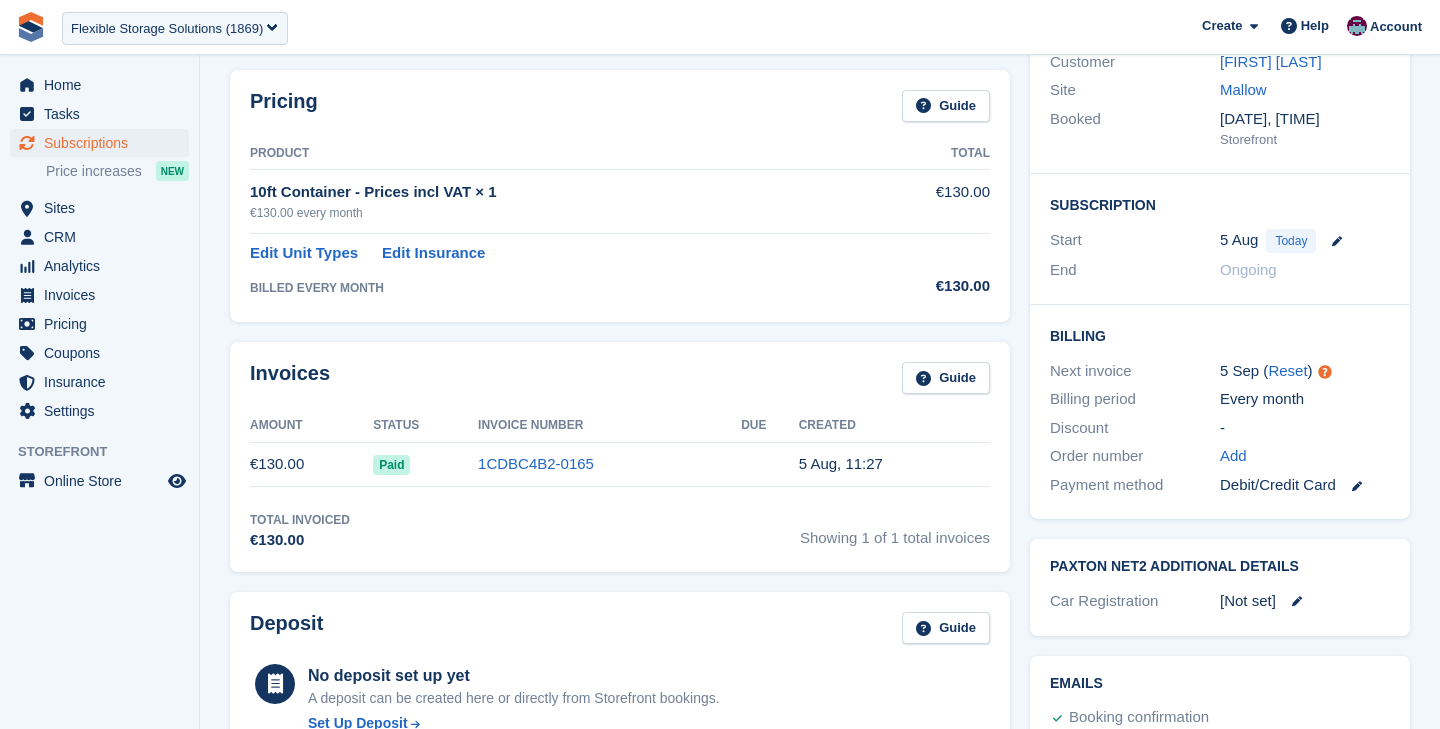 scroll, scrollTop: 675, scrollLeft: 0, axis: vertical 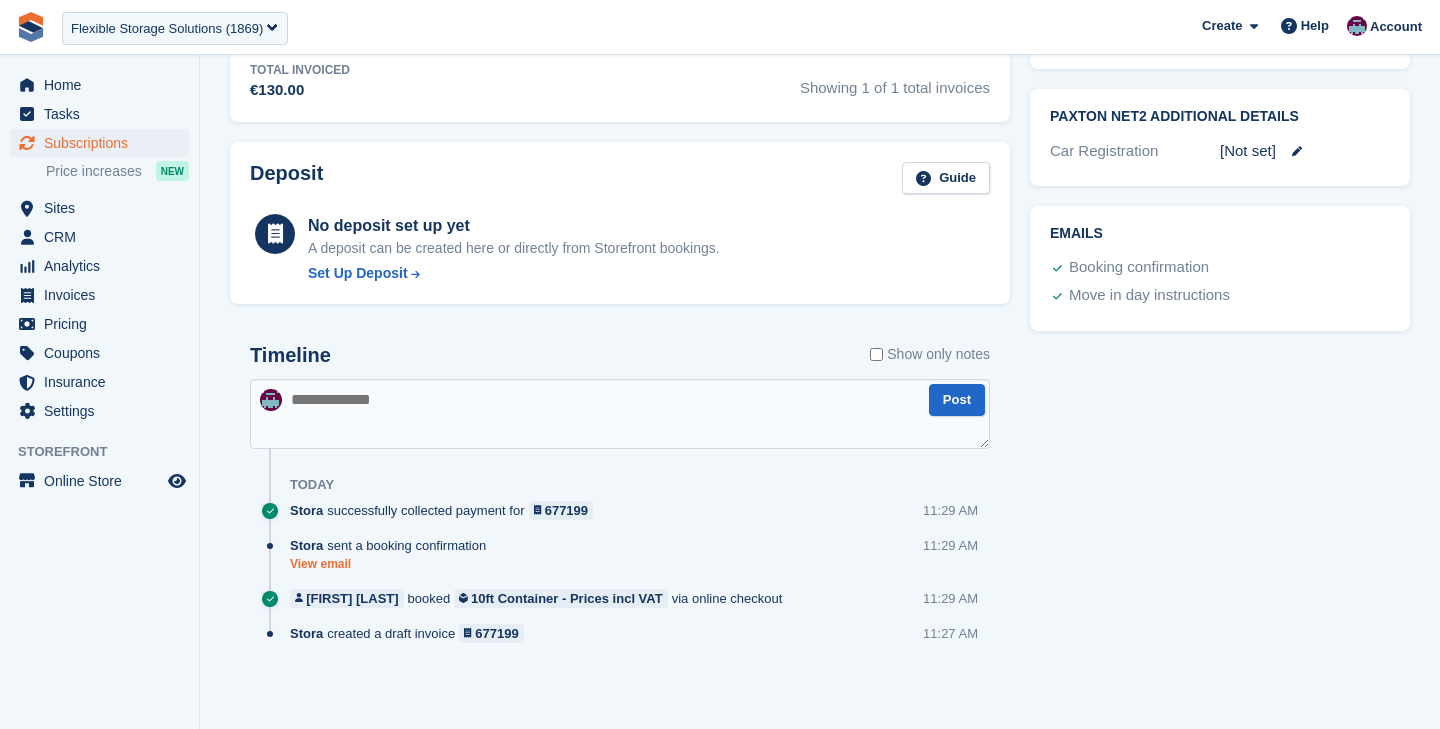 click on "View email" at bounding box center [393, 564] 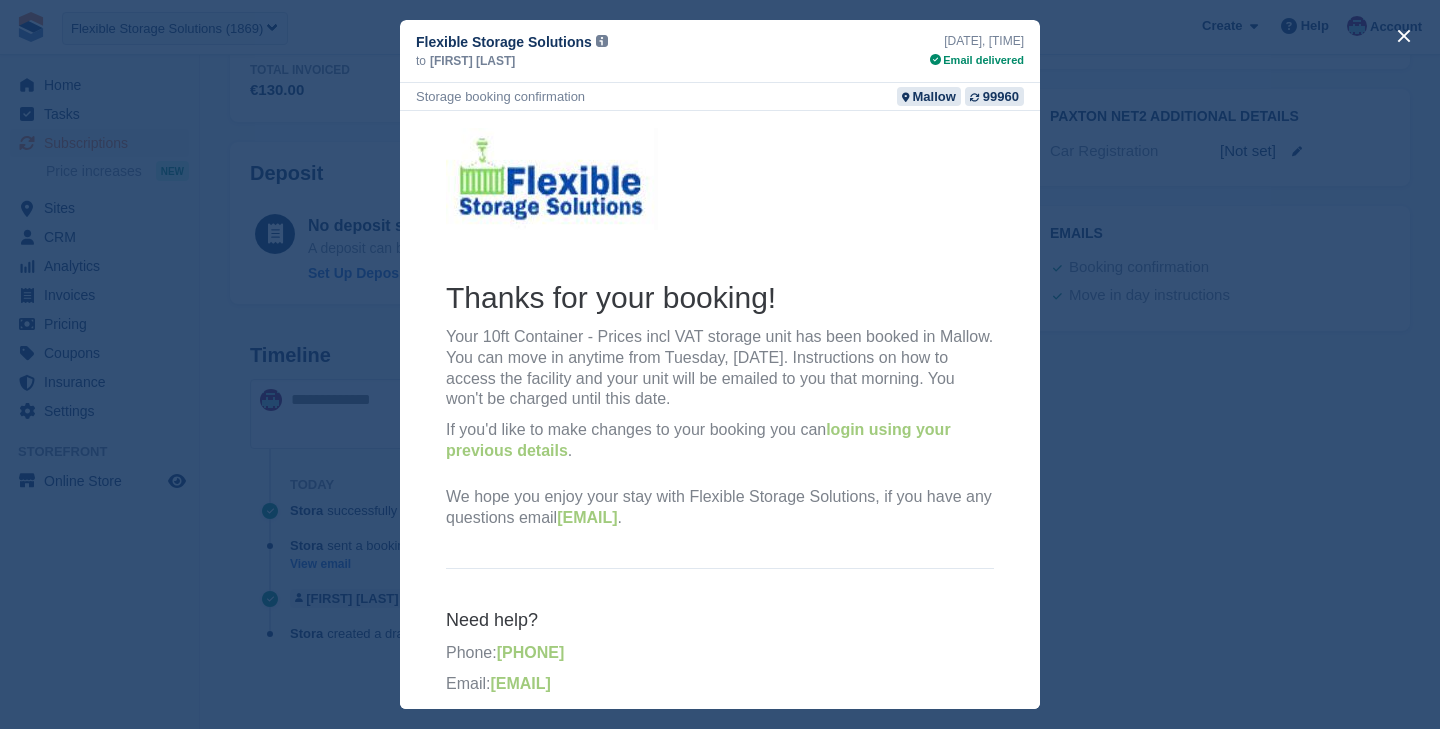 scroll, scrollTop: 9, scrollLeft: 0, axis: vertical 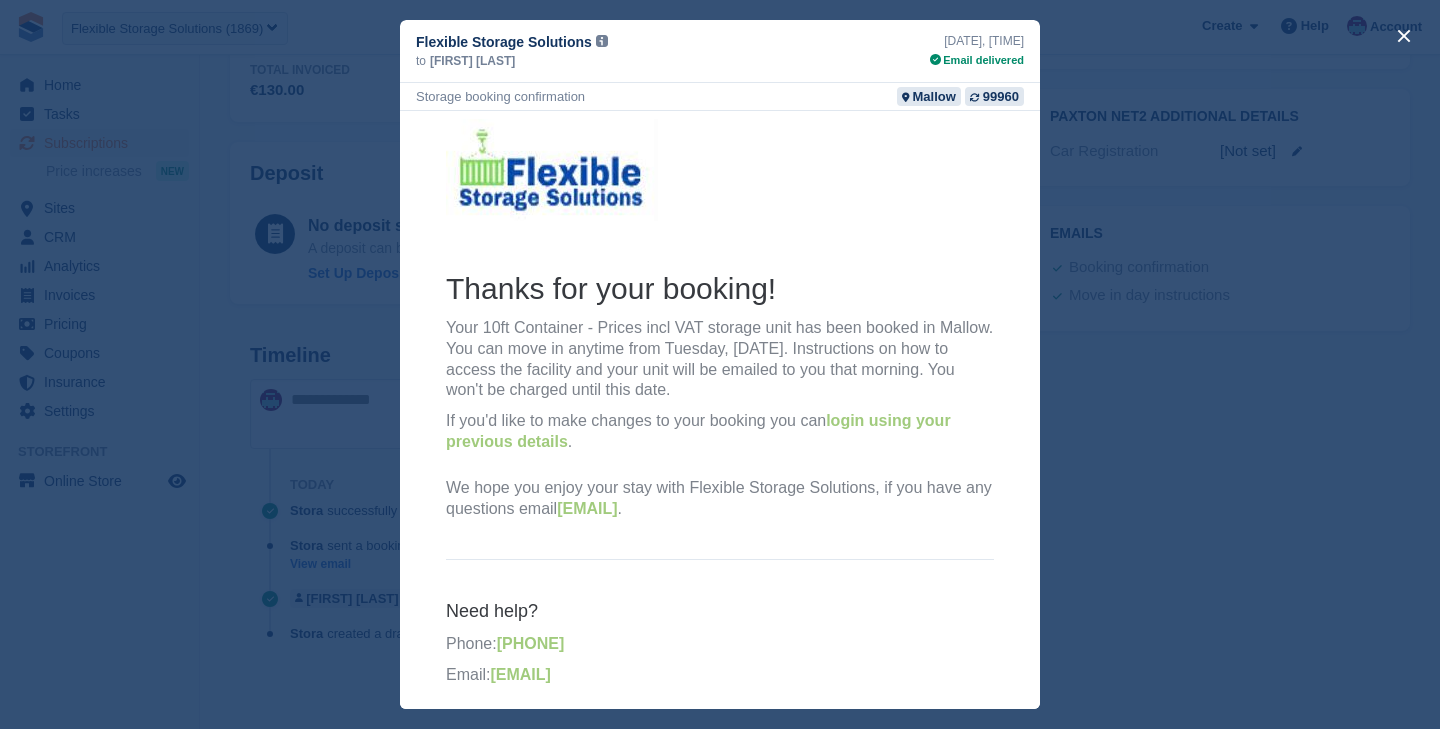 click at bounding box center (720, 364) 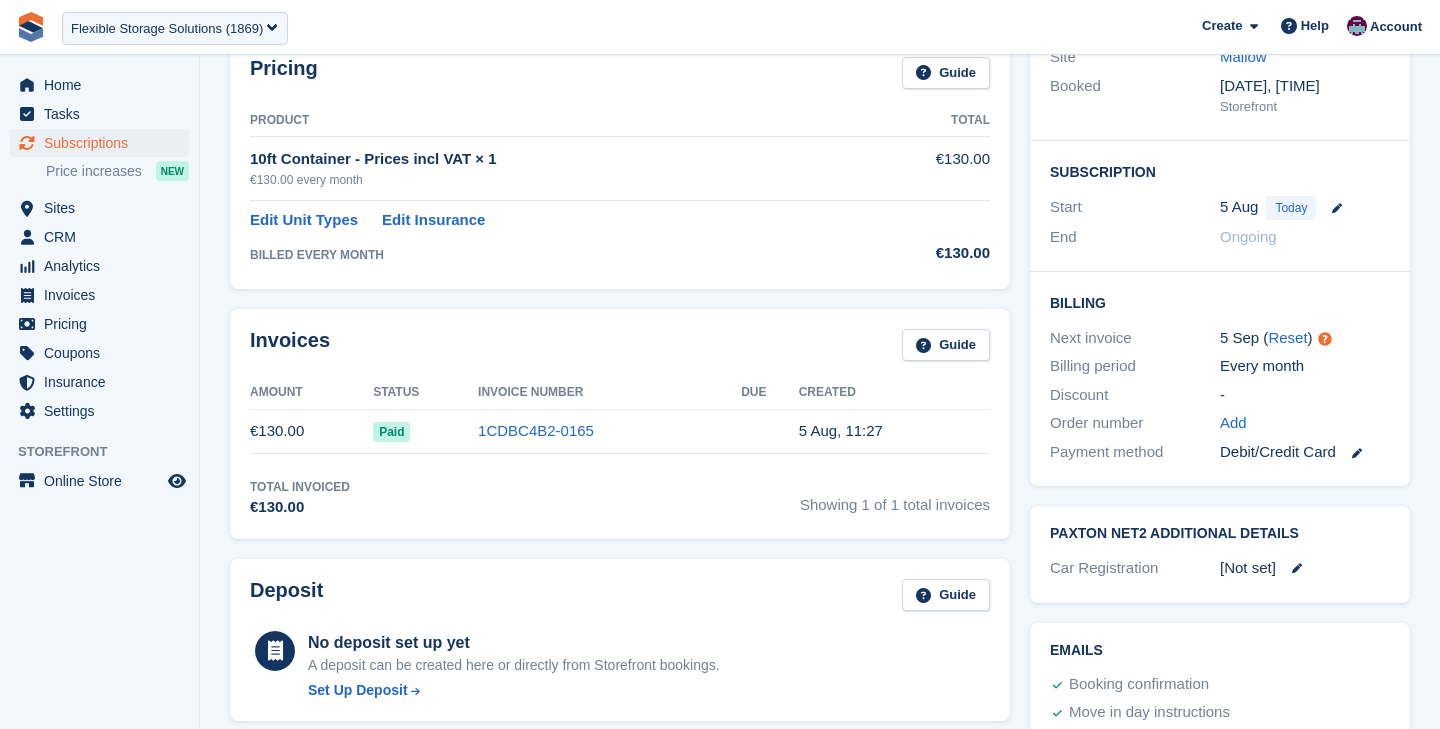 scroll, scrollTop: 0, scrollLeft: 0, axis: both 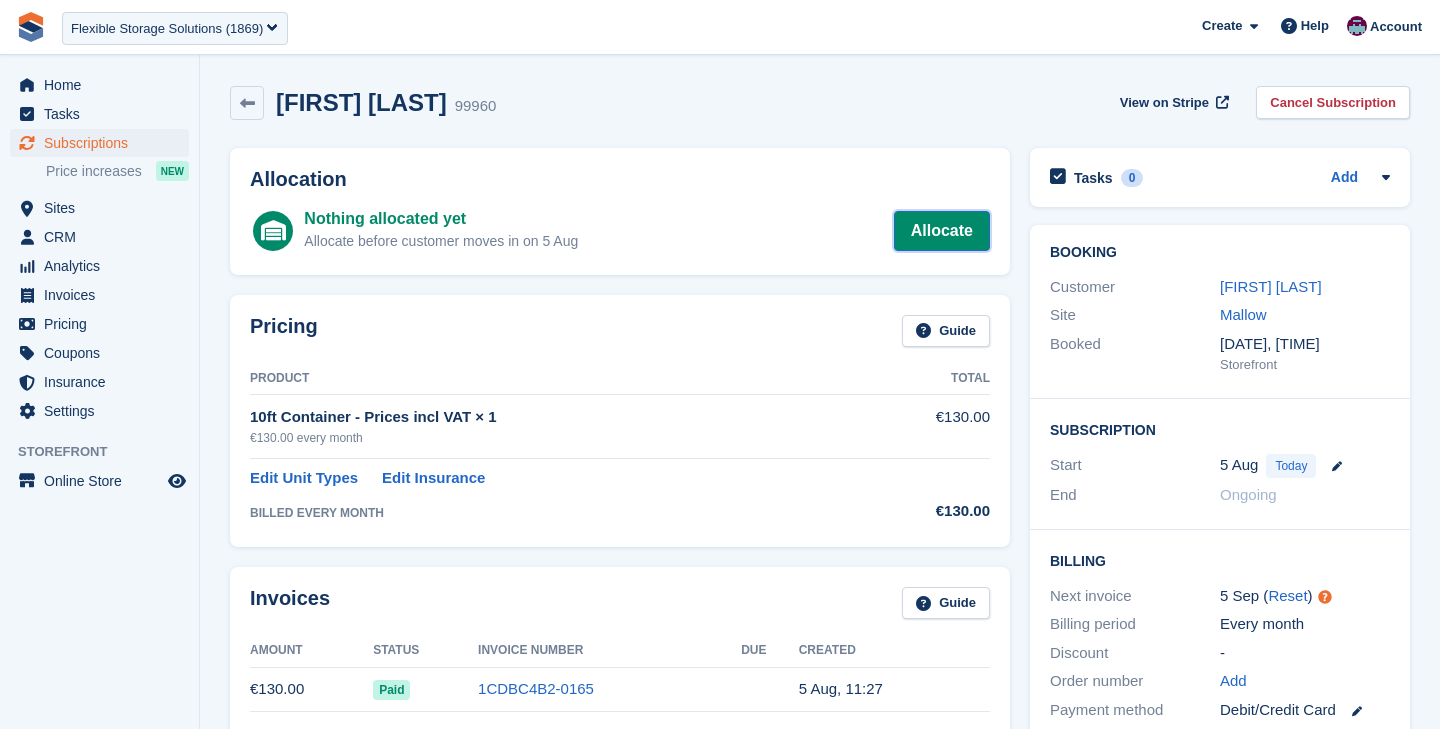 click on "Allocate" at bounding box center (942, 231) 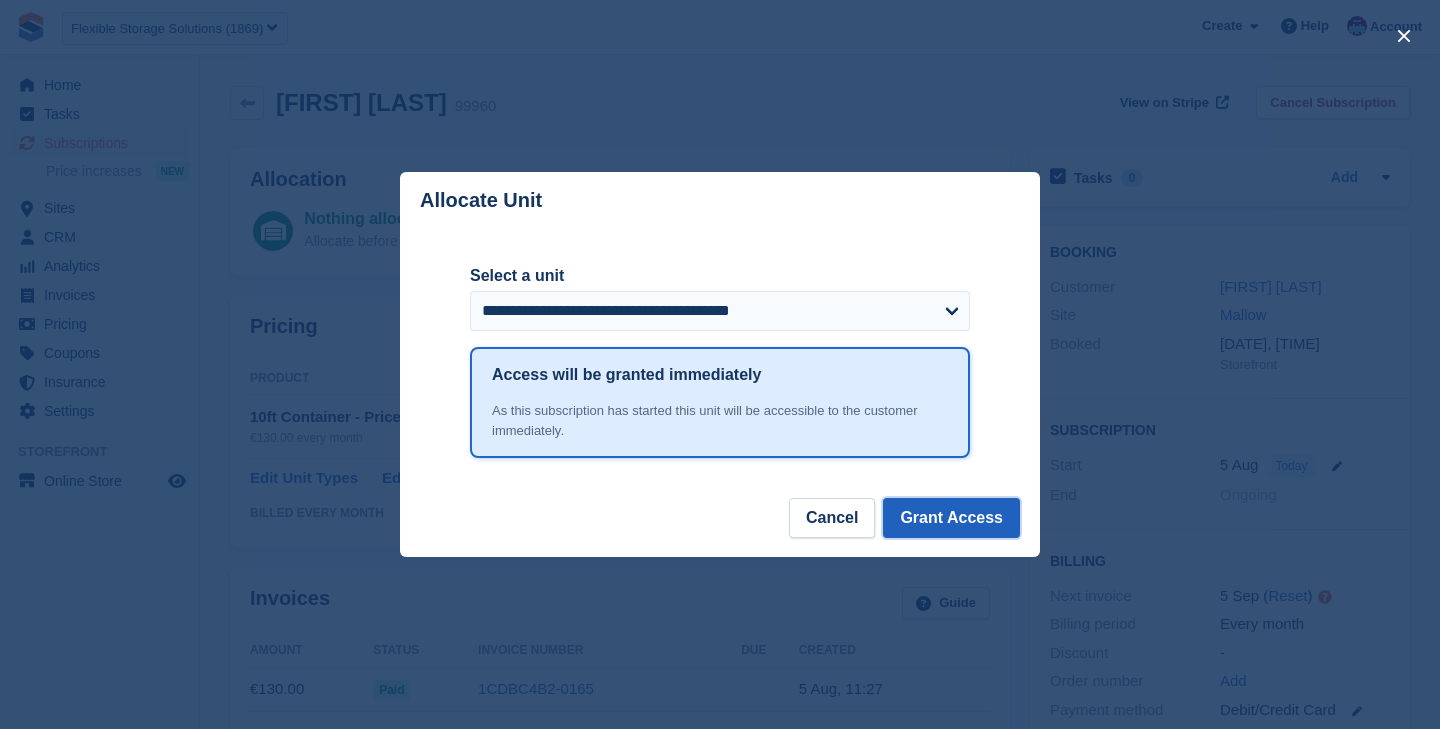 click on "Grant Access" at bounding box center (951, 518) 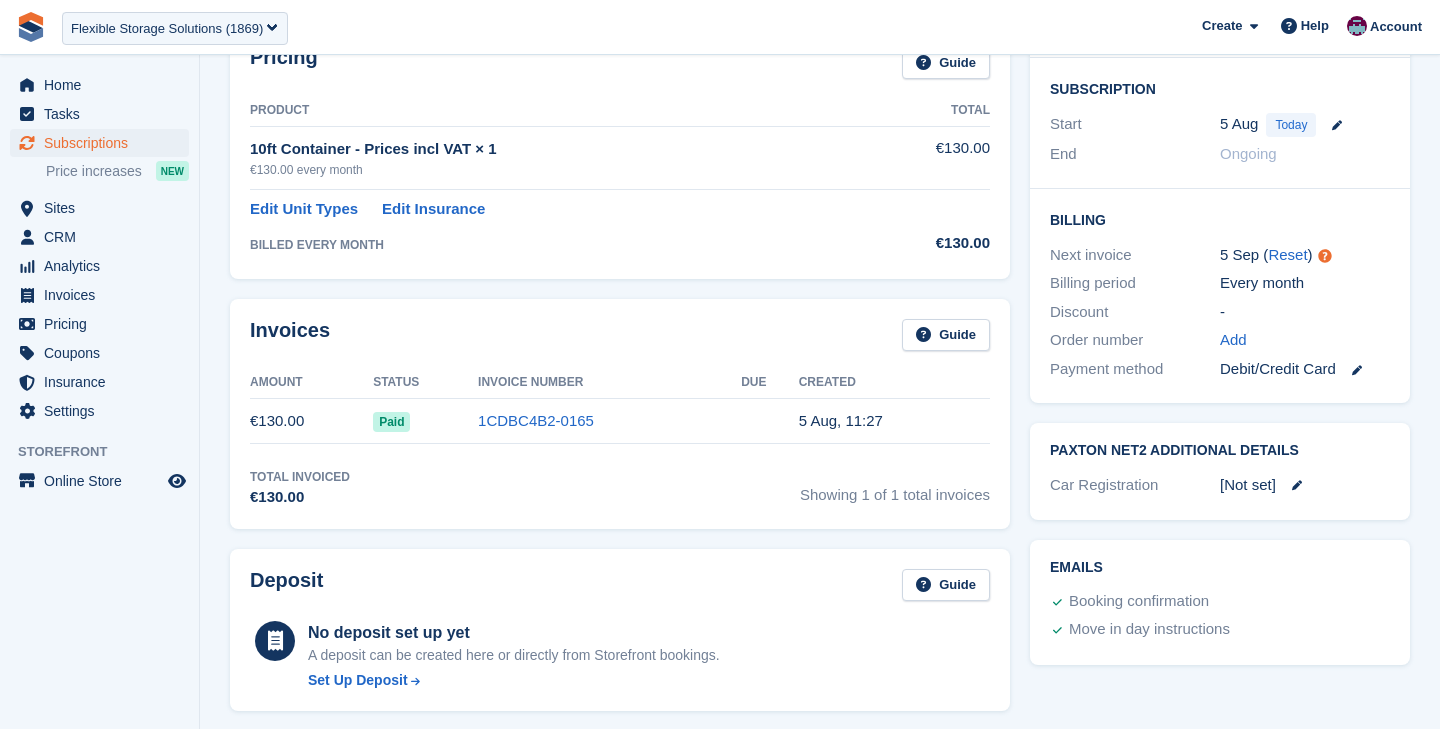 scroll, scrollTop: 0, scrollLeft: 0, axis: both 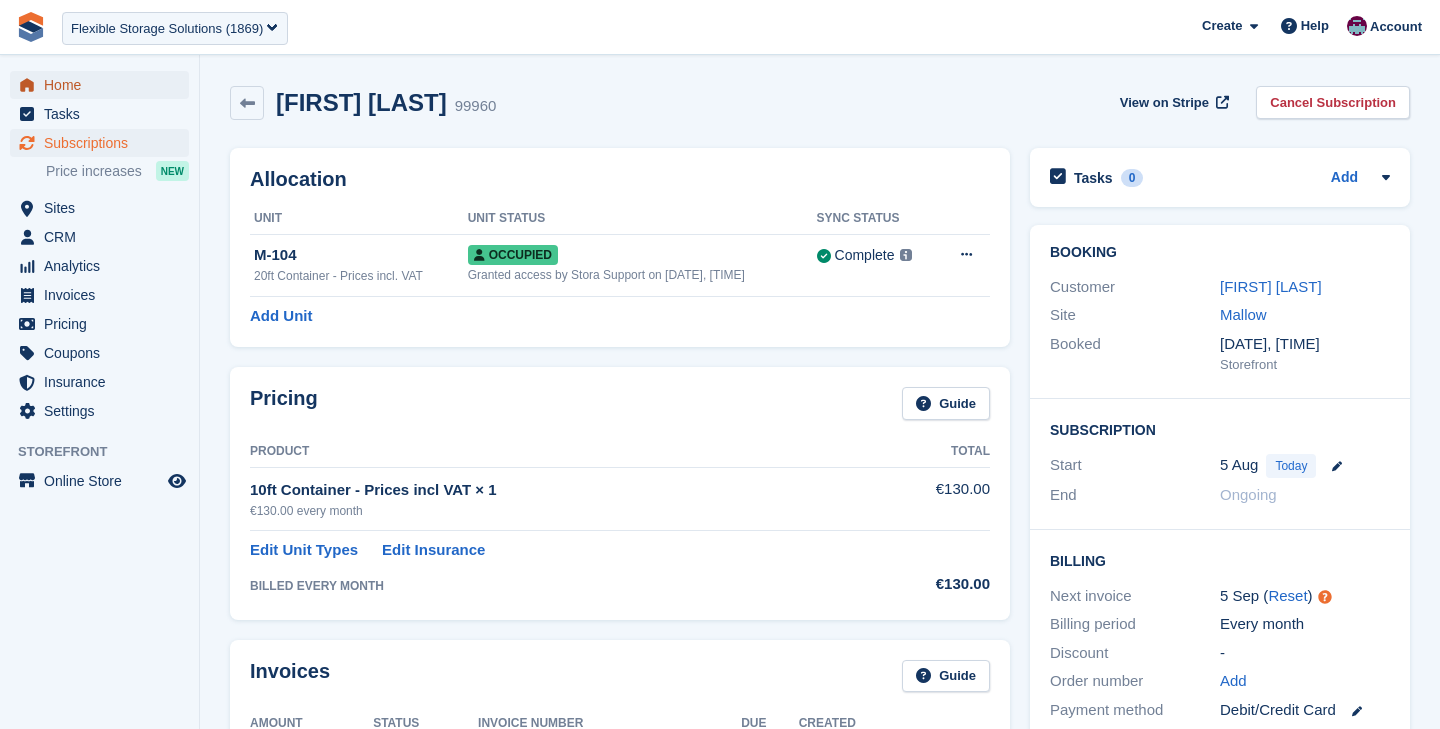 click on "Home" at bounding box center [104, 85] 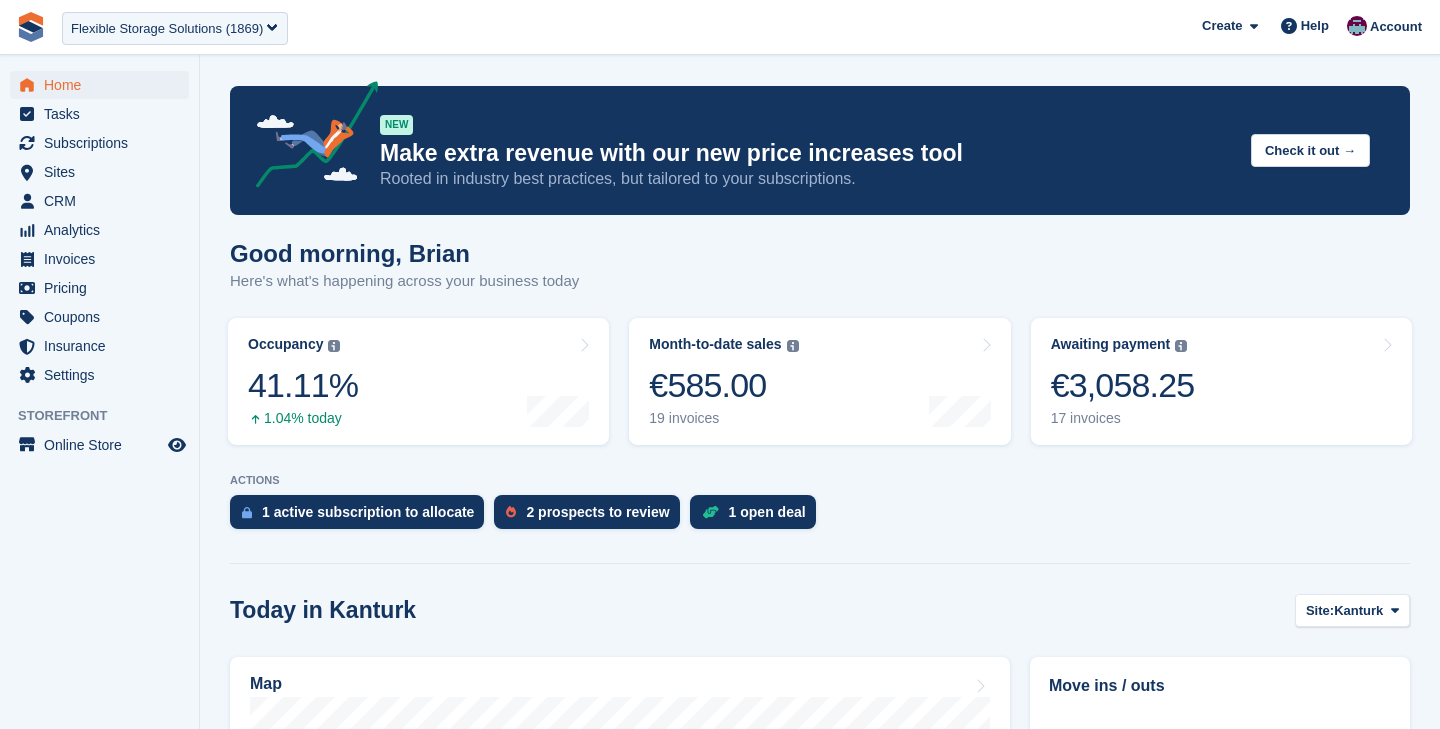 scroll, scrollTop: 0, scrollLeft: 0, axis: both 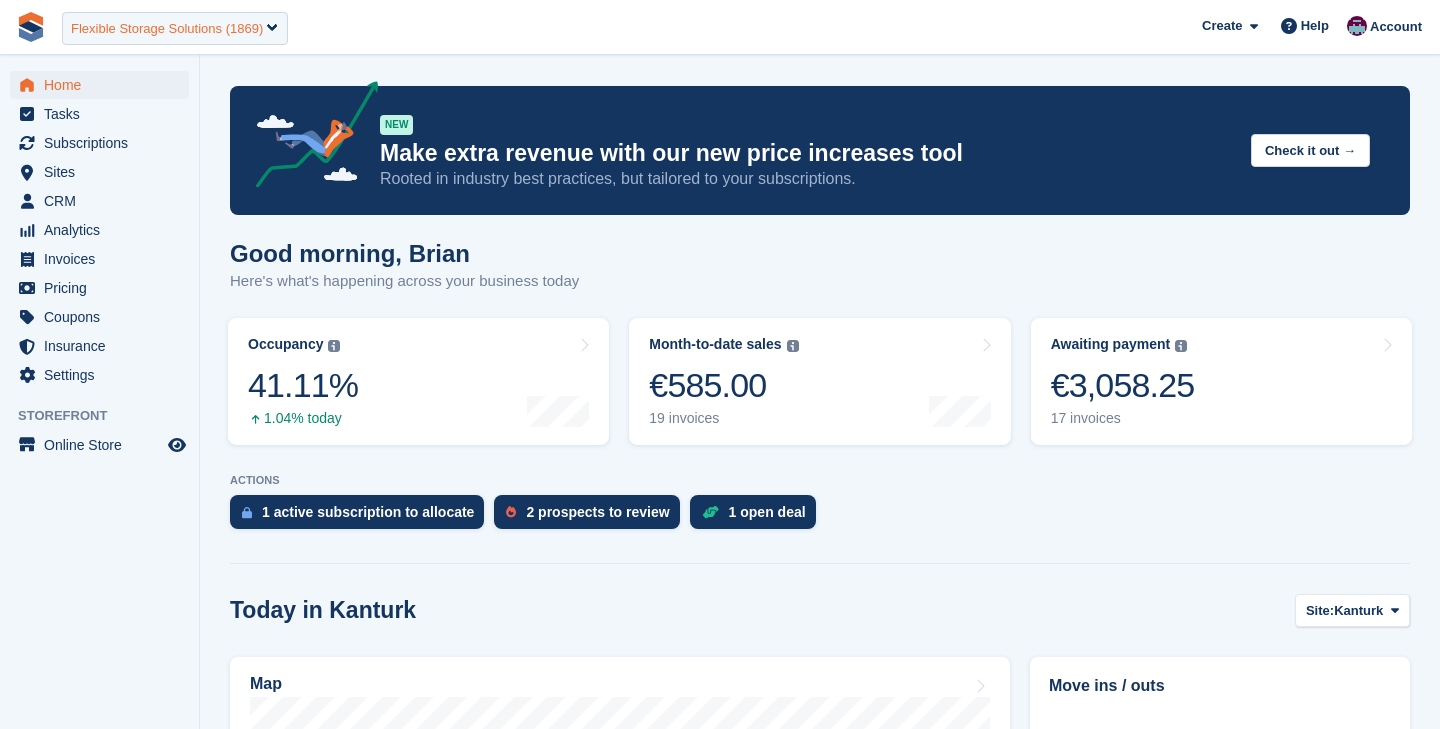 click on "Flexible Storage Solutions (1869)" at bounding box center (167, 29) 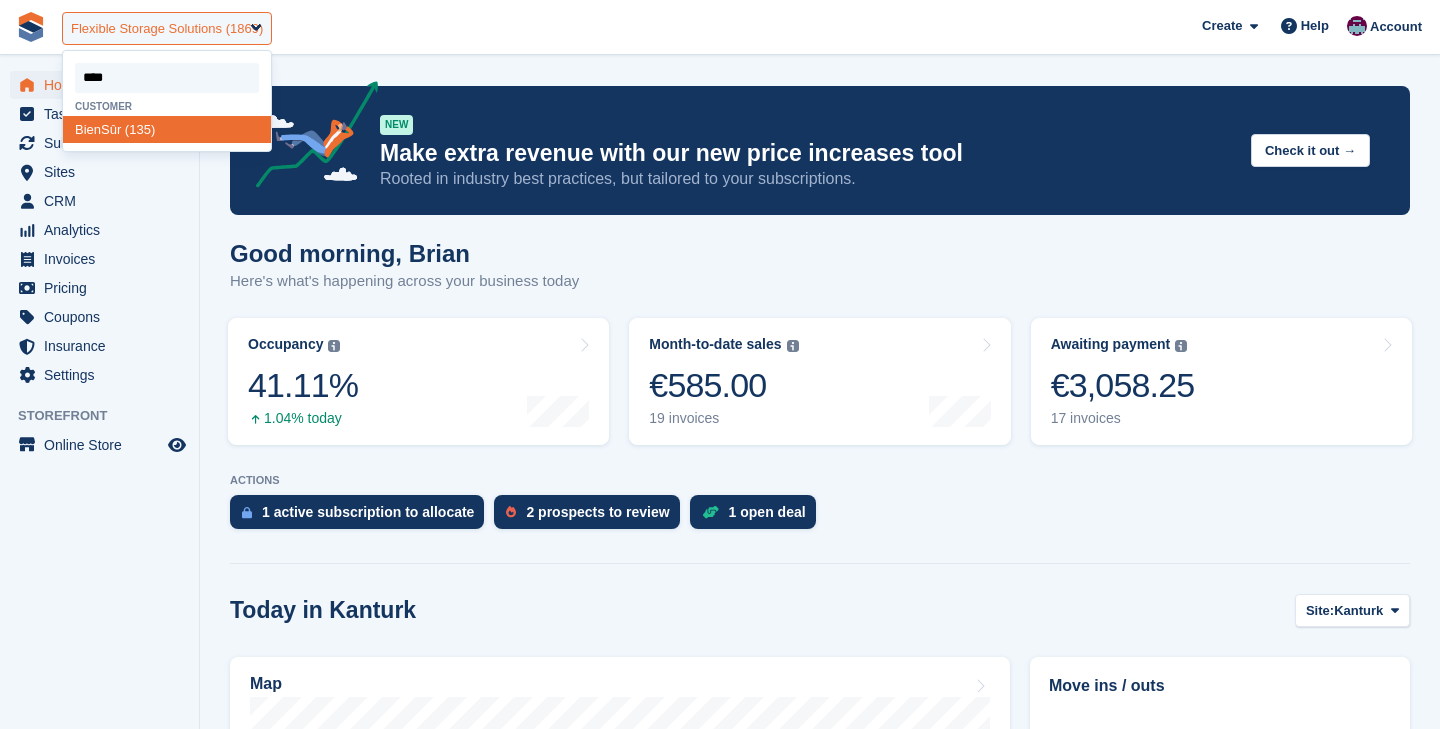 type on "****" 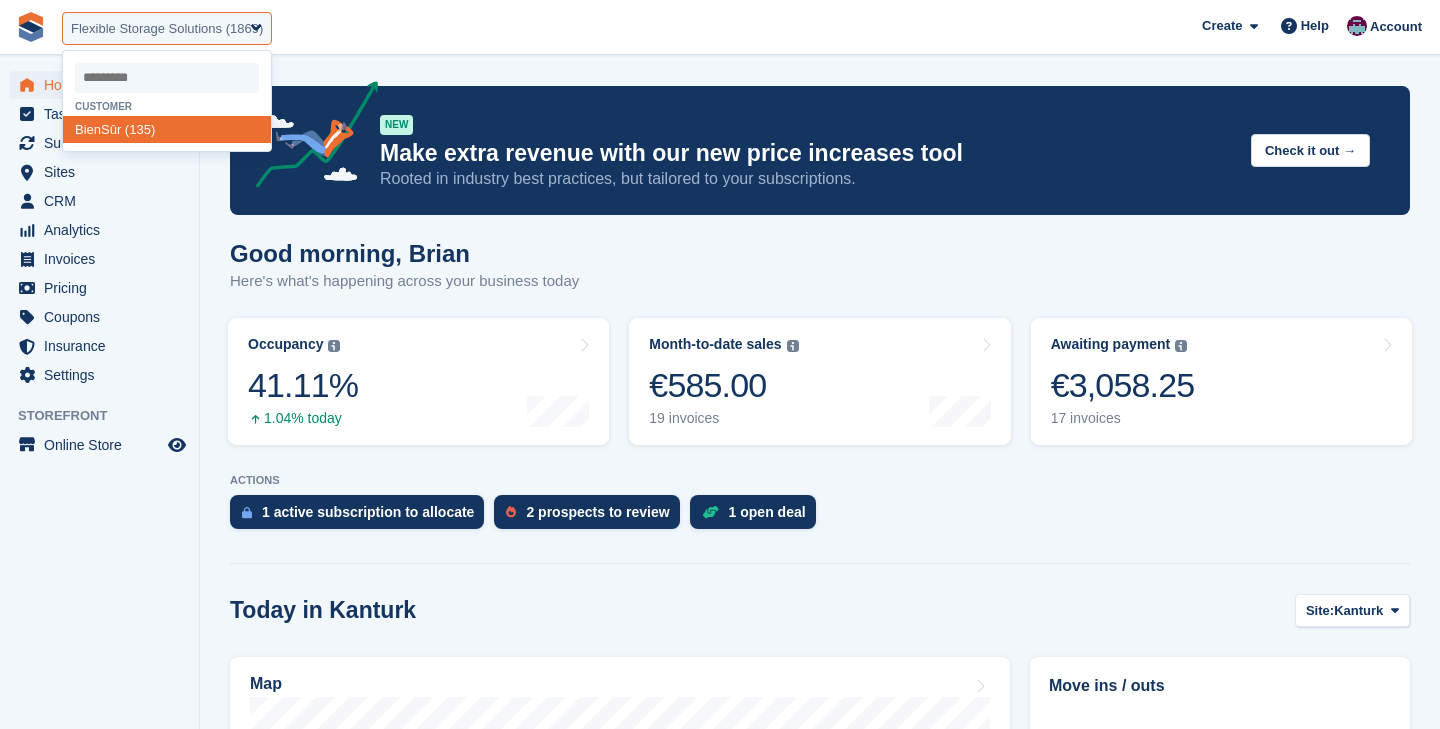 select on "***" 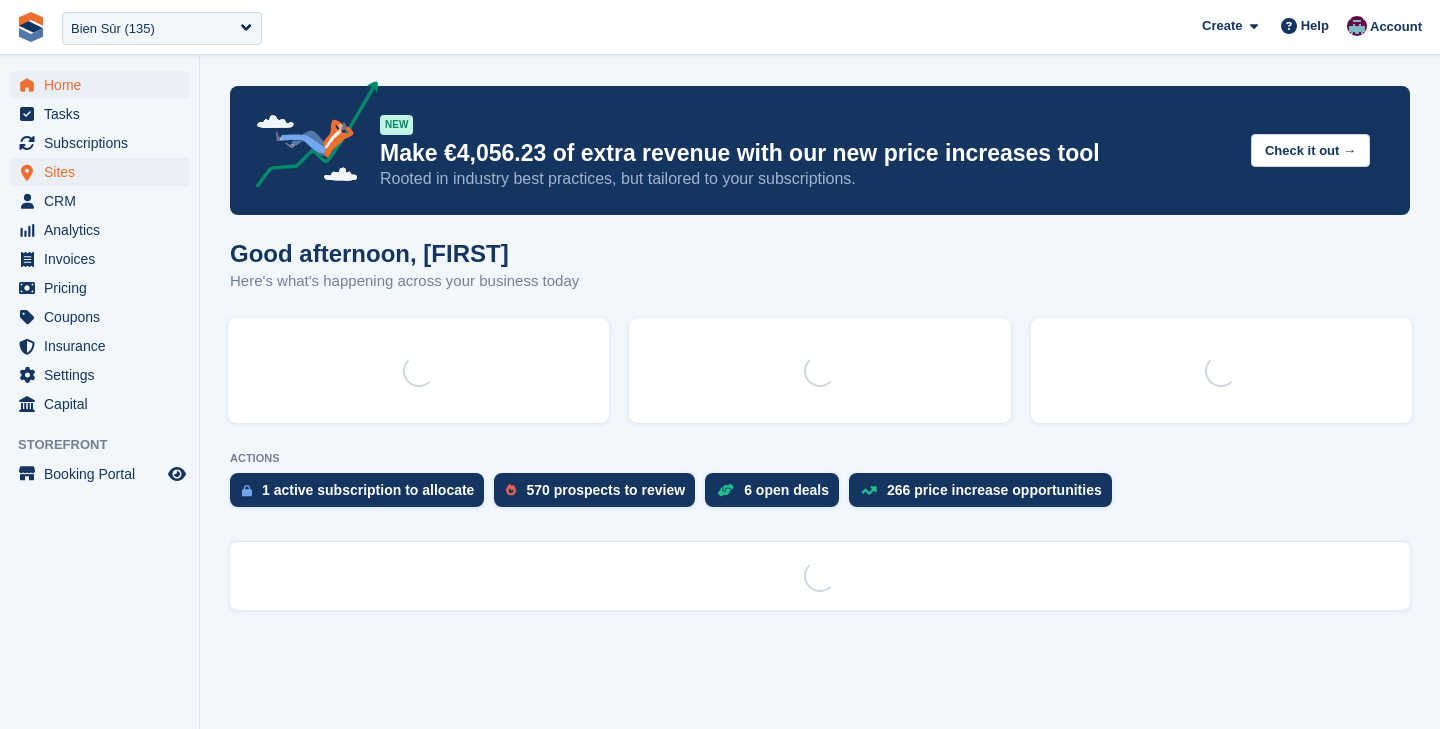 scroll, scrollTop: 0, scrollLeft: 0, axis: both 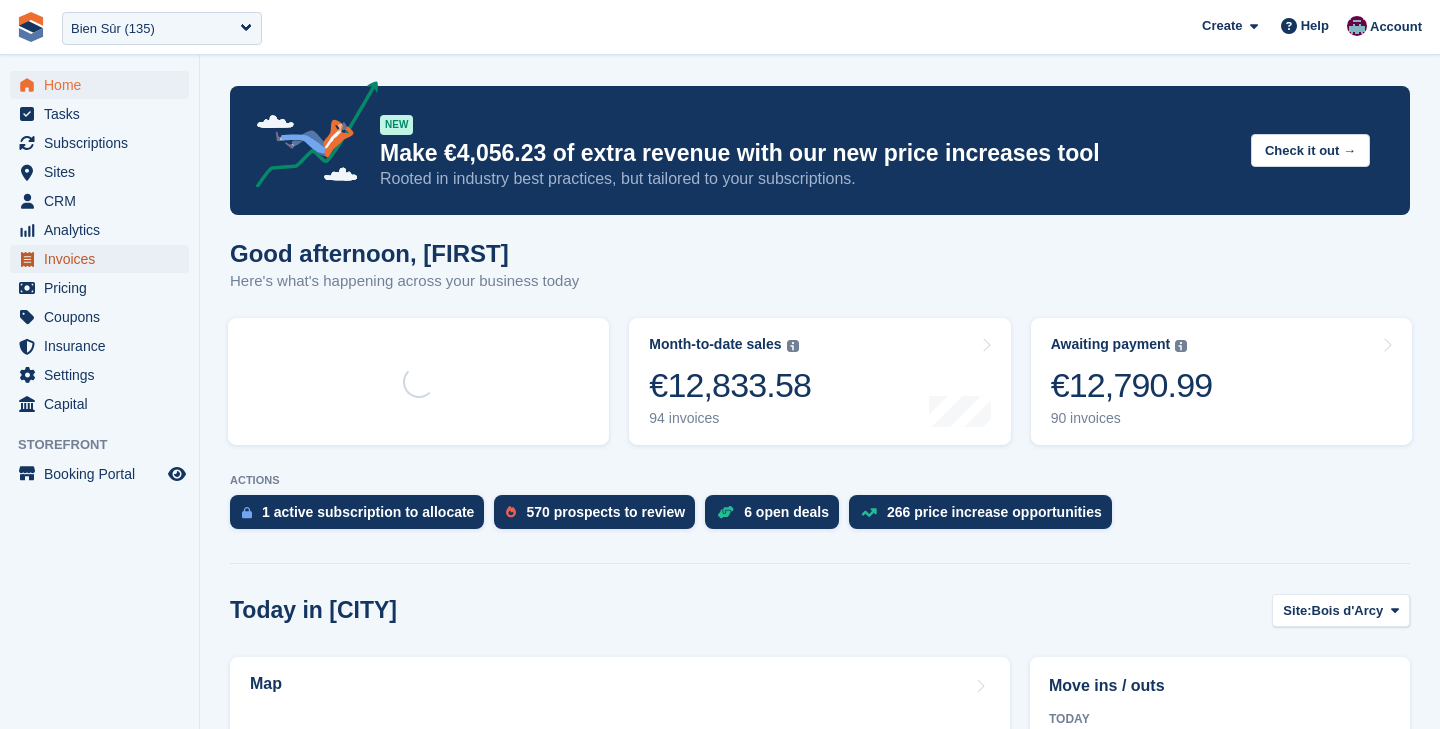 click on "Invoices" at bounding box center [104, 259] 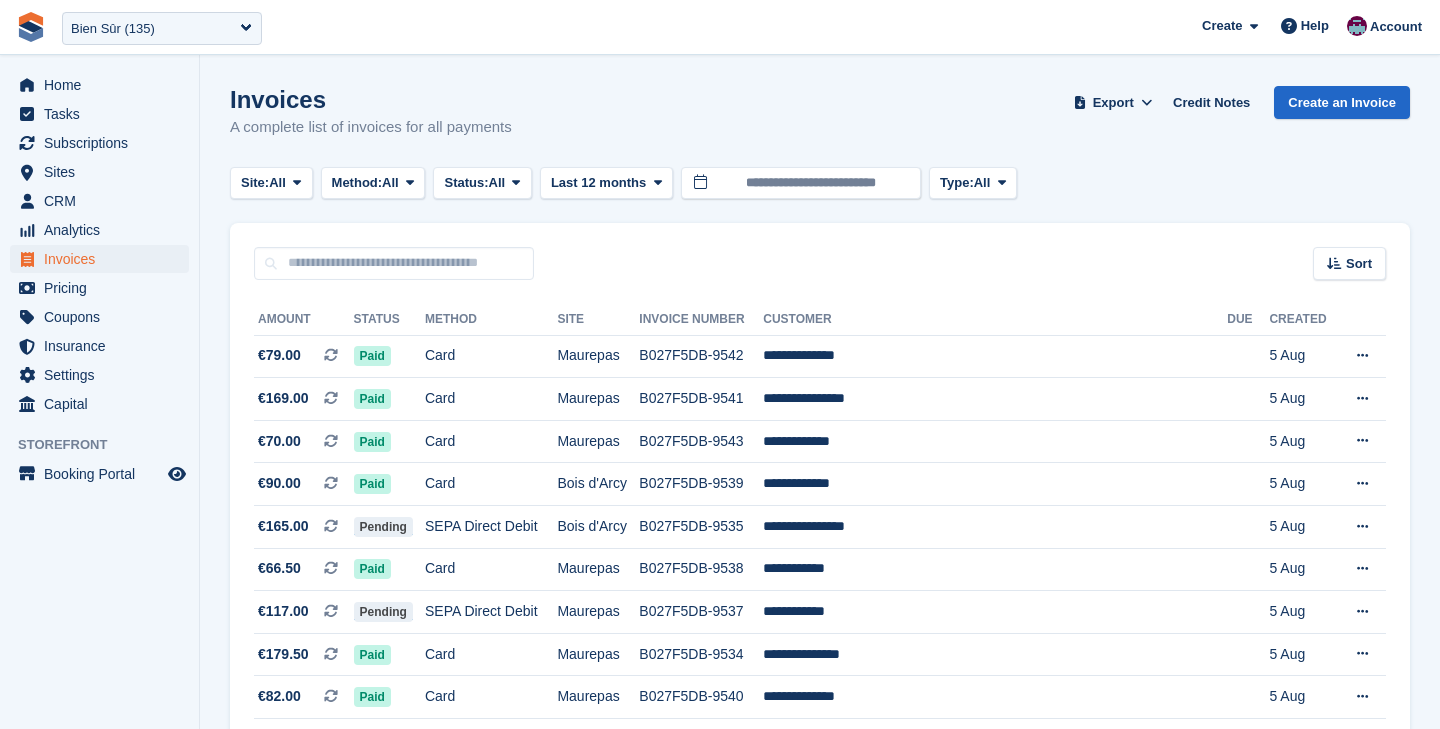scroll, scrollTop: 0, scrollLeft: 0, axis: both 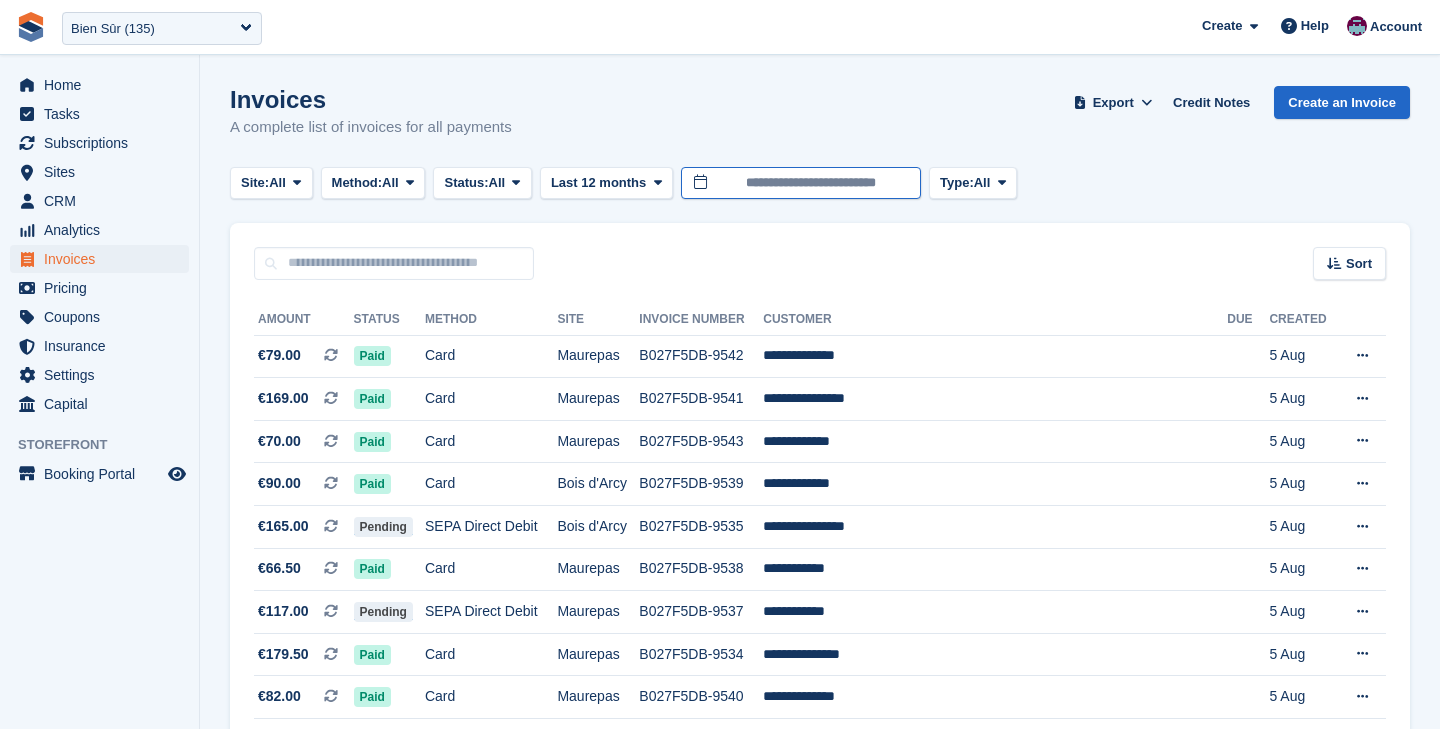 click on "**********" at bounding box center (801, 183) 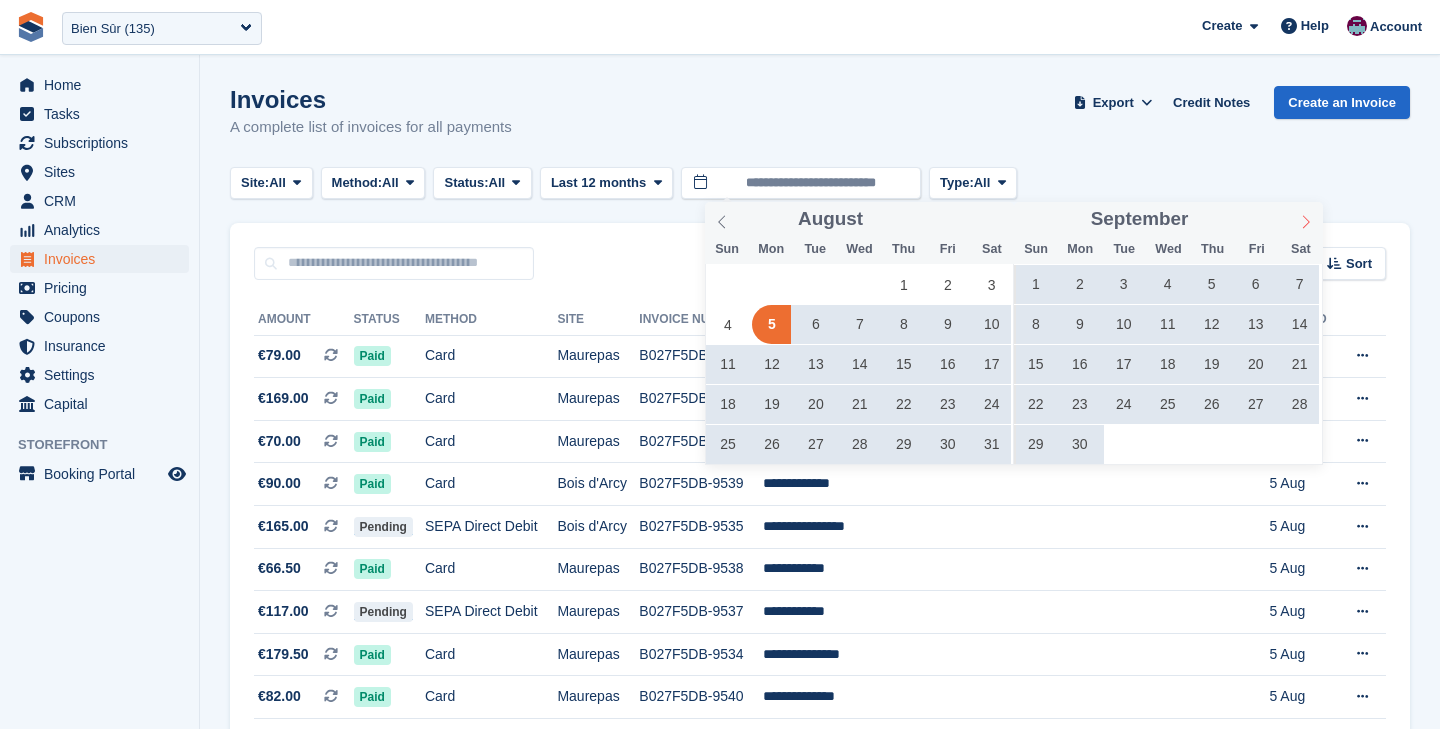 click 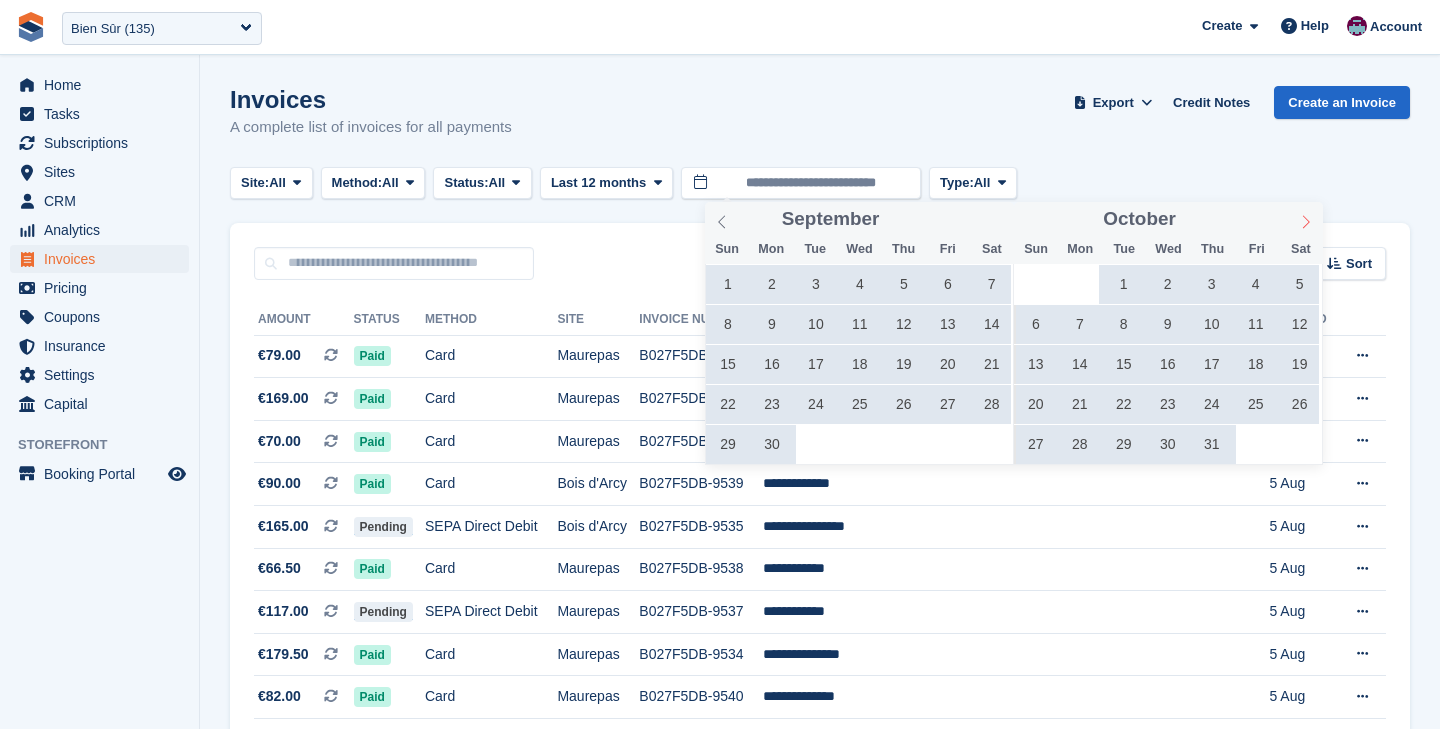 click 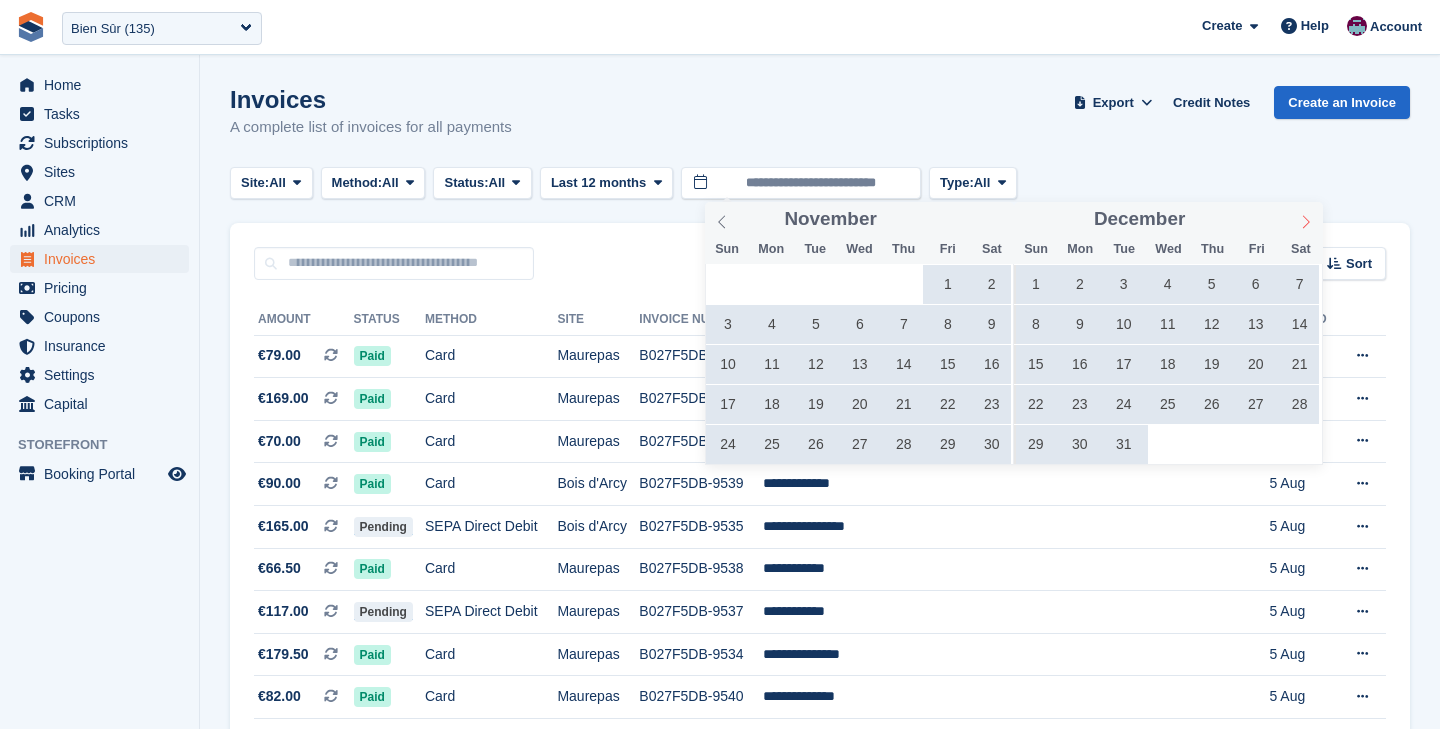 click 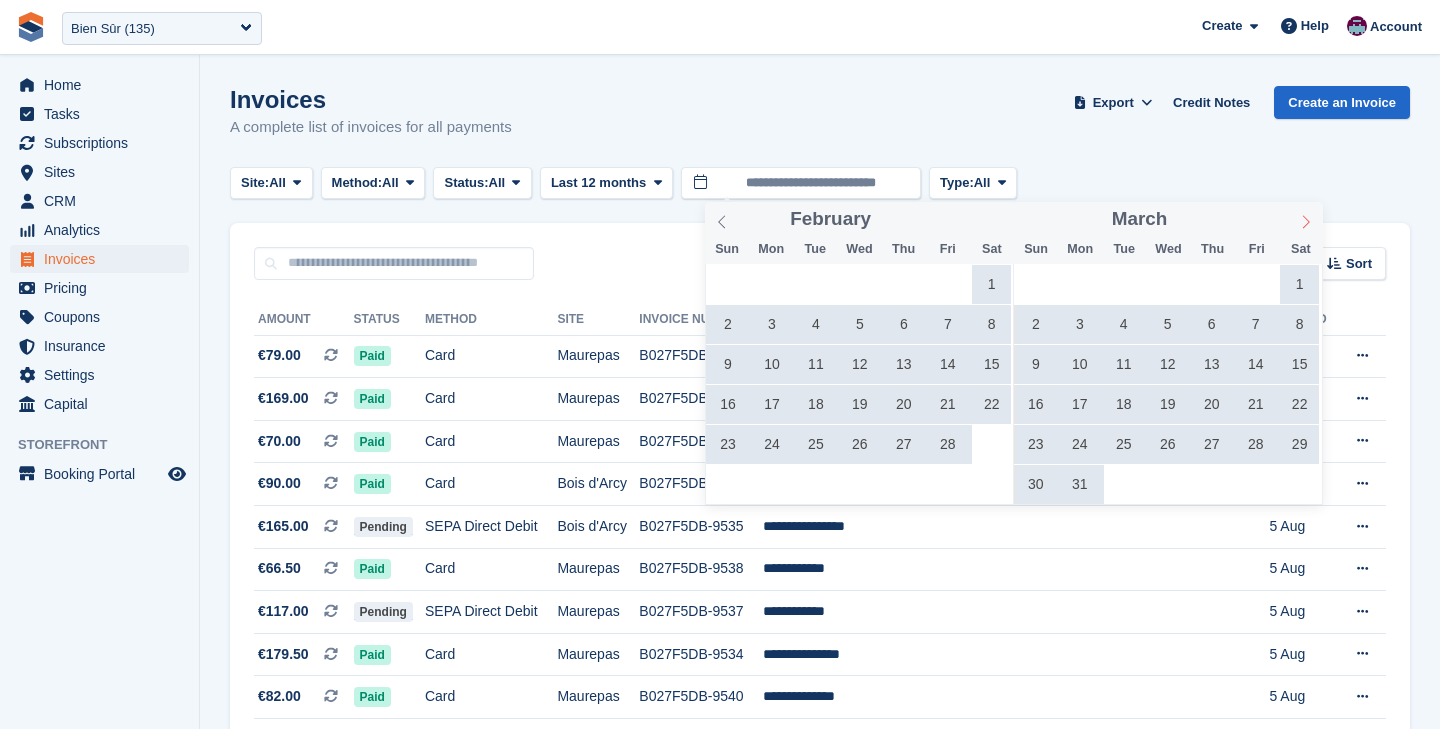 click 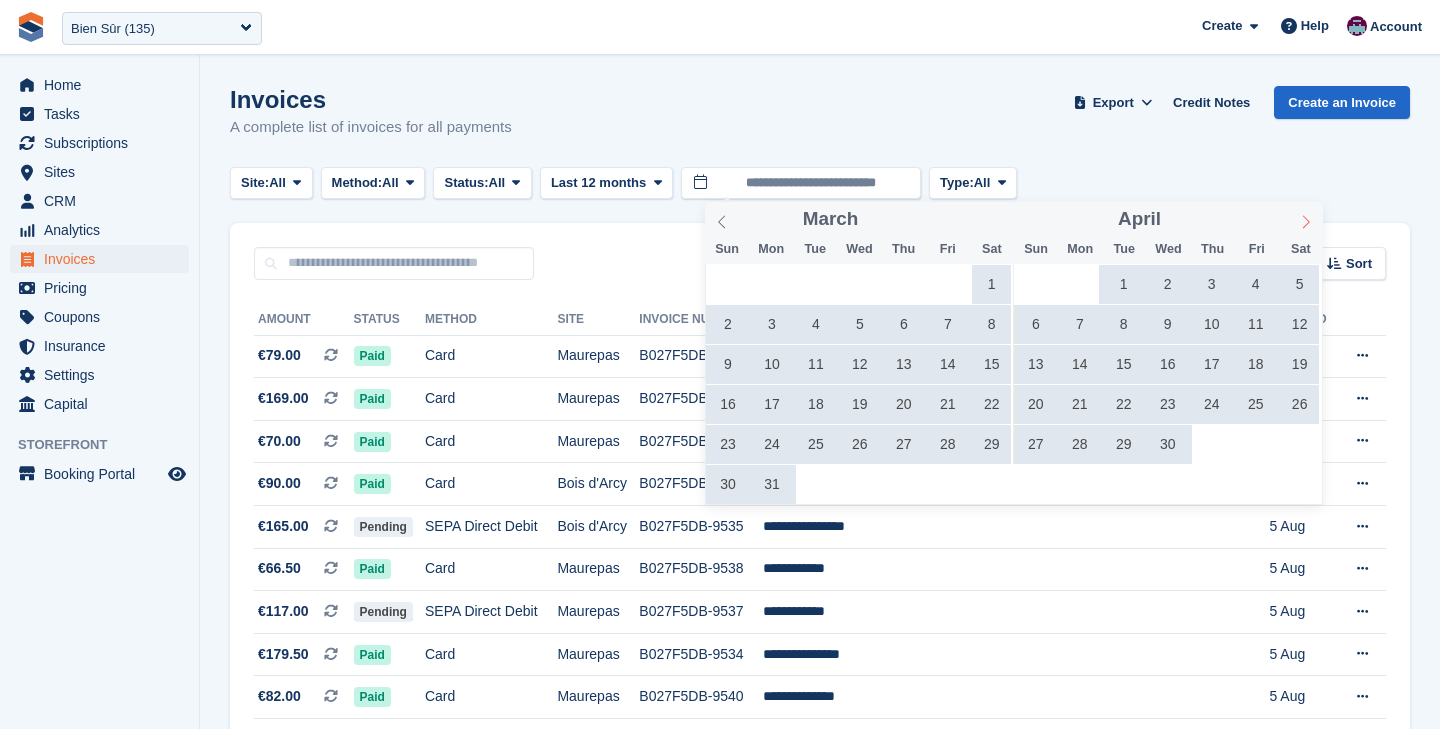 click 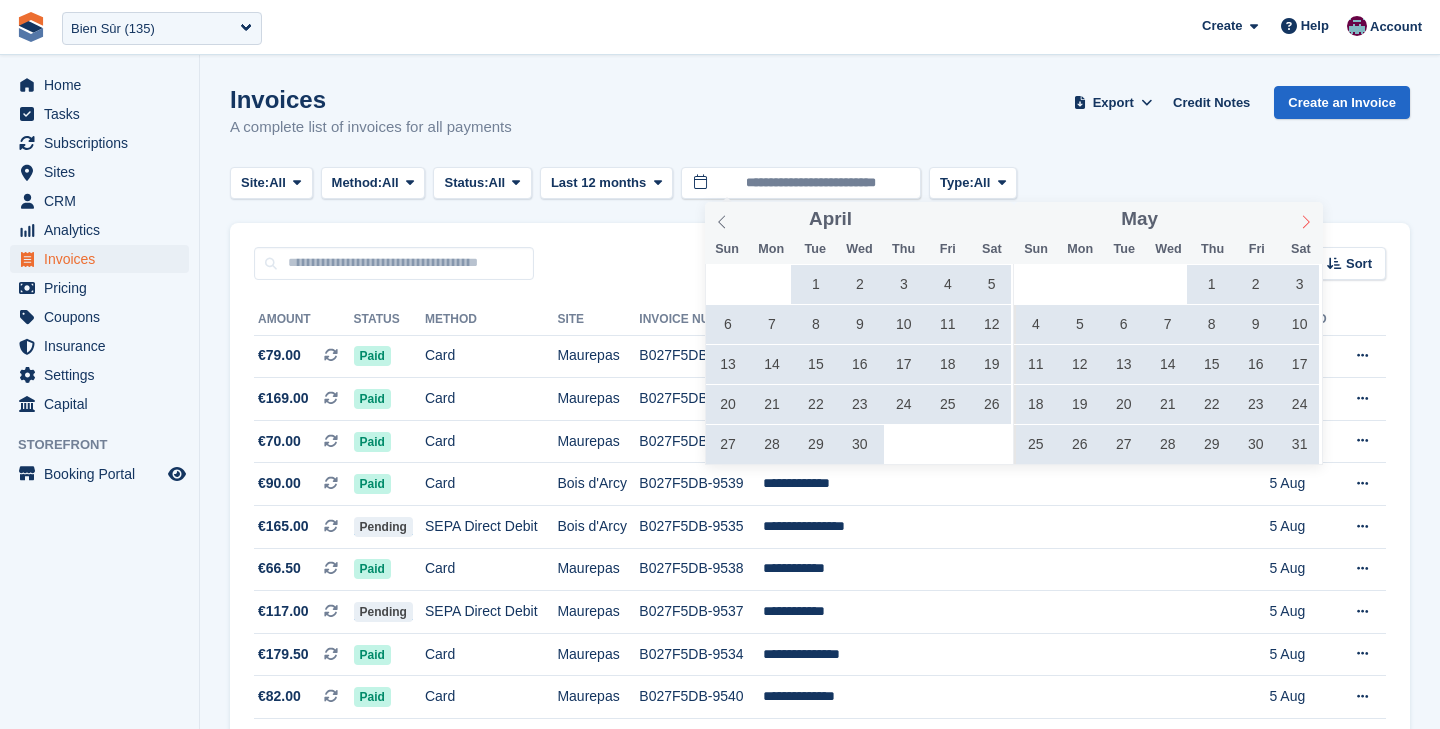 click 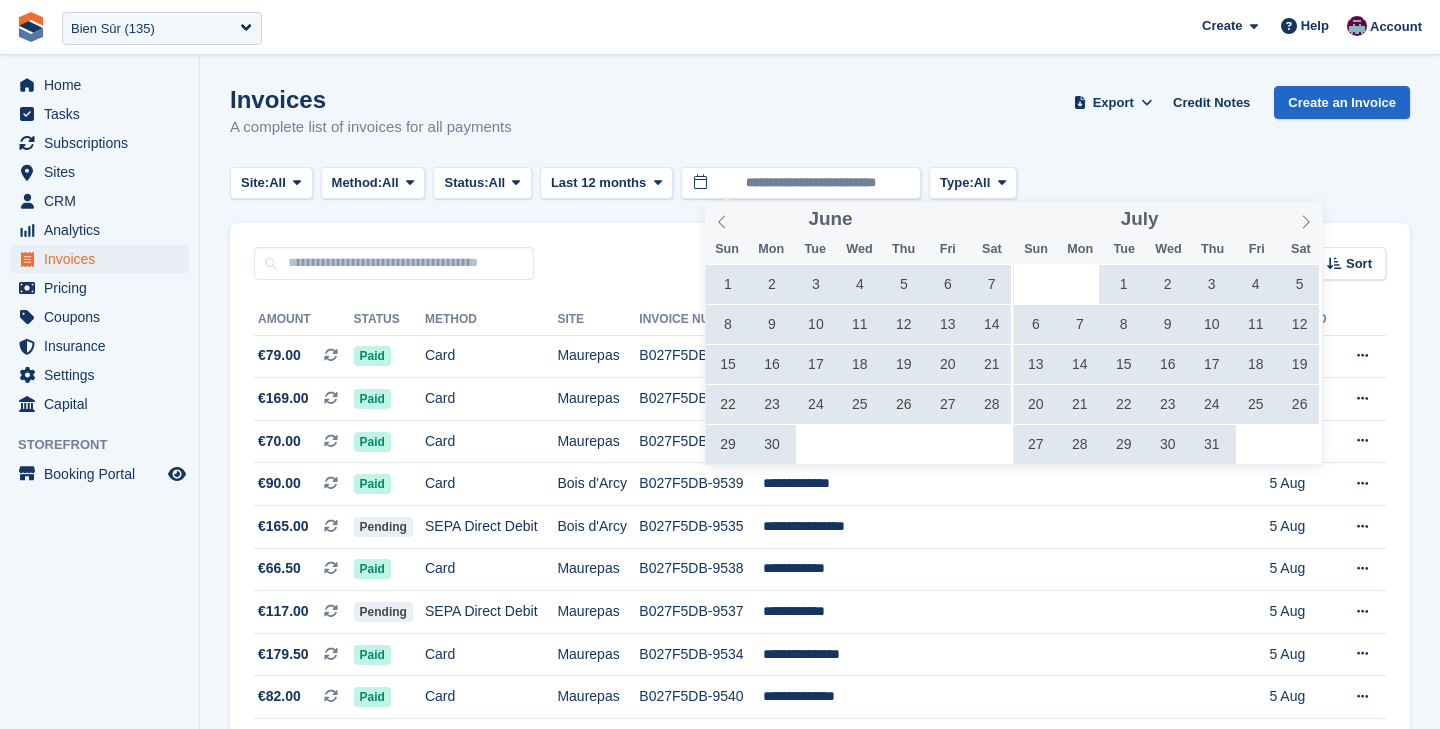 click on "1" at bounding box center (1123, 284) 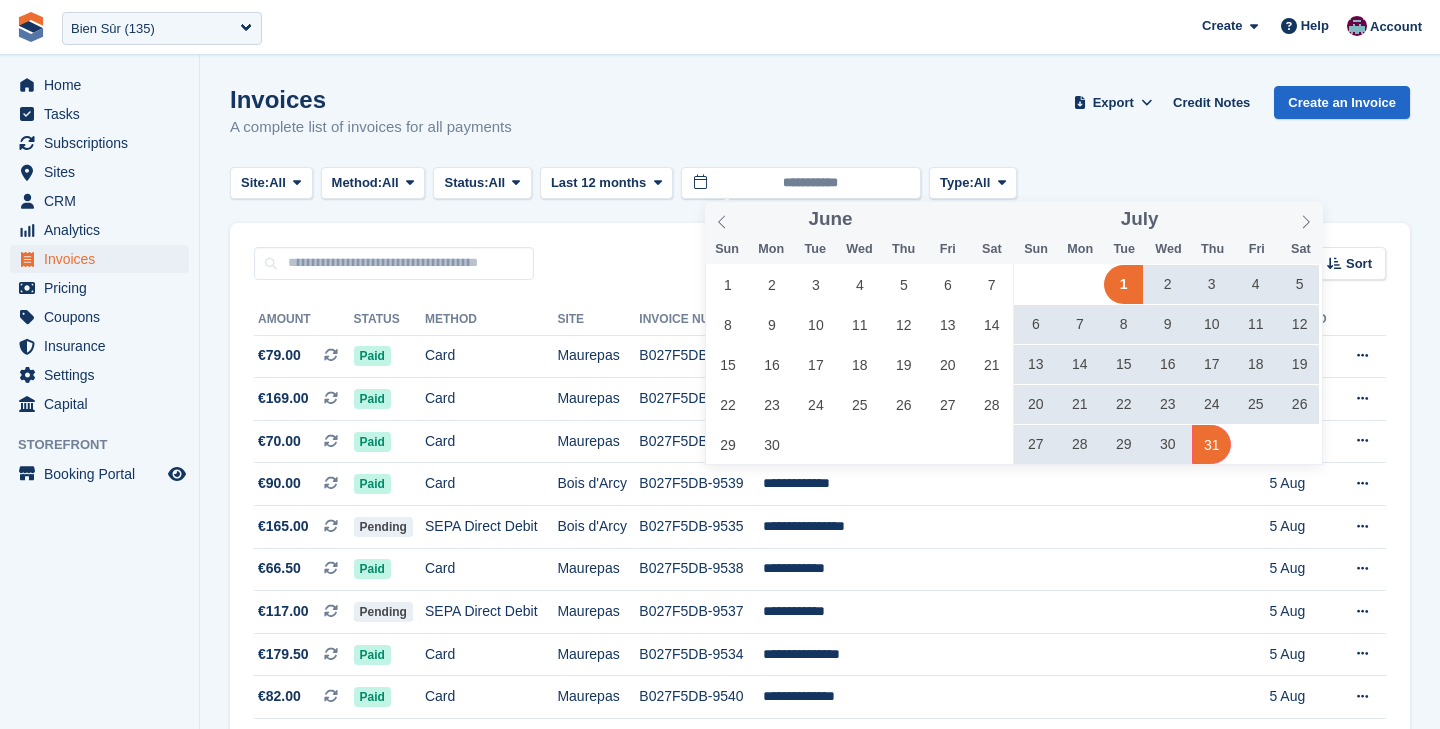 click on "31" at bounding box center [1211, 444] 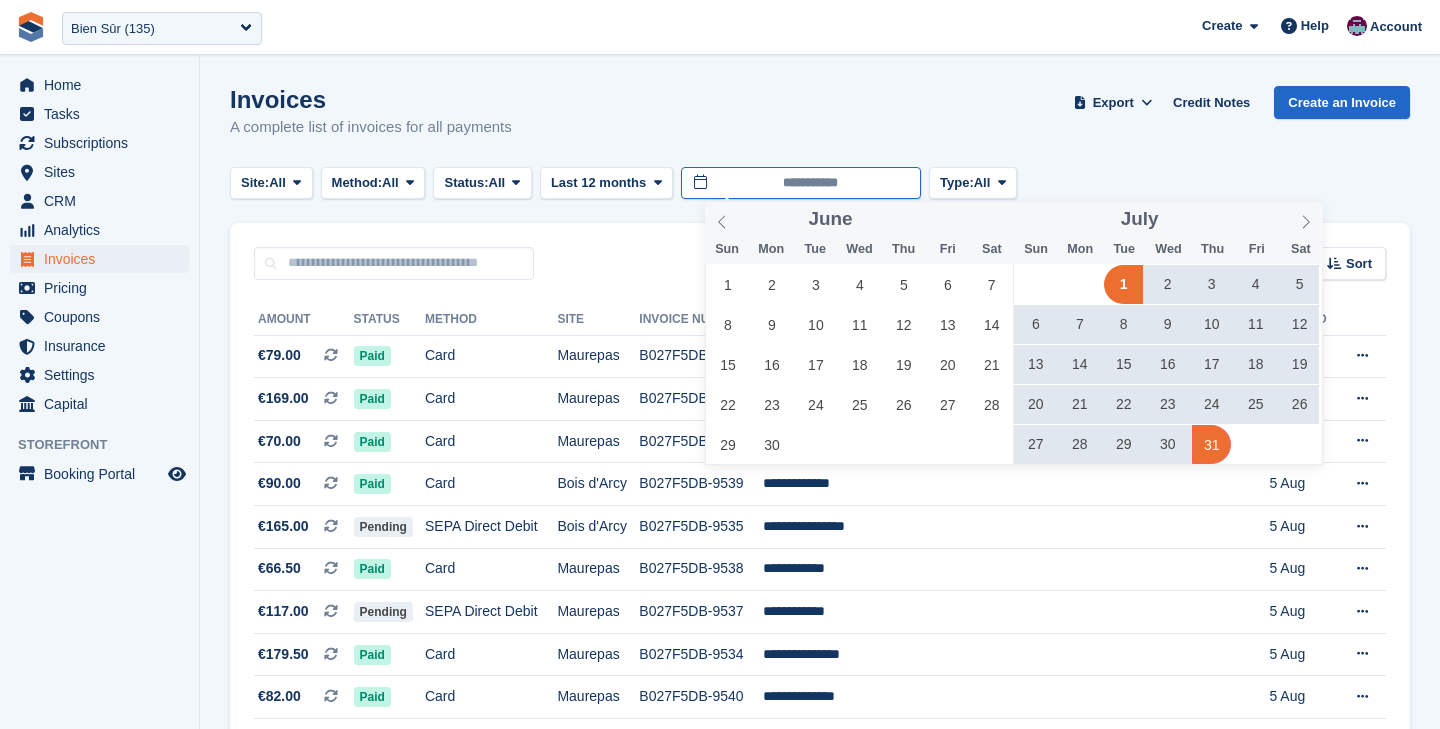 type on "**********" 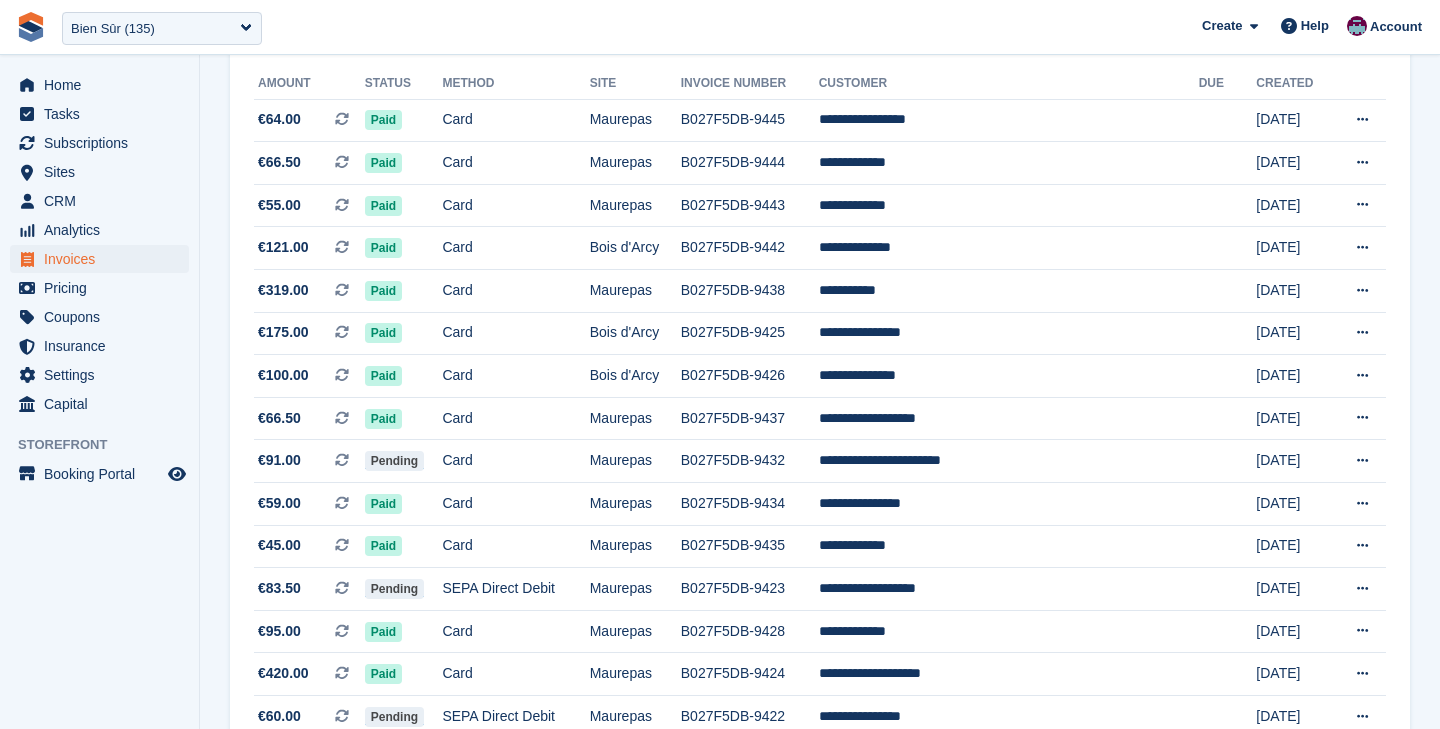 scroll, scrollTop: 0, scrollLeft: 0, axis: both 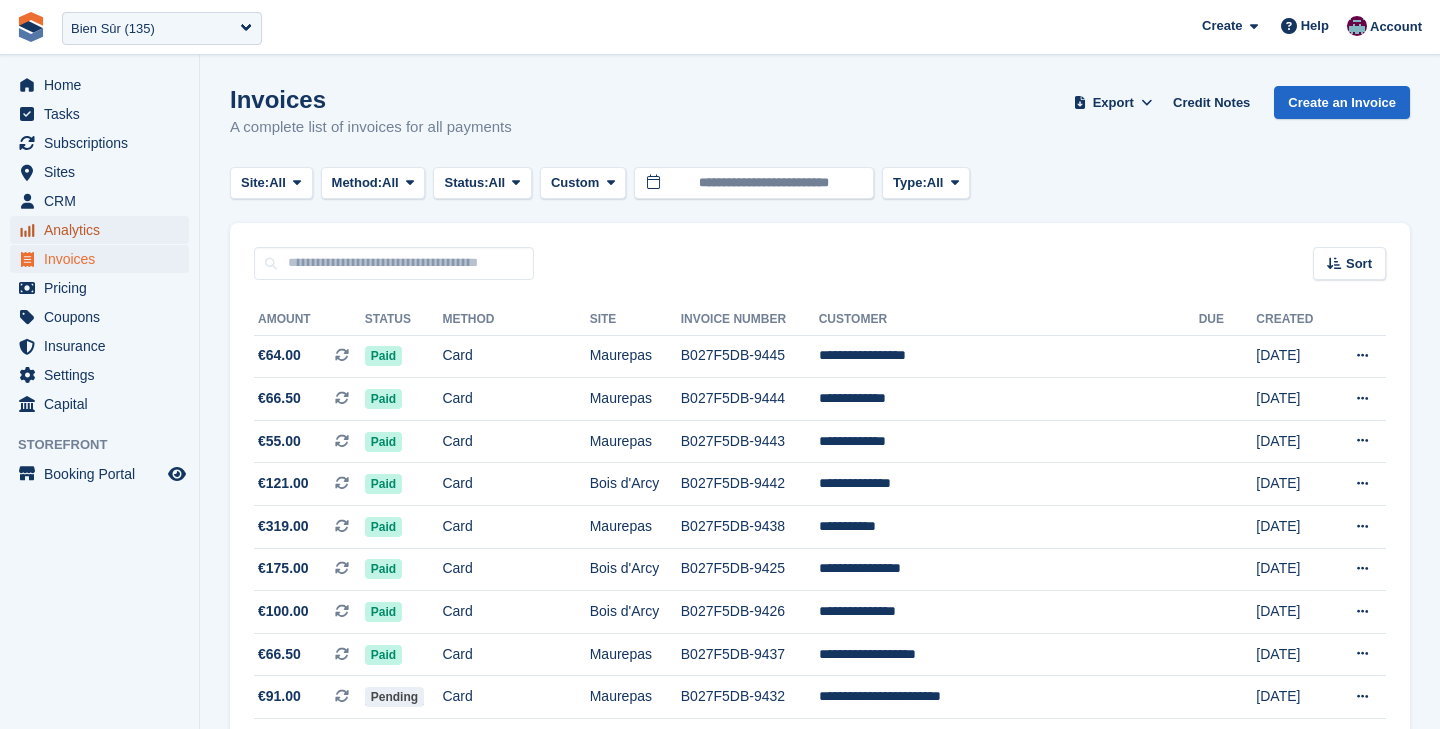click on "Analytics" at bounding box center (104, 230) 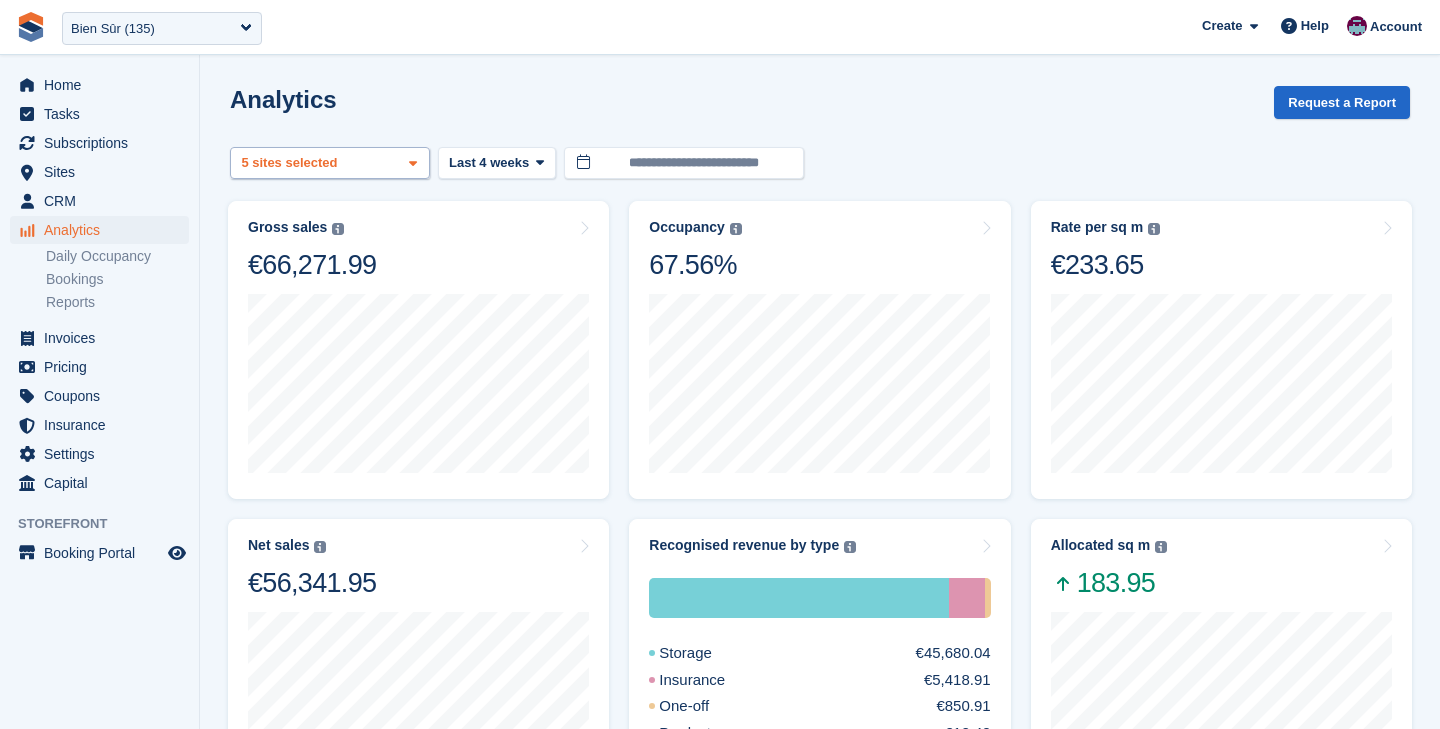 click on "5 sites selected" at bounding box center [291, 163] 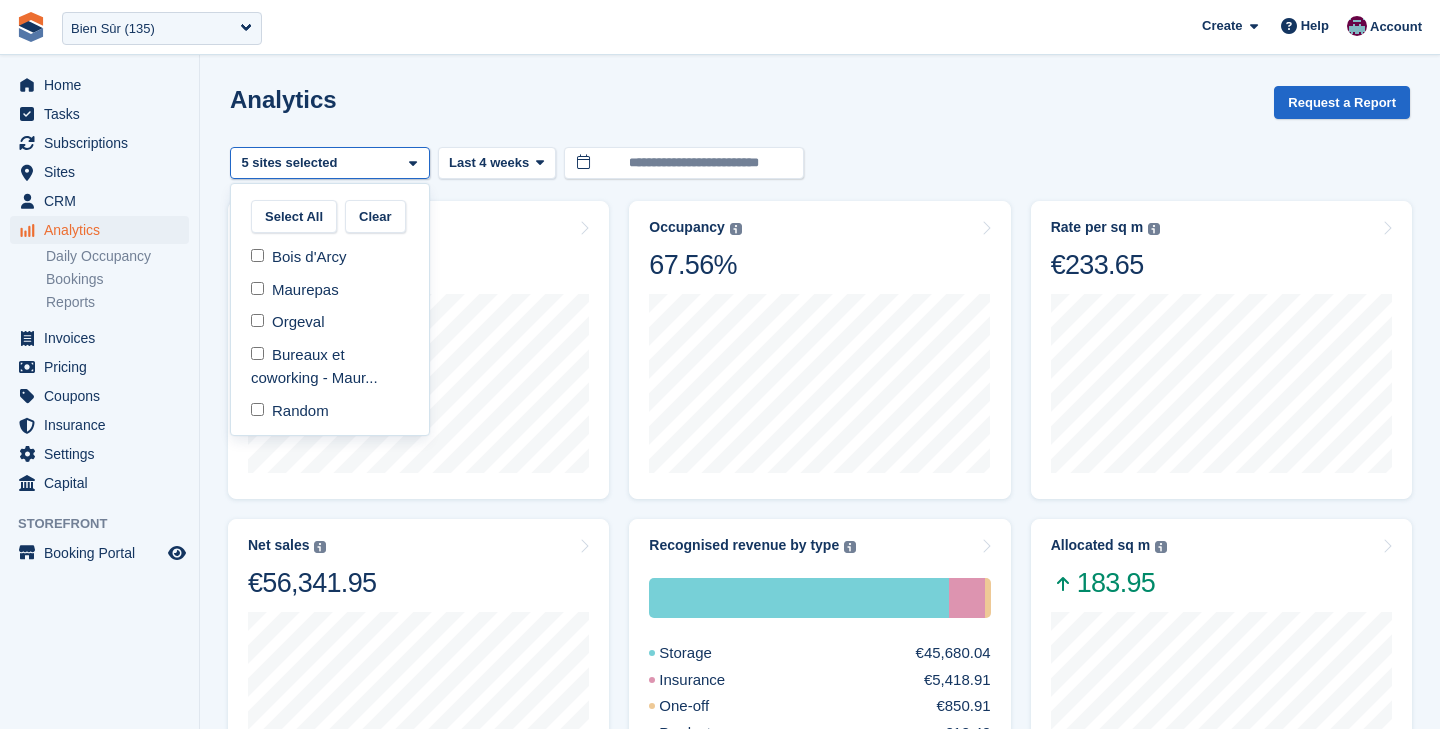 click on "Bois d'Arcy 2 sites selected 3 sites selected 4 sites selected 5 sites selected" at bounding box center [330, 163] 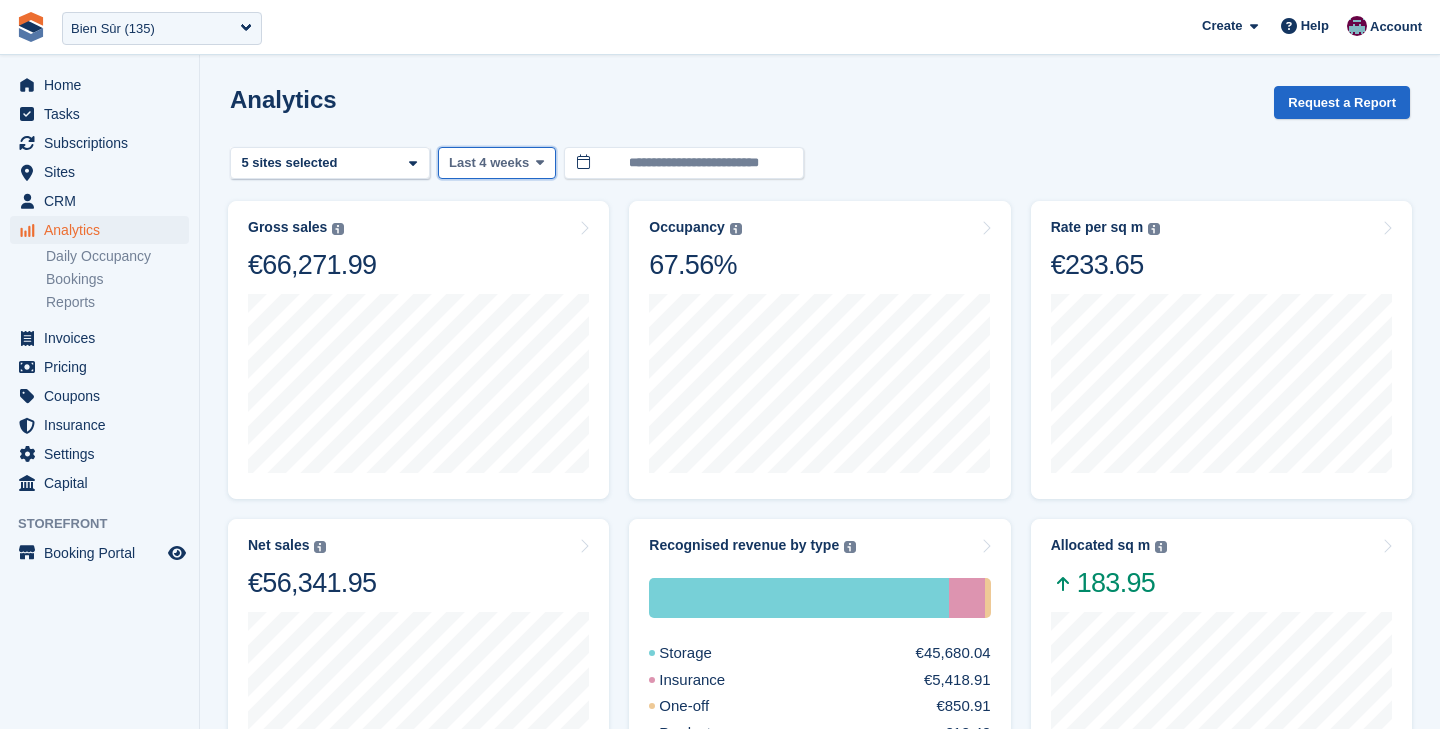 click at bounding box center (540, 162) 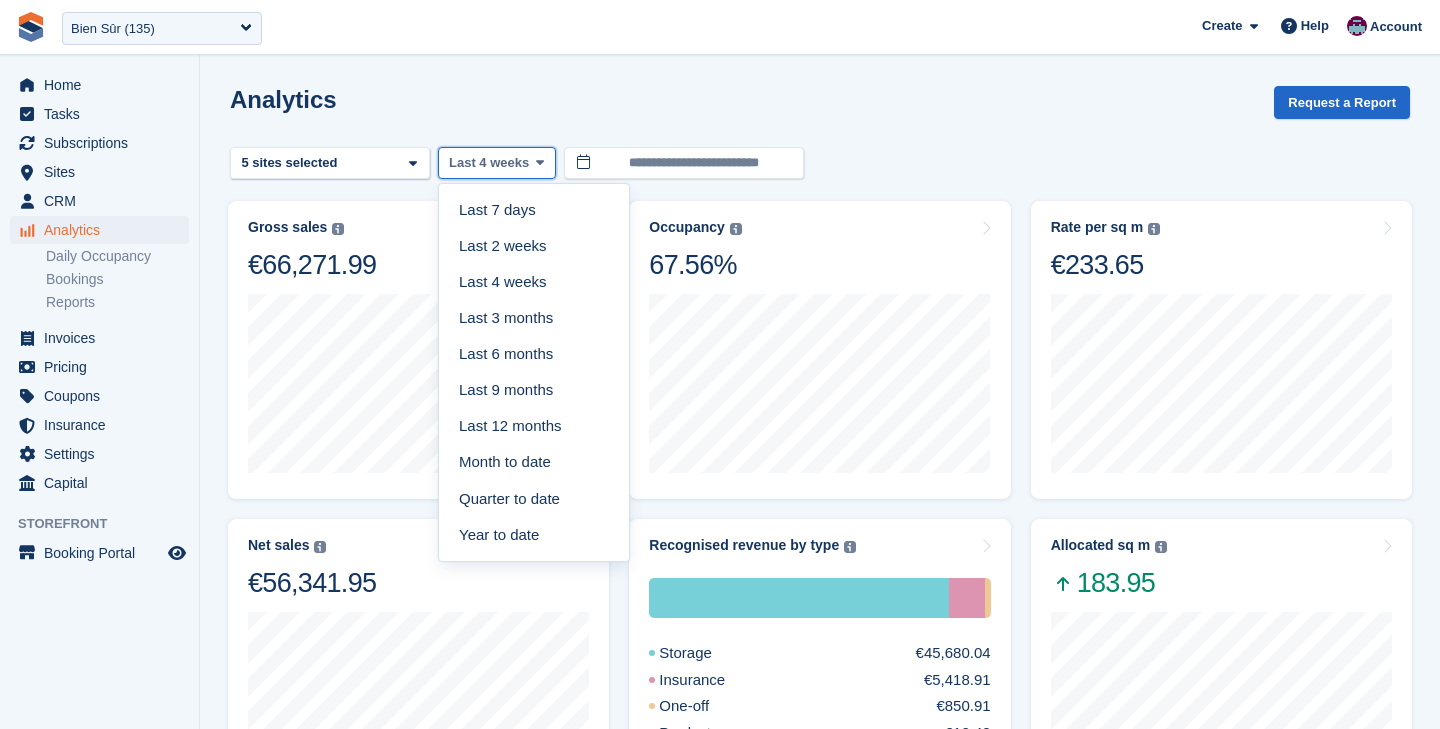 click at bounding box center [540, 162] 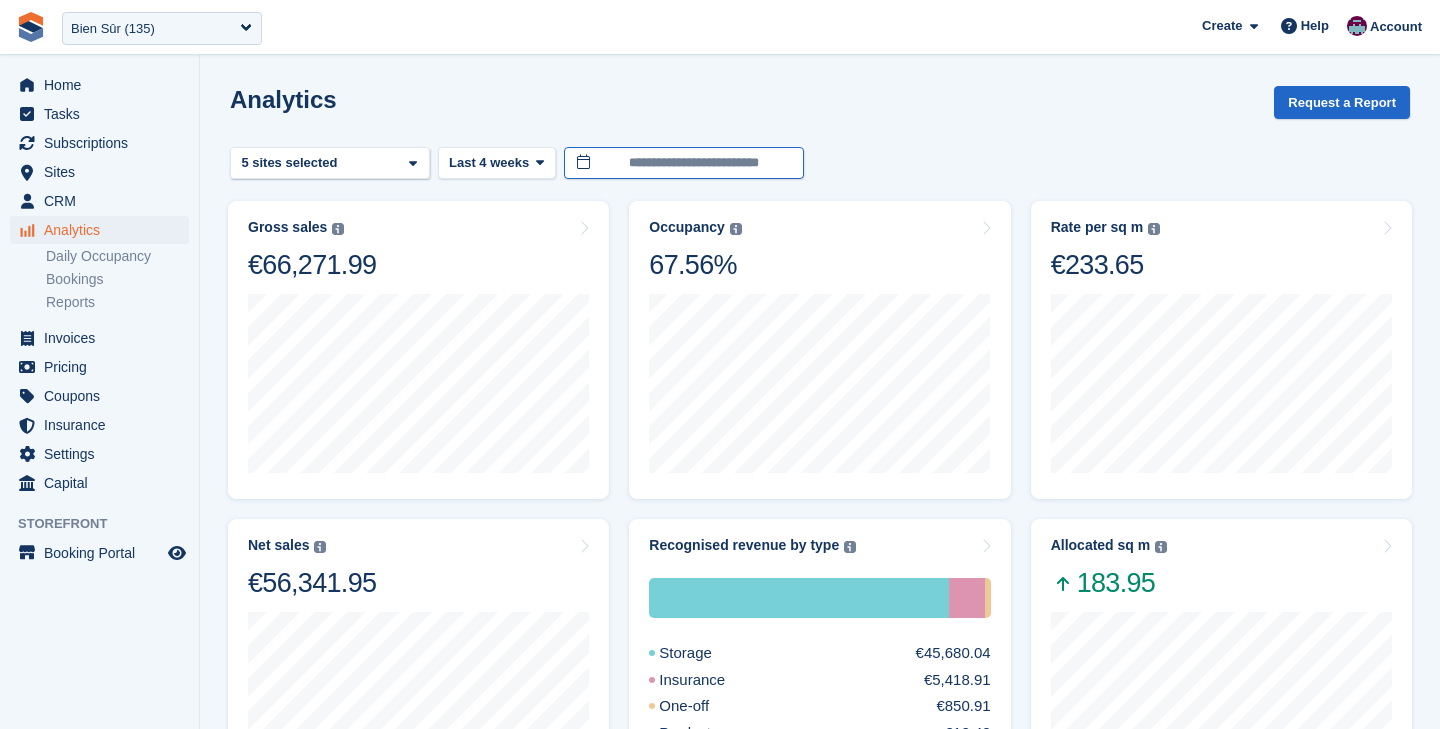 click on "**********" at bounding box center (684, 163) 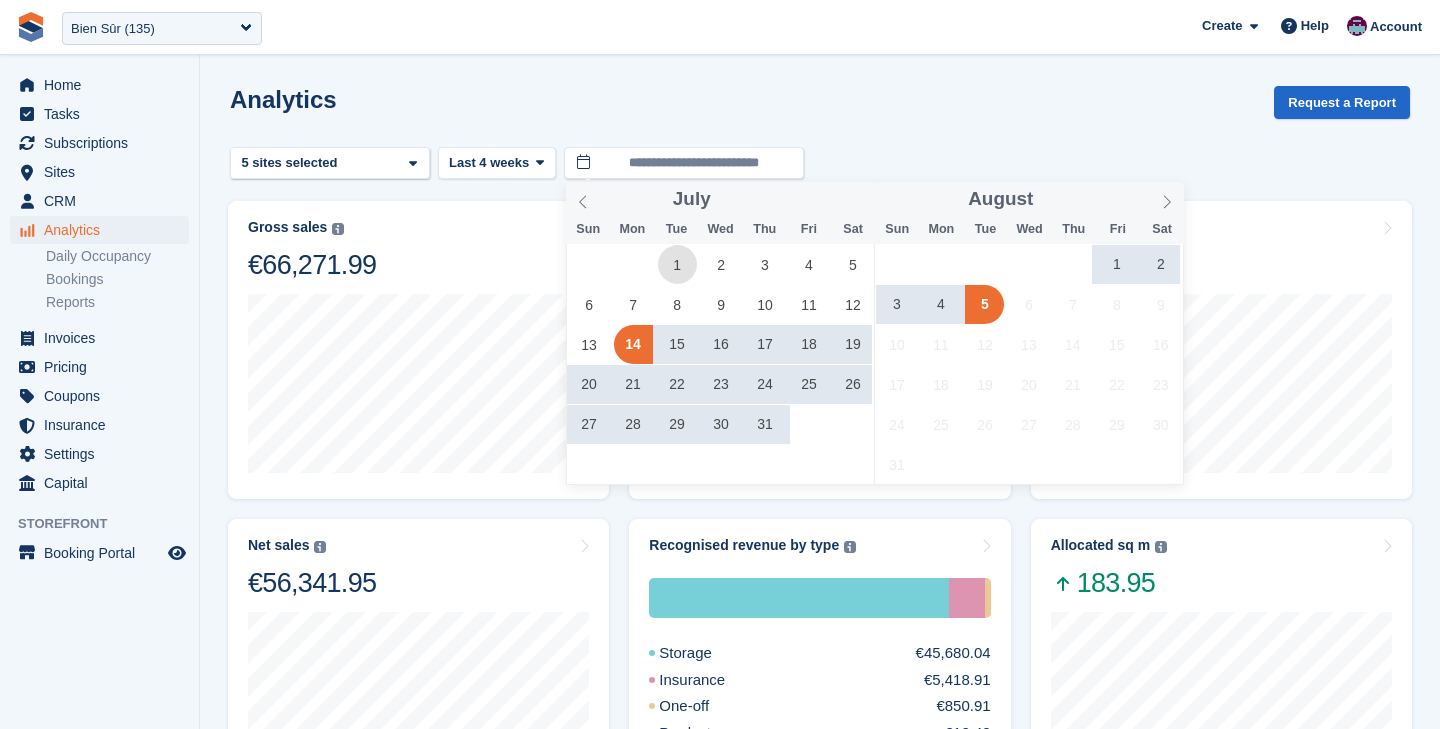 click on "1" at bounding box center (677, 264) 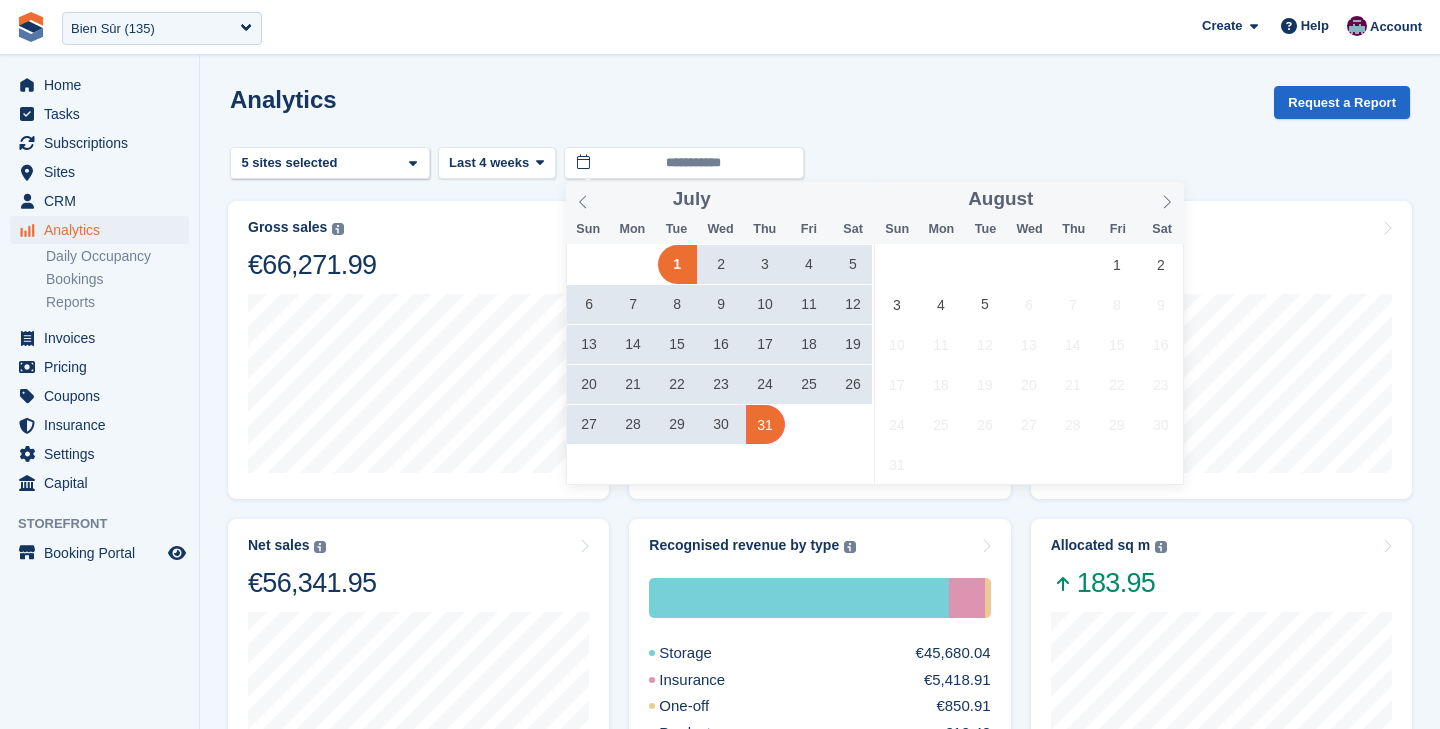 click on "31" at bounding box center [765, 424] 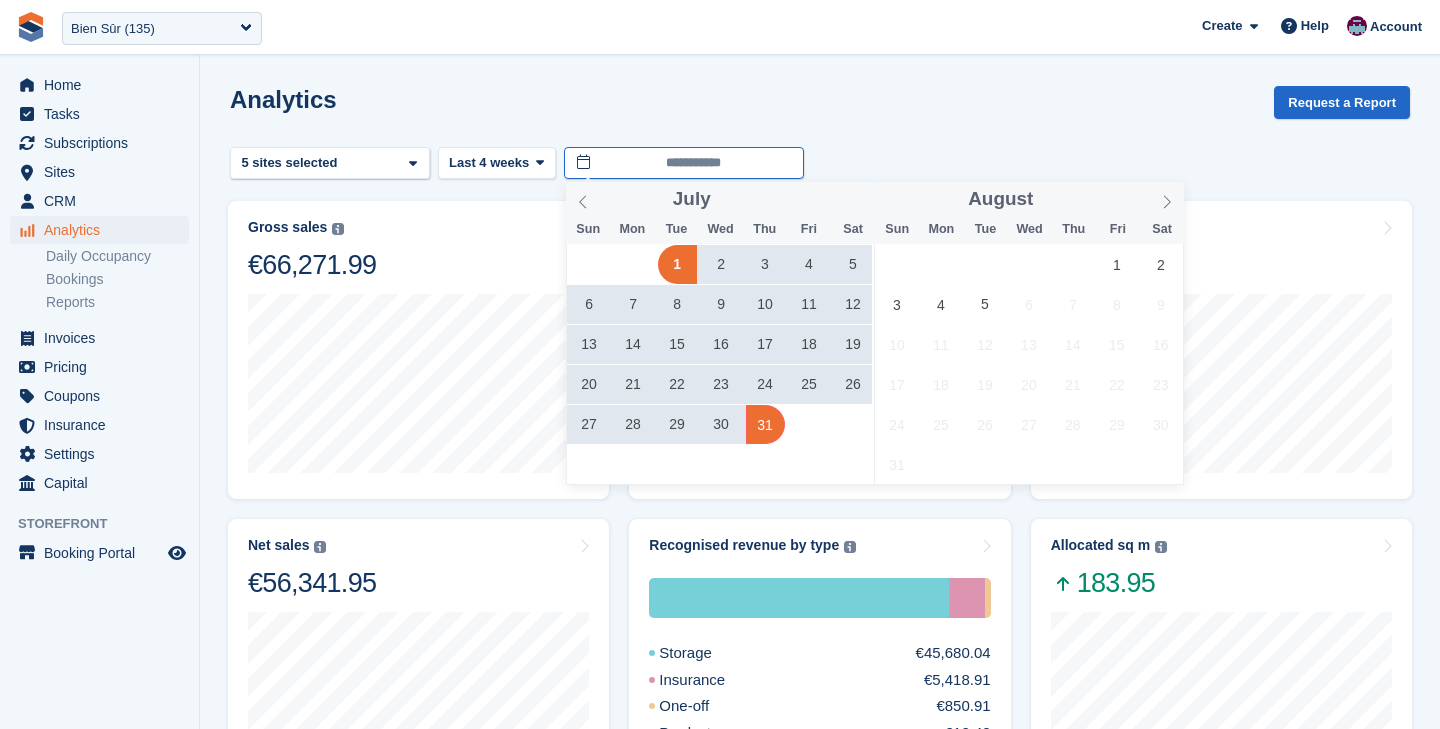 type on "**********" 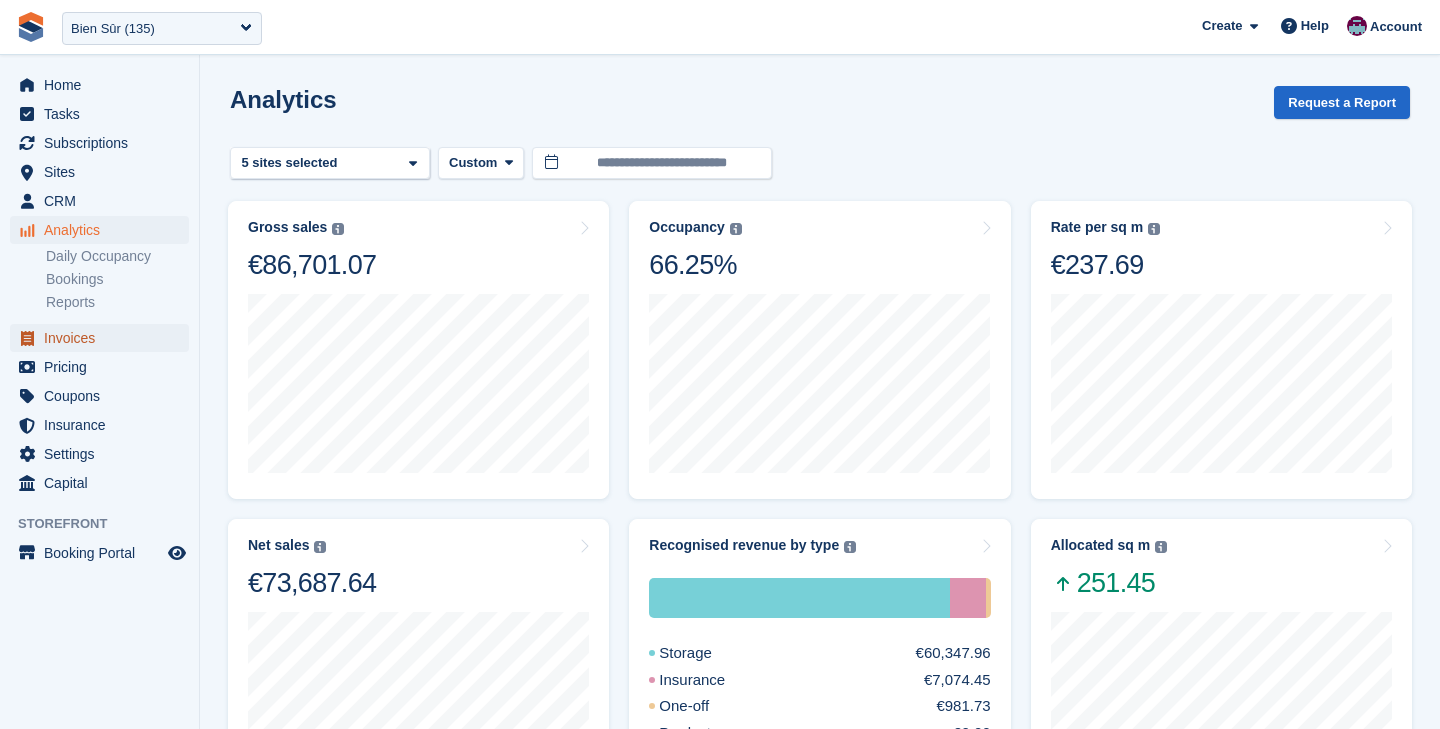 click on "Invoices" at bounding box center [104, 338] 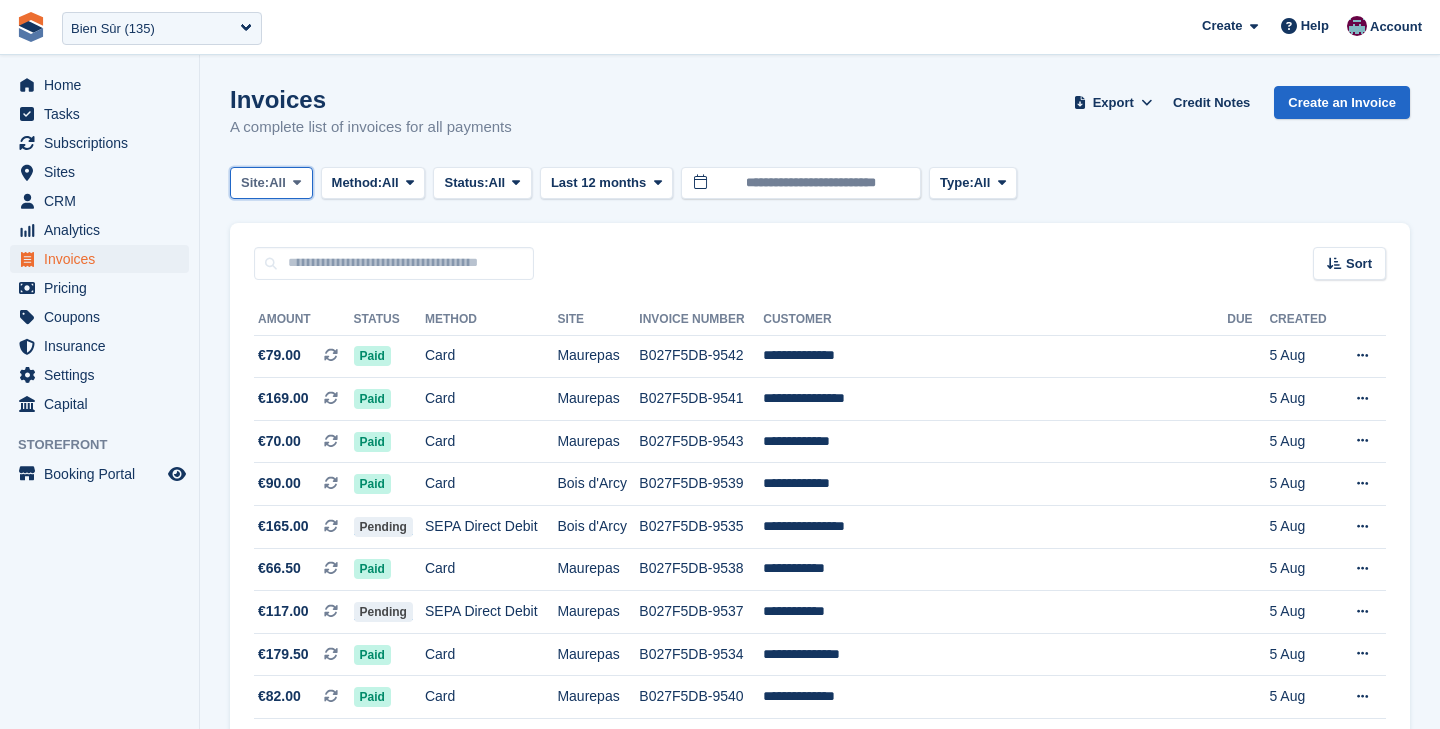 click on "All" at bounding box center [277, 183] 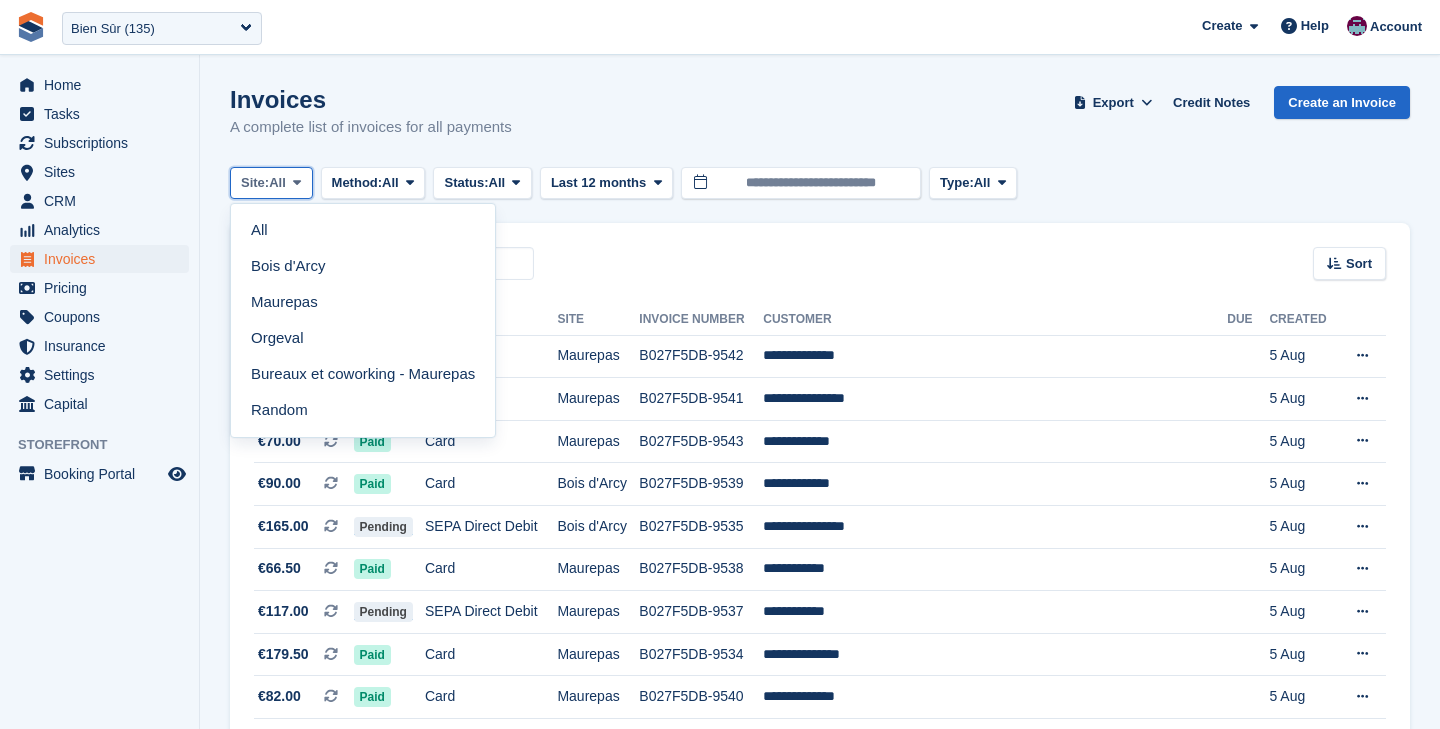 click on "All" at bounding box center [277, 183] 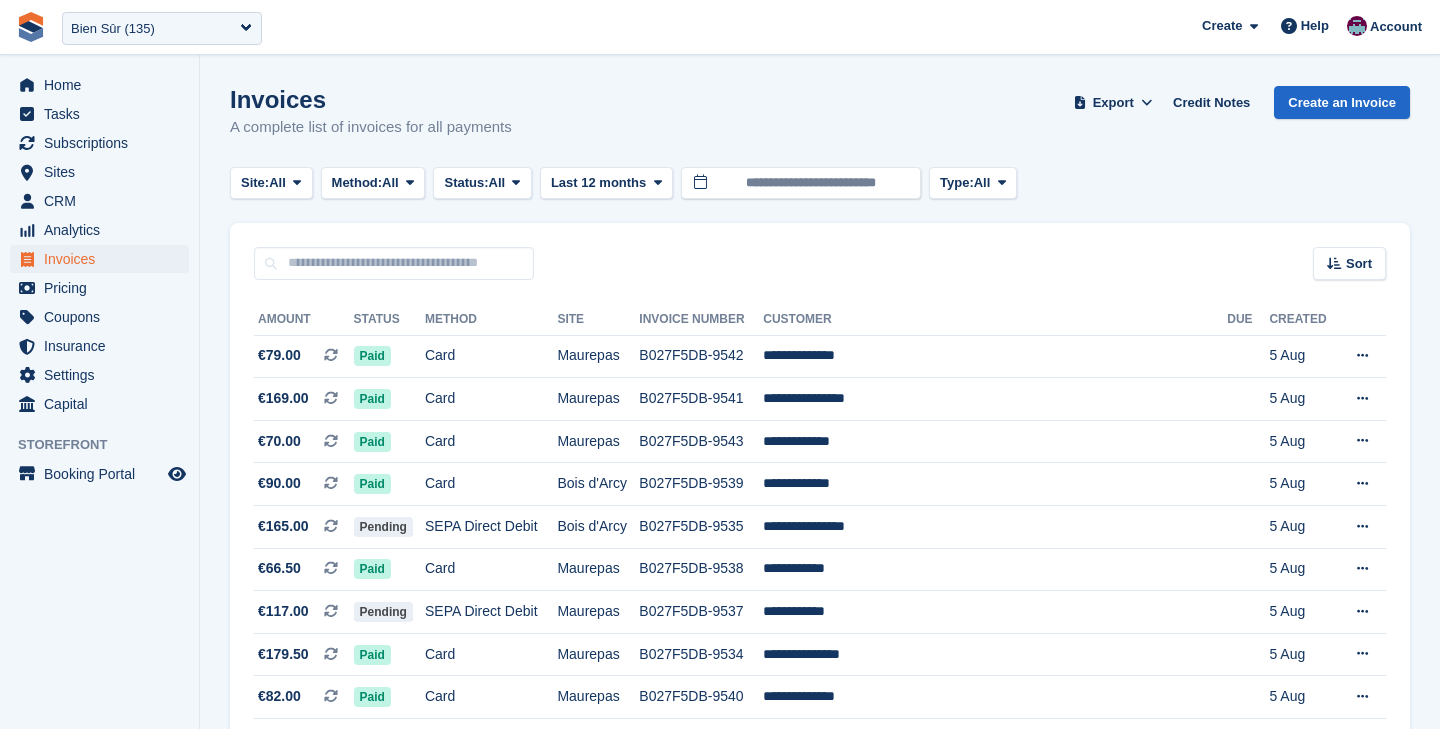 click on "Invoices
A complete list of invoices for all payments
Export
Export Invoices
Export a CSV of all Invoices which match the current filters.
Please allow time for large exports.
Export Formatted for Sage 50
Export Formatted for Xero
Start Export
Credit Notes
Create an Invoice
Site:
All
All
Bois d'Arcy
Maurepas
Orgeval
Bureaux et coworking - Maurepas
Random
Method:
All
All" at bounding box center [820, 1310] 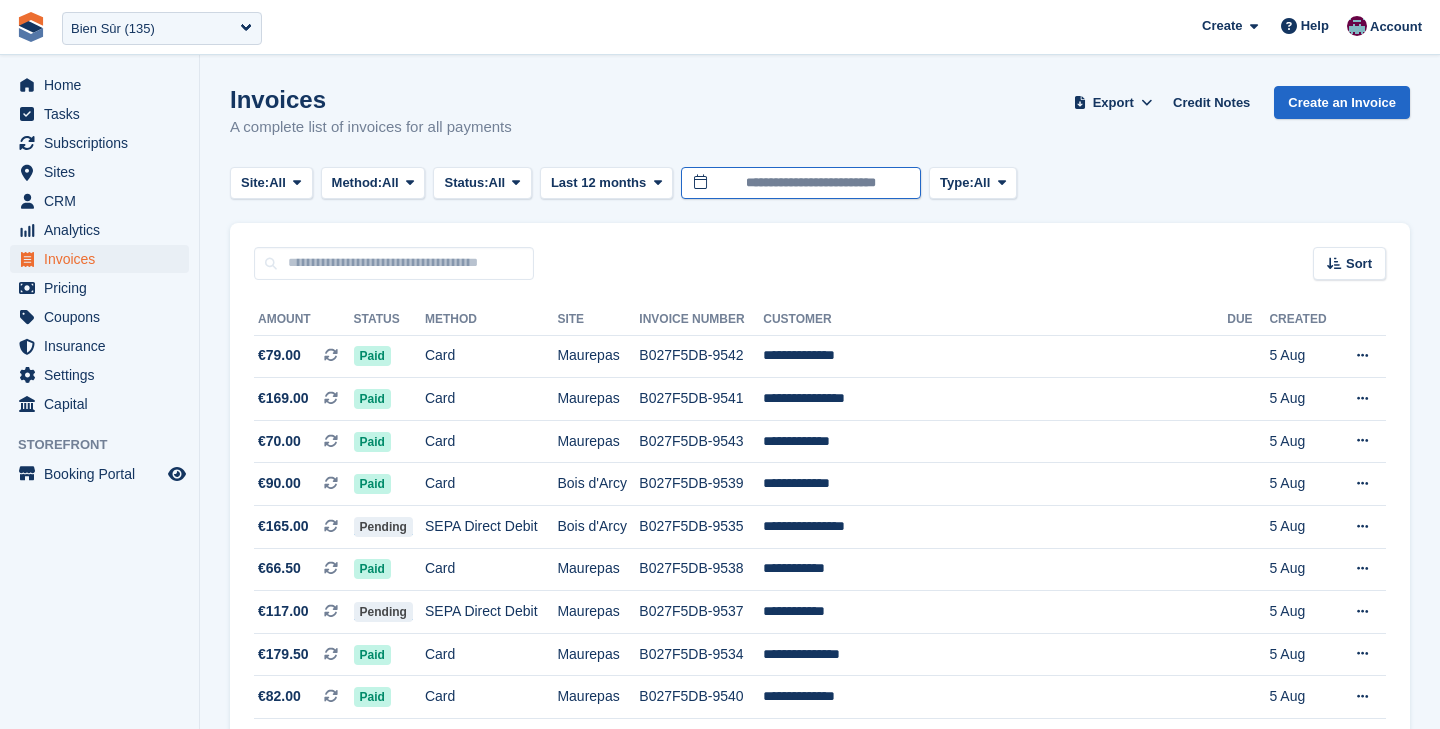 click on "**********" at bounding box center [801, 183] 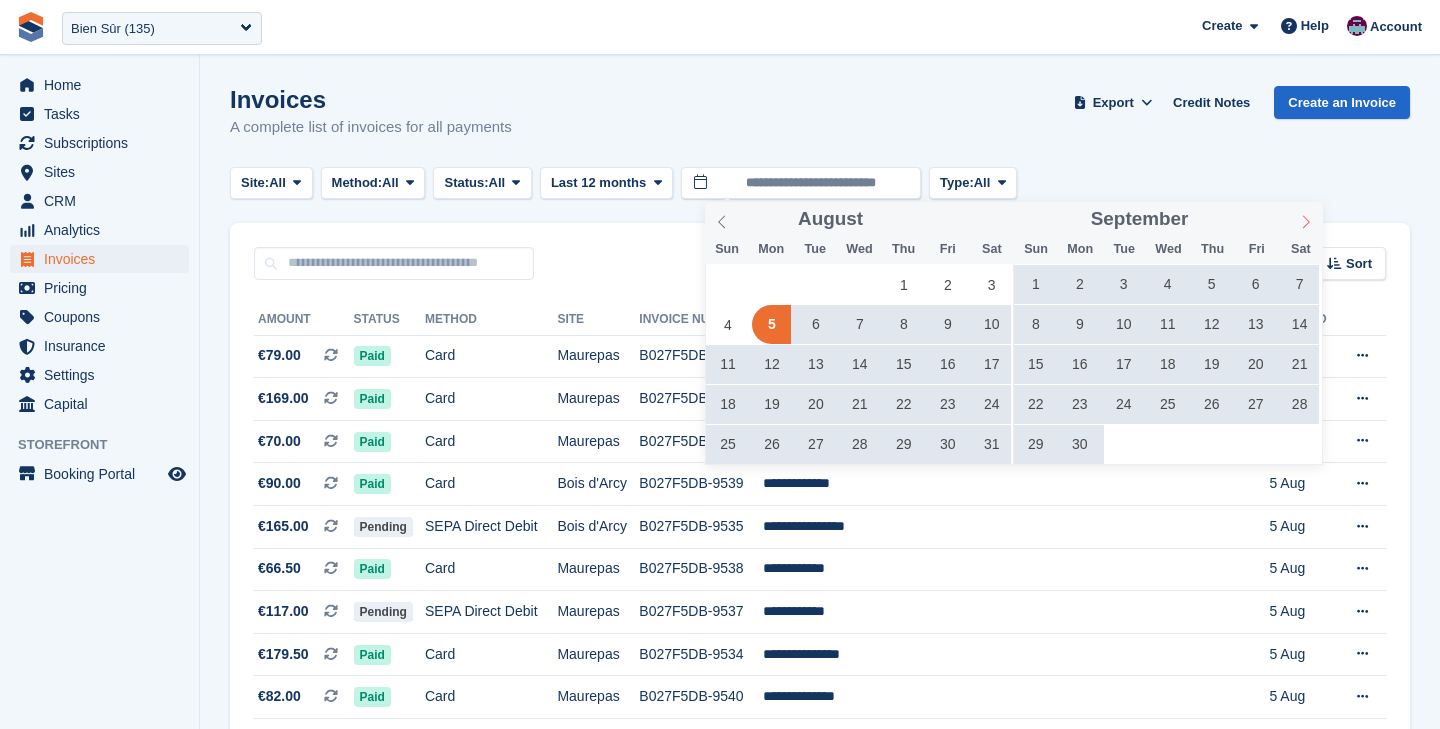 click at bounding box center (1306, 219) 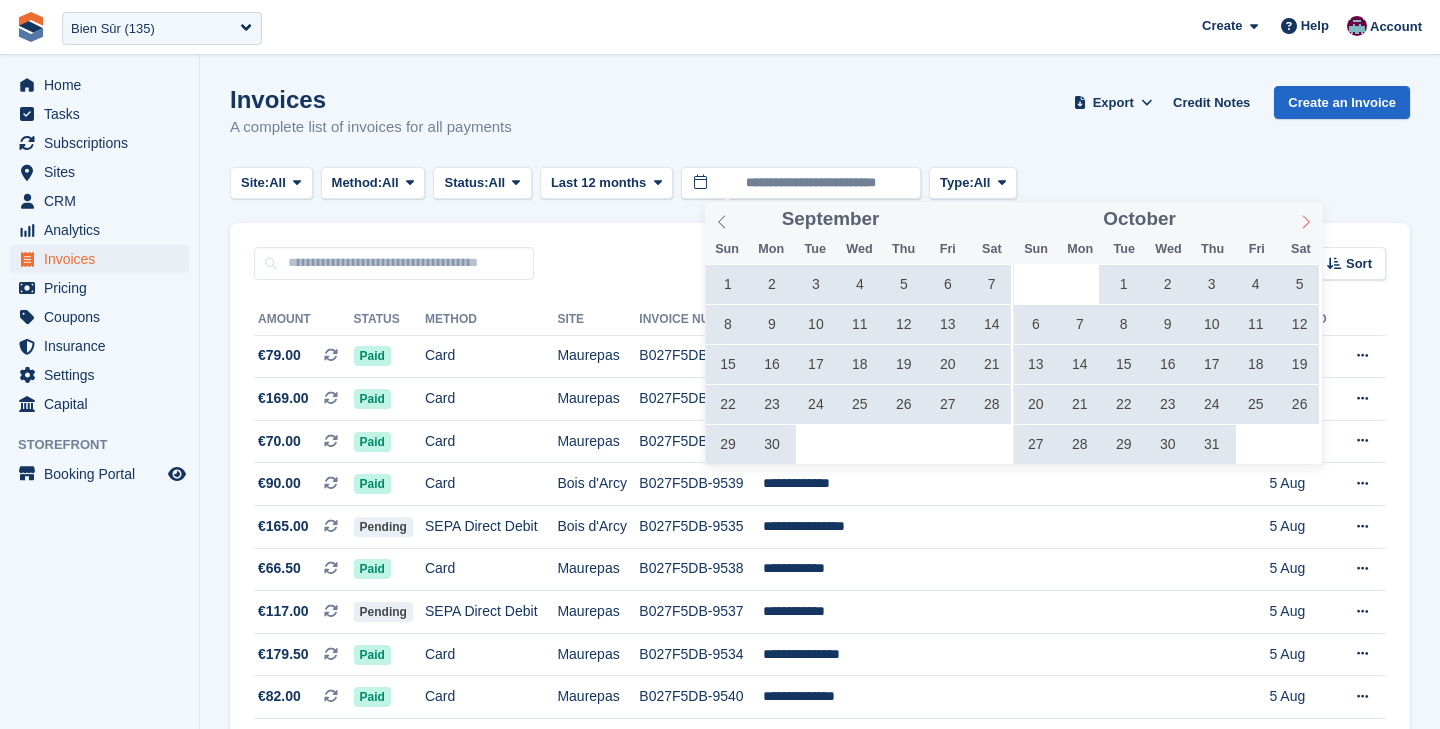 click at bounding box center (1306, 219) 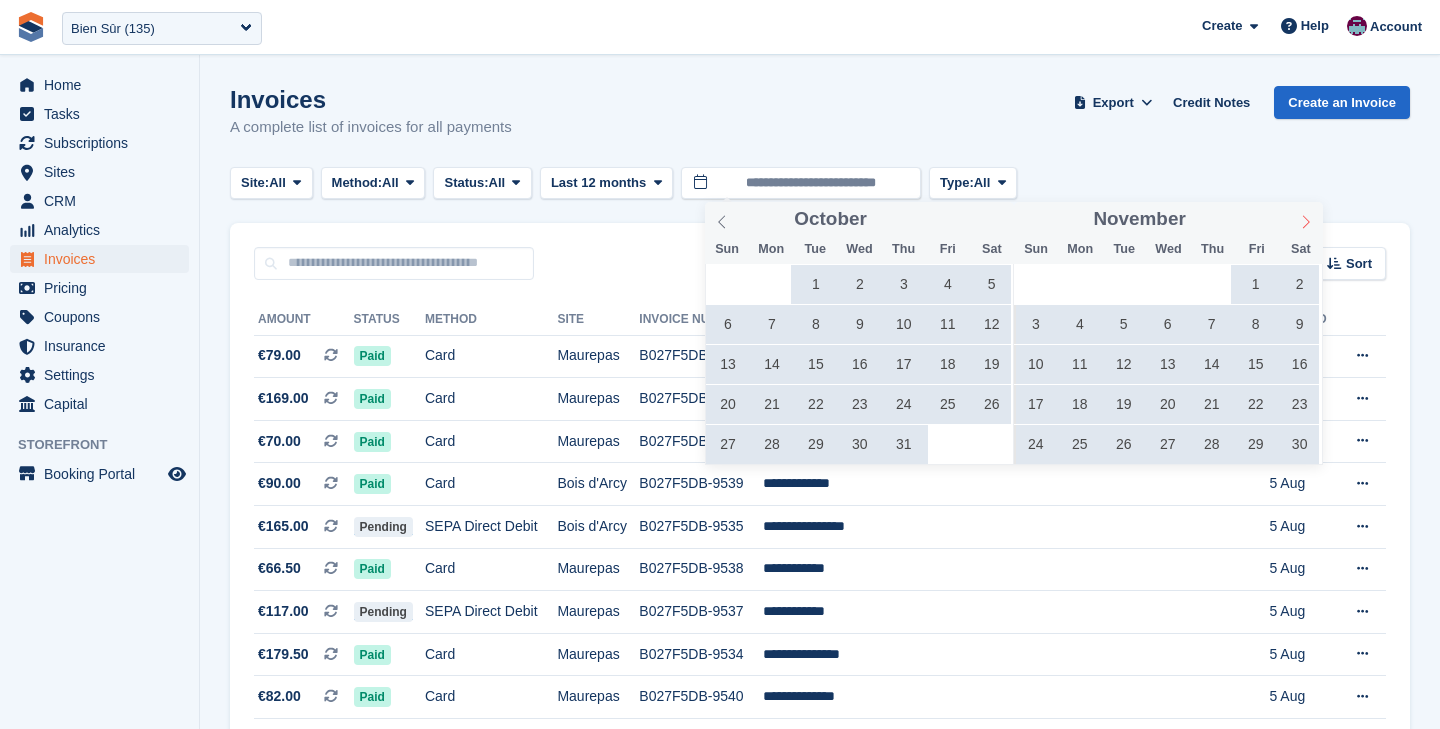 click at bounding box center (1306, 219) 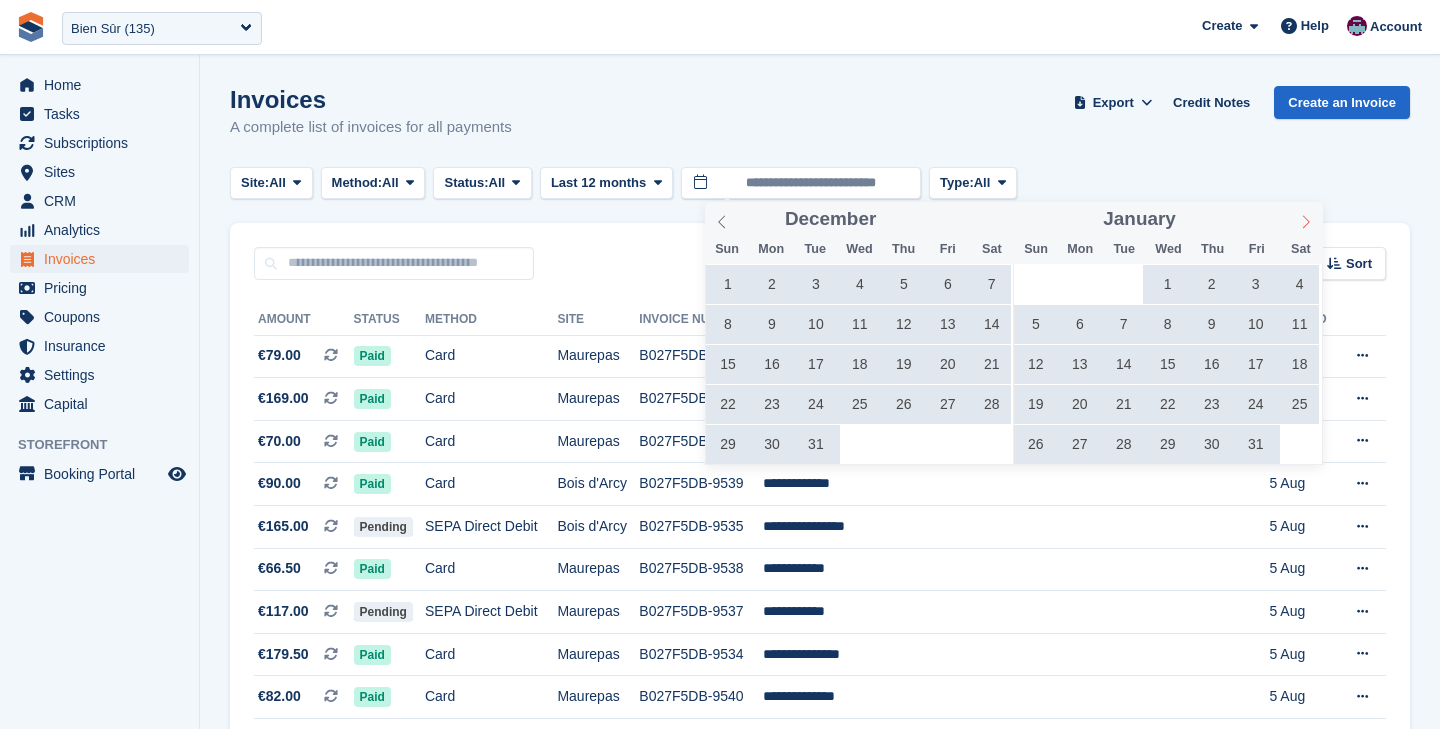click at bounding box center [1306, 219] 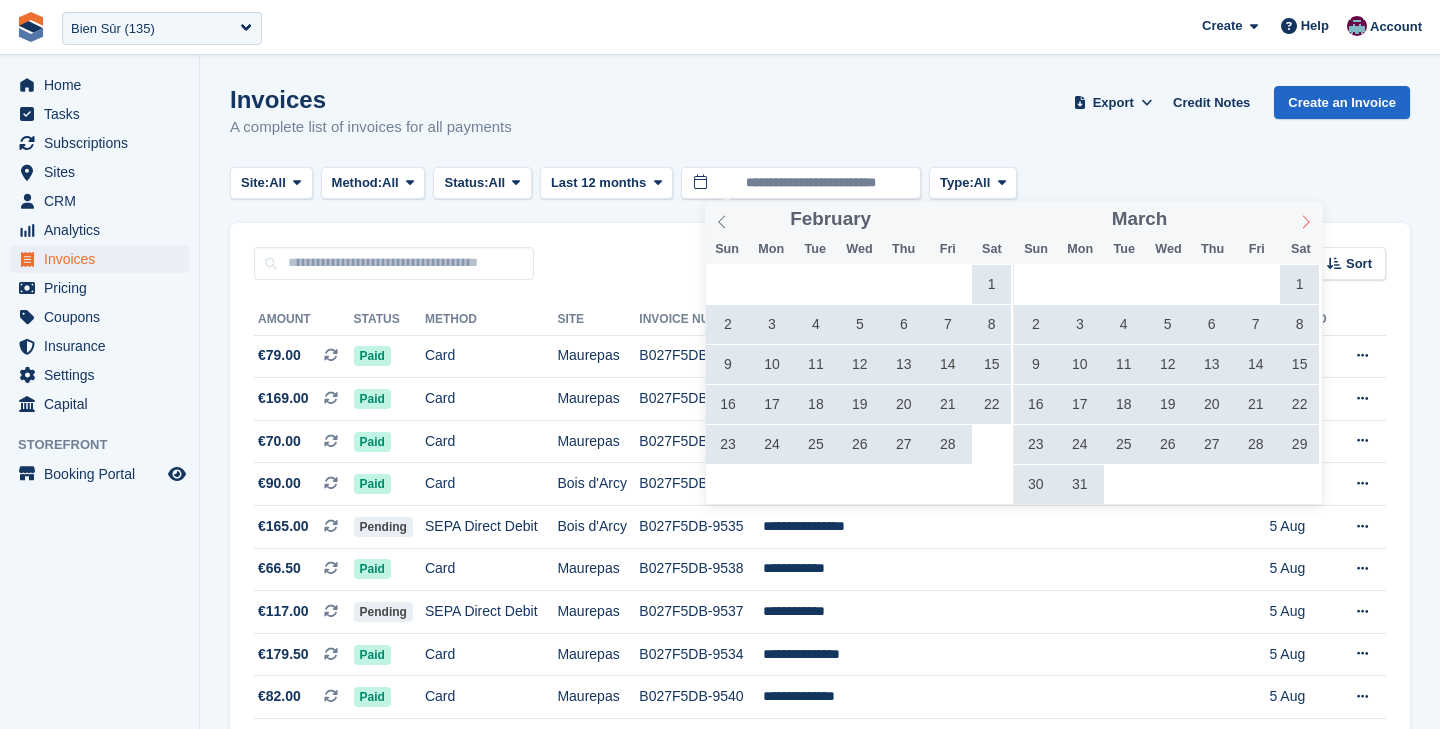 click at bounding box center [1306, 219] 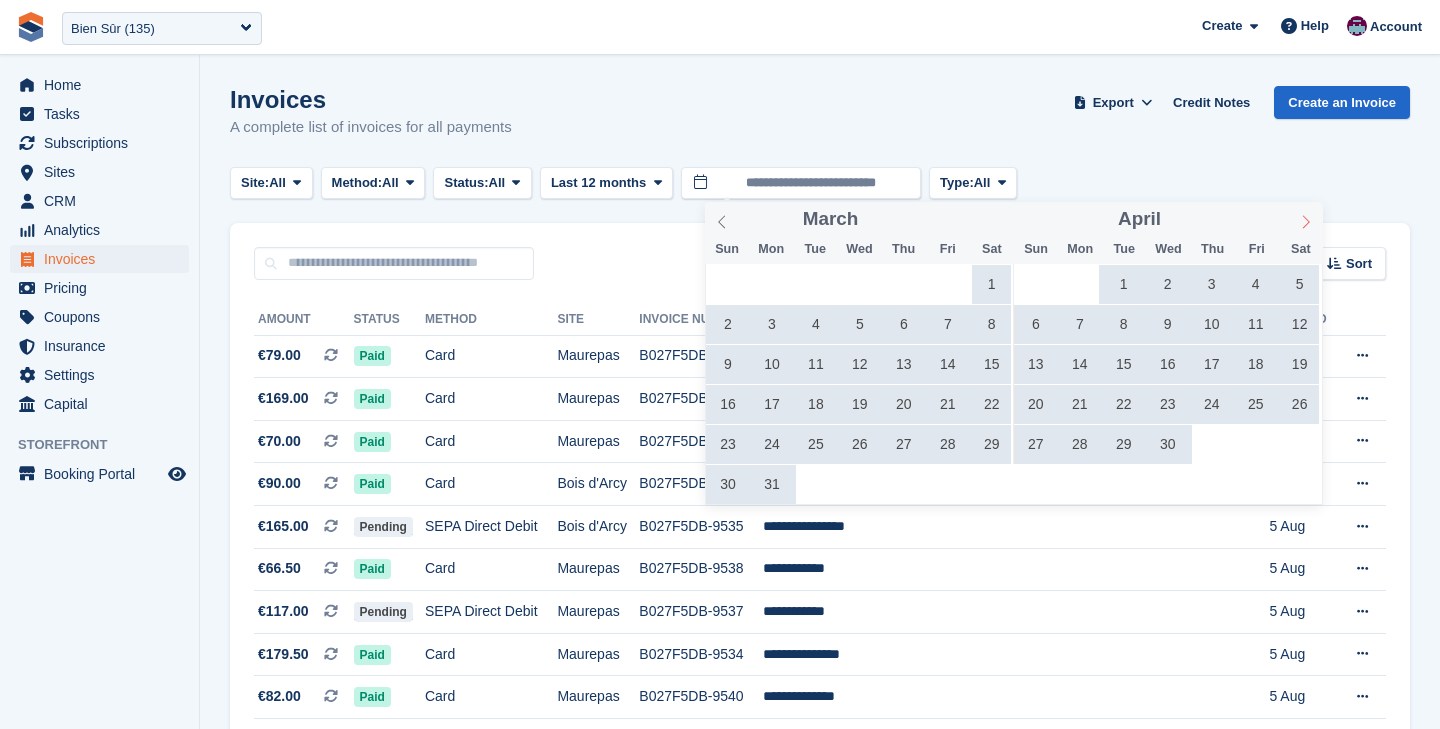 click at bounding box center [1306, 219] 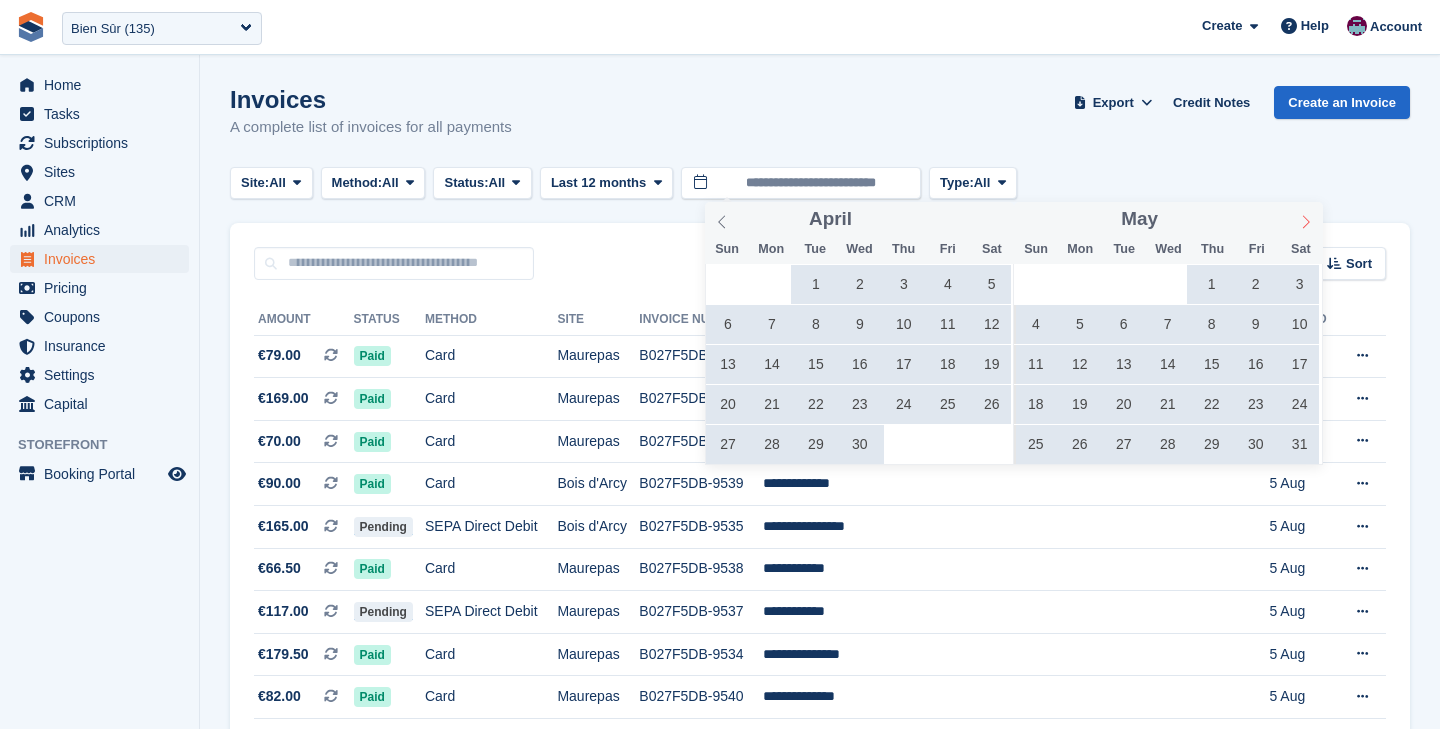 click at bounding box center (1306, 219) 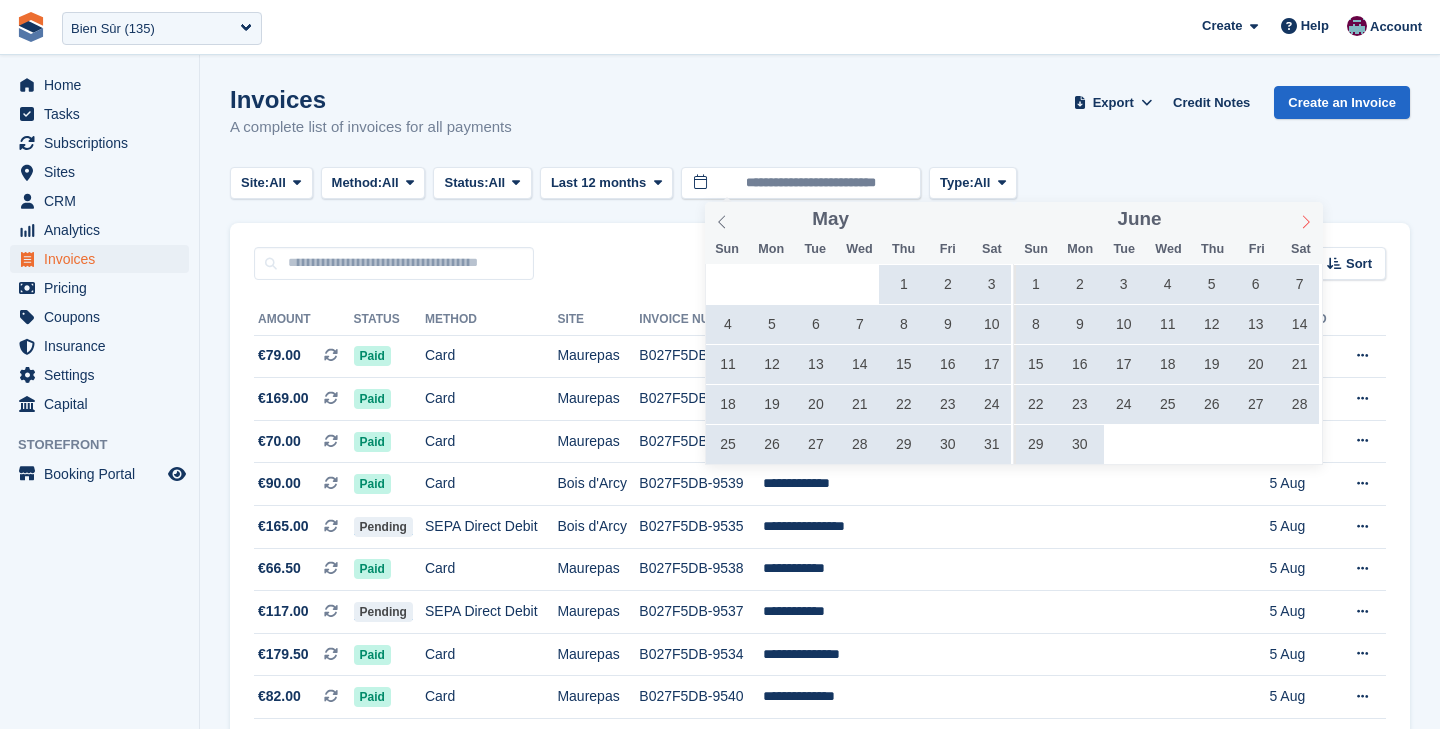 click 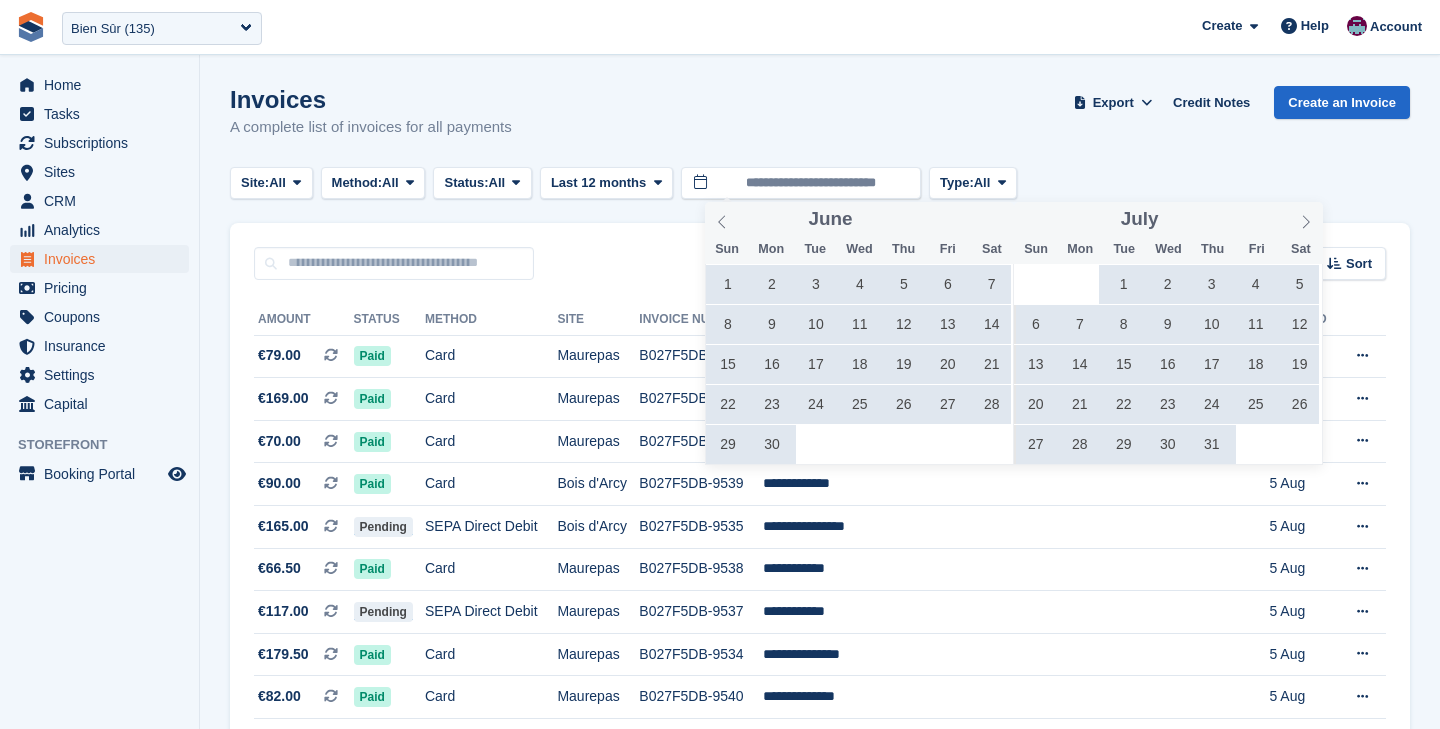 click on "1" at bounding box center (1123, 284) 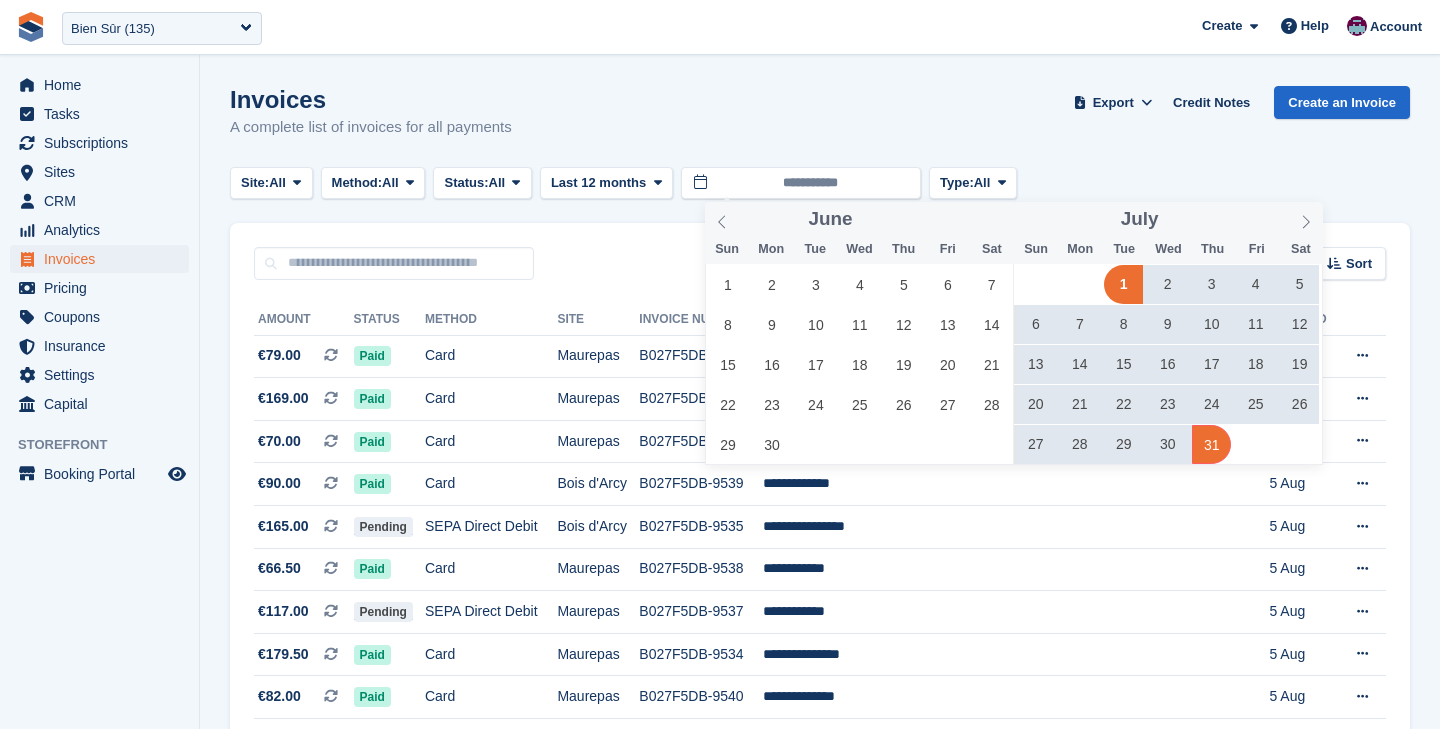 click on "31" at bounding box center [1211, 444] 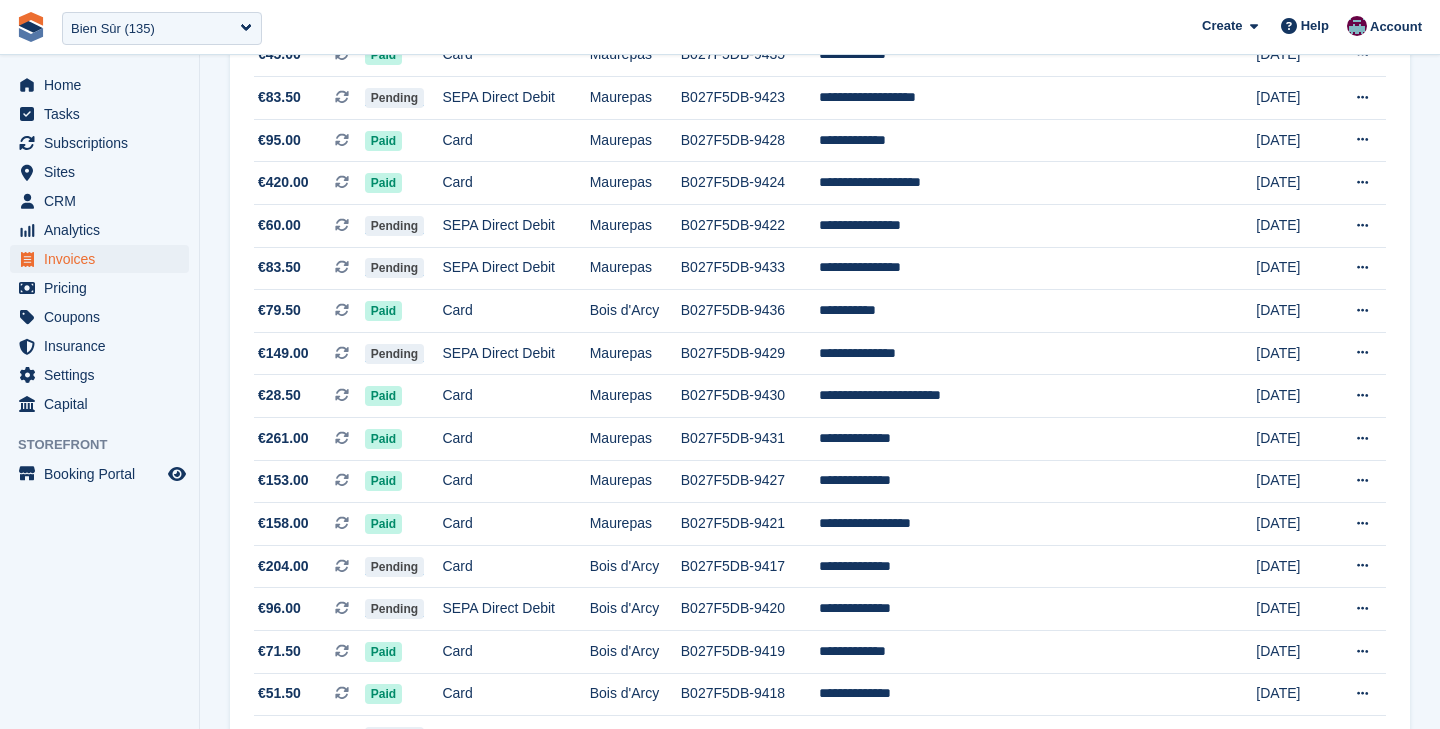 scroll, scrollTop: 0, scrollLeft: 0, axis: both 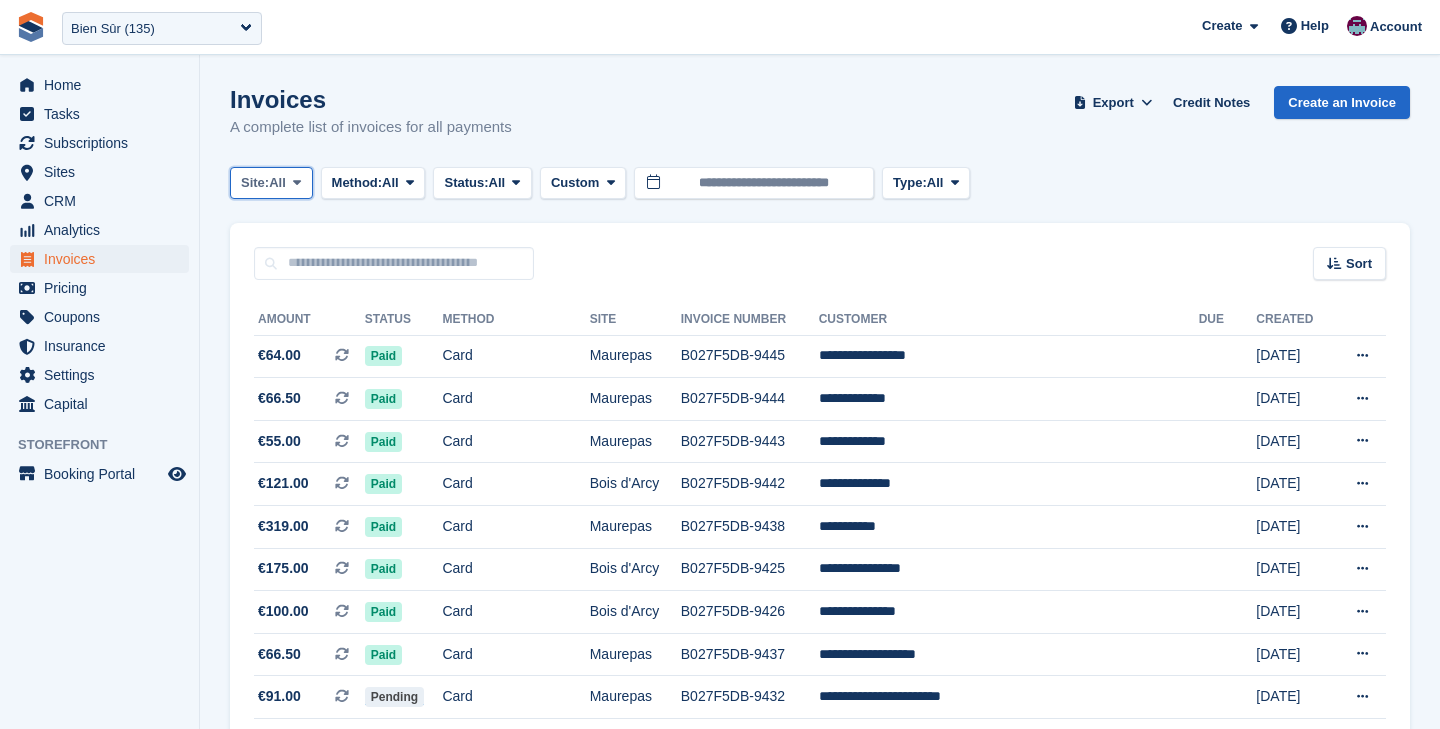 click on "All" at bounding box center [277, 183] 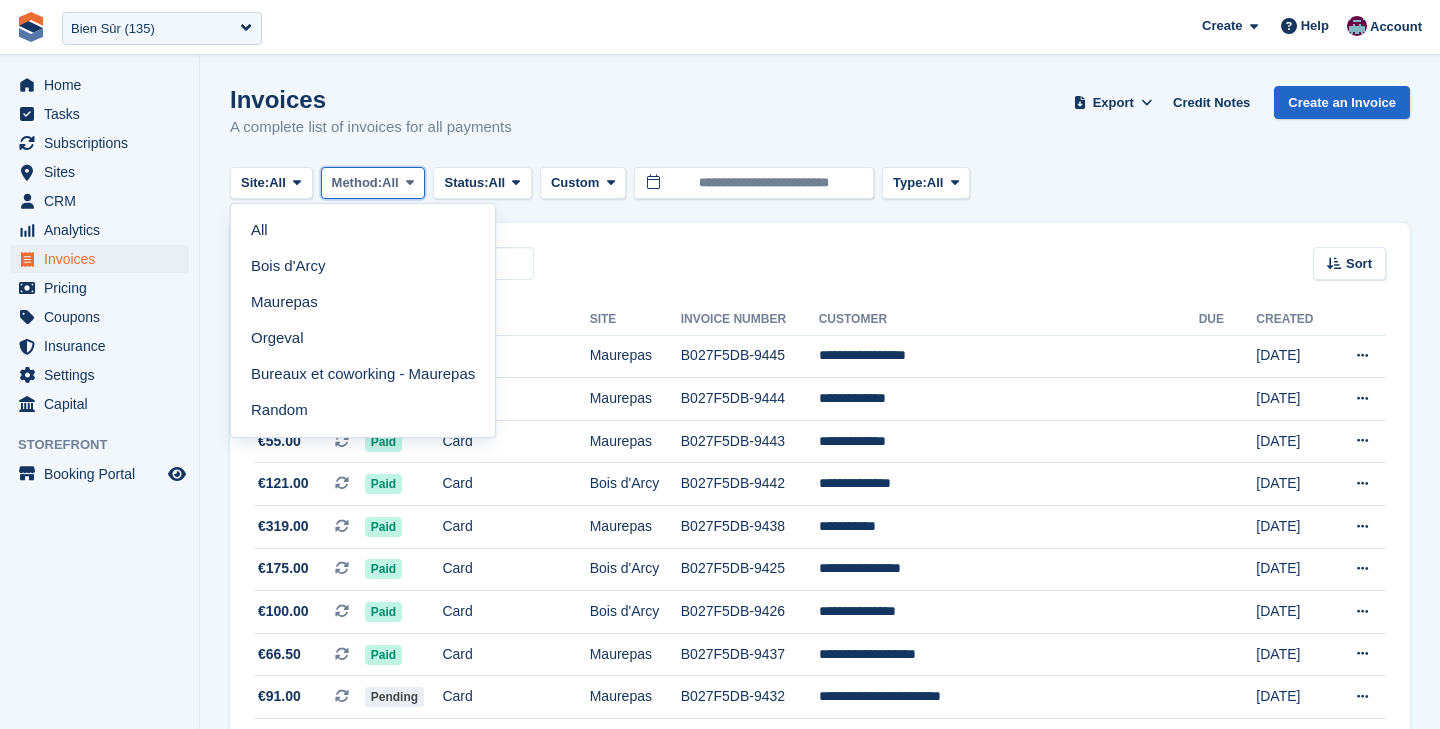 click on "Method:" at bounding box center [357, 183] 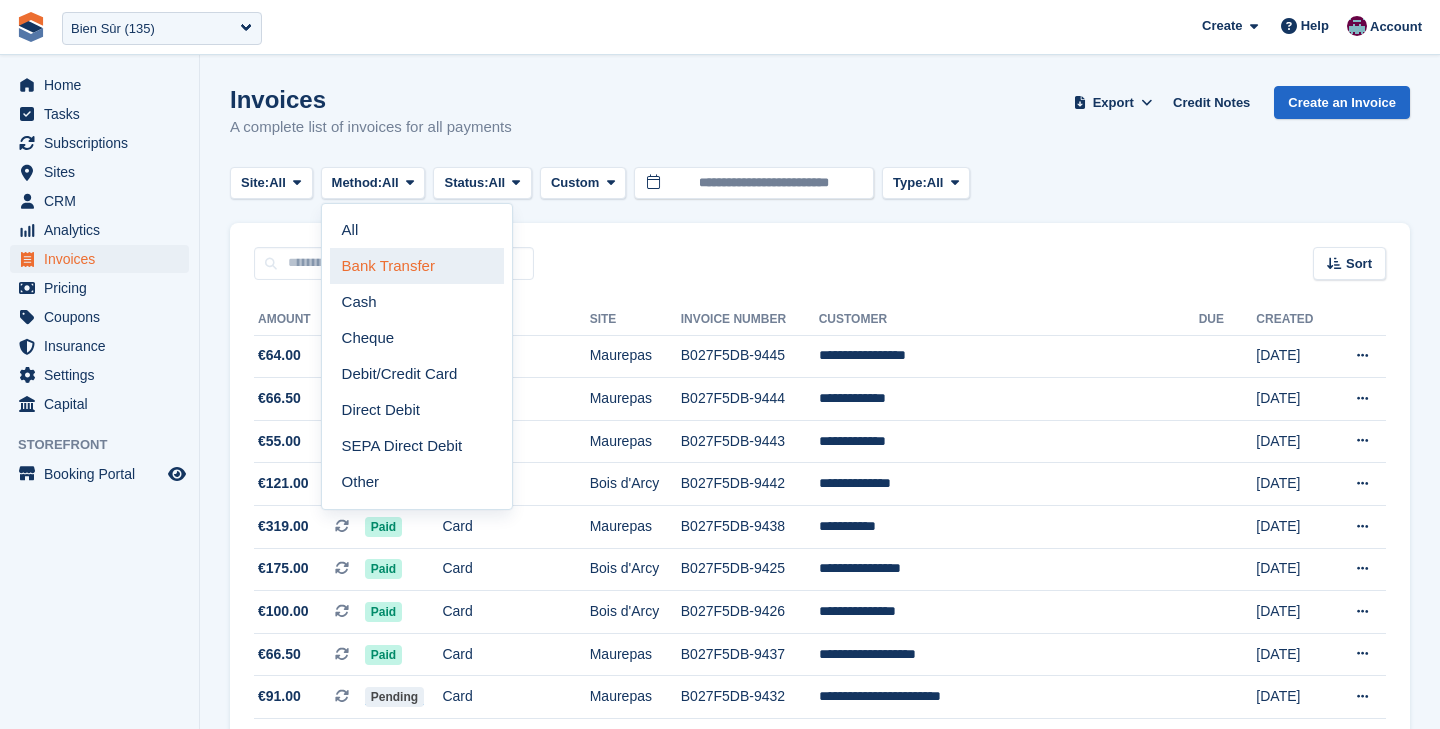click on "Bank Transfer" at bounding box center (417, 266) 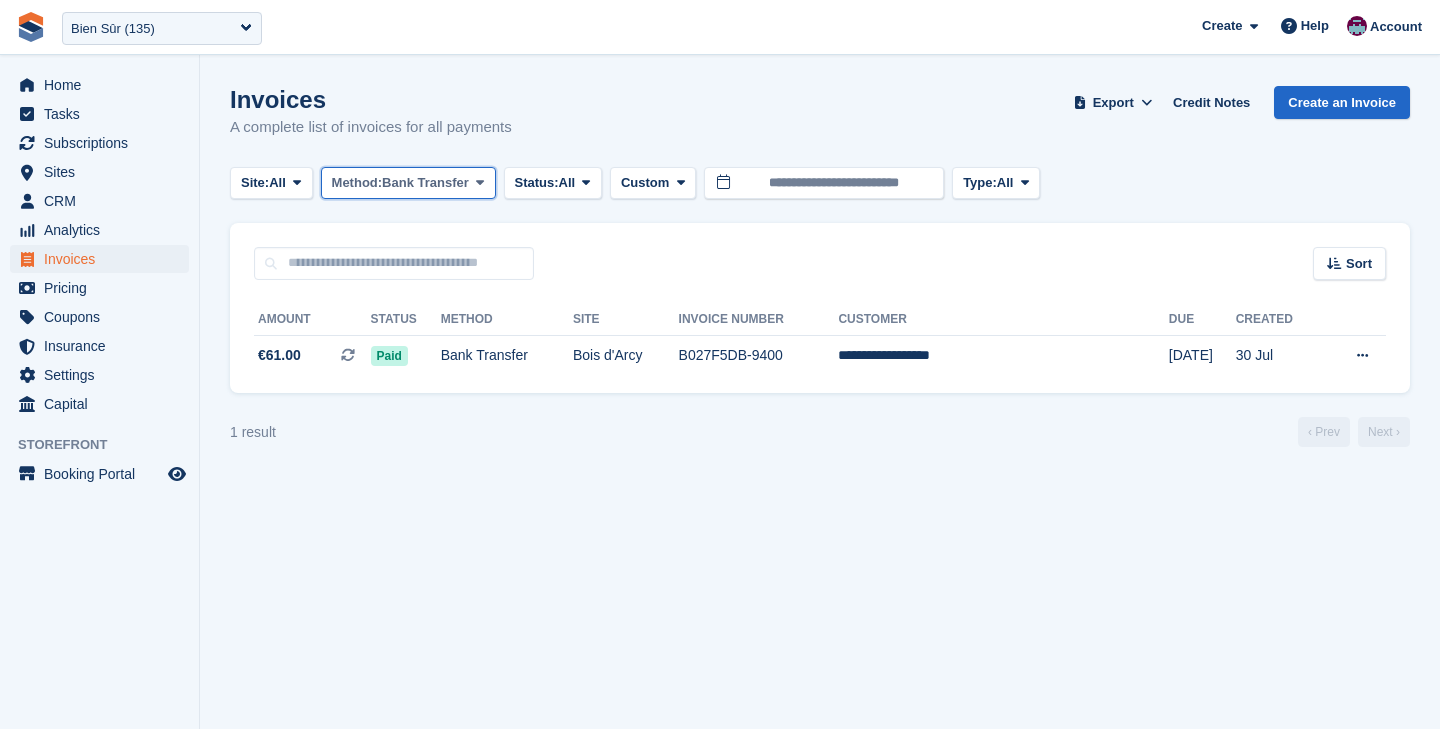 click on "Bank Transfer" at bounding box center [425, 183] 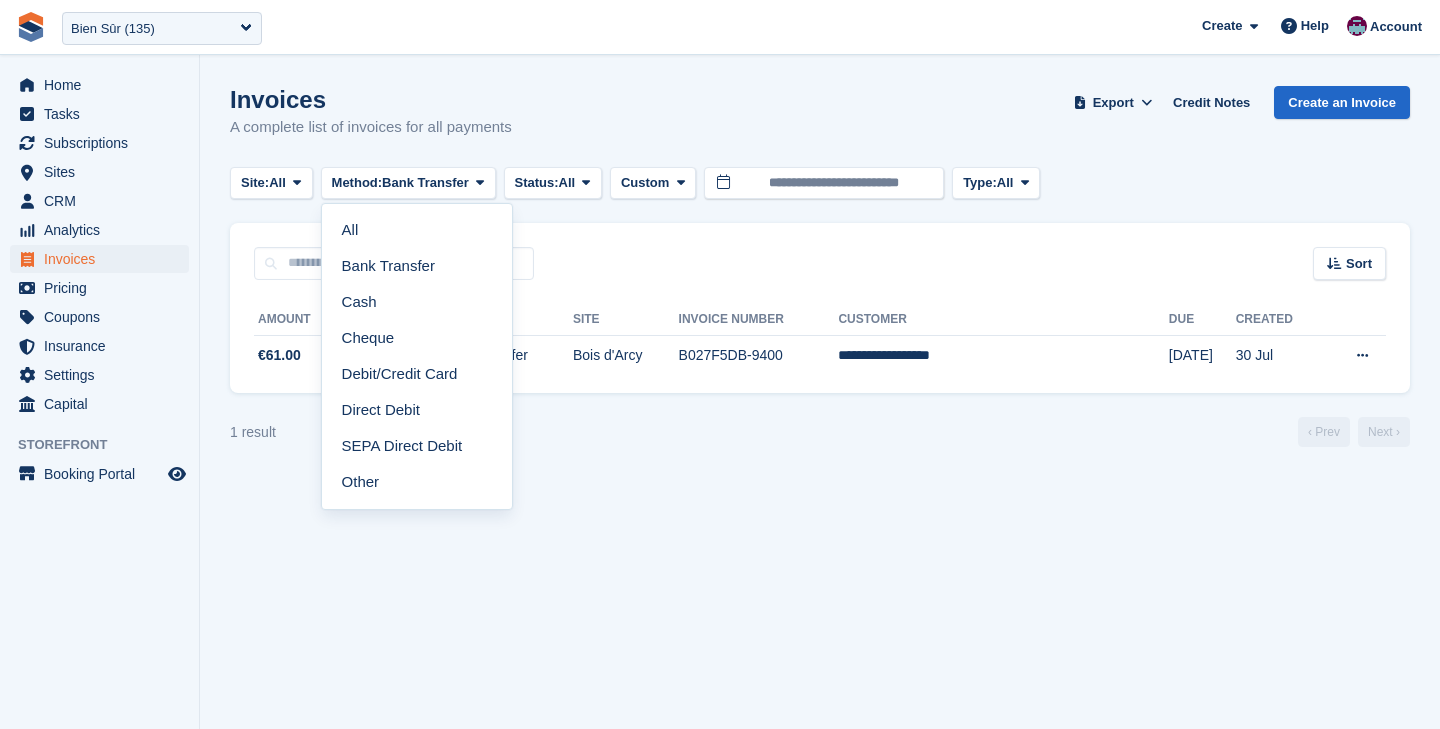 click on "Invoices
A complete list of invoices for all payments
Export
Export Invoices
Export a CSV of all Invoices which match the current filters.
Please allow time for large exports.
Export Formatted for Sage 50
Export Formatted for Xero
Start Export
Credit Notes
Create an Invoice
Site:
All
All
Bois d'Arcy
Maurepas
Orgeval
Bureaux et coworking - Maurepas
Random
Method:
Bank Transfer" at bounding box center [820, 266] 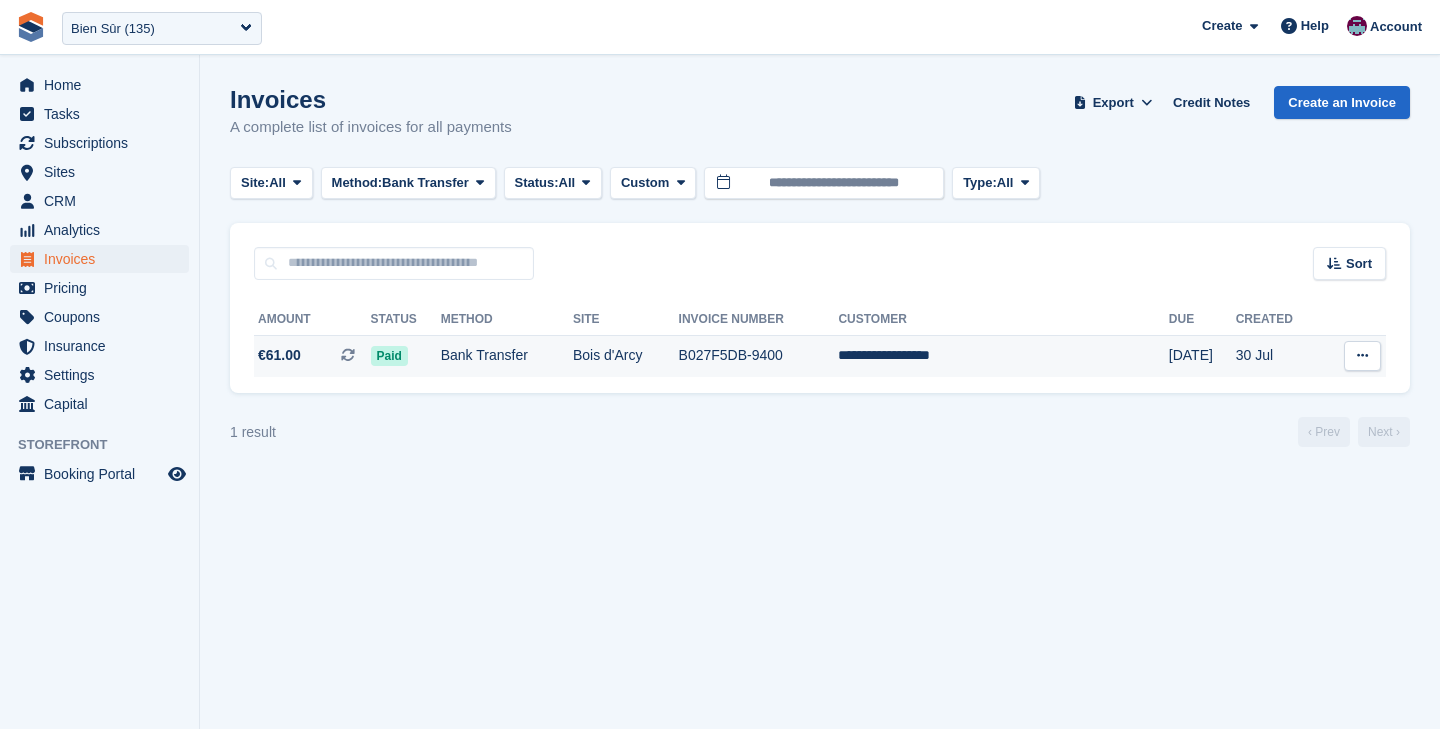 click on "Bank Transfer" at bounding box center (507, 356) 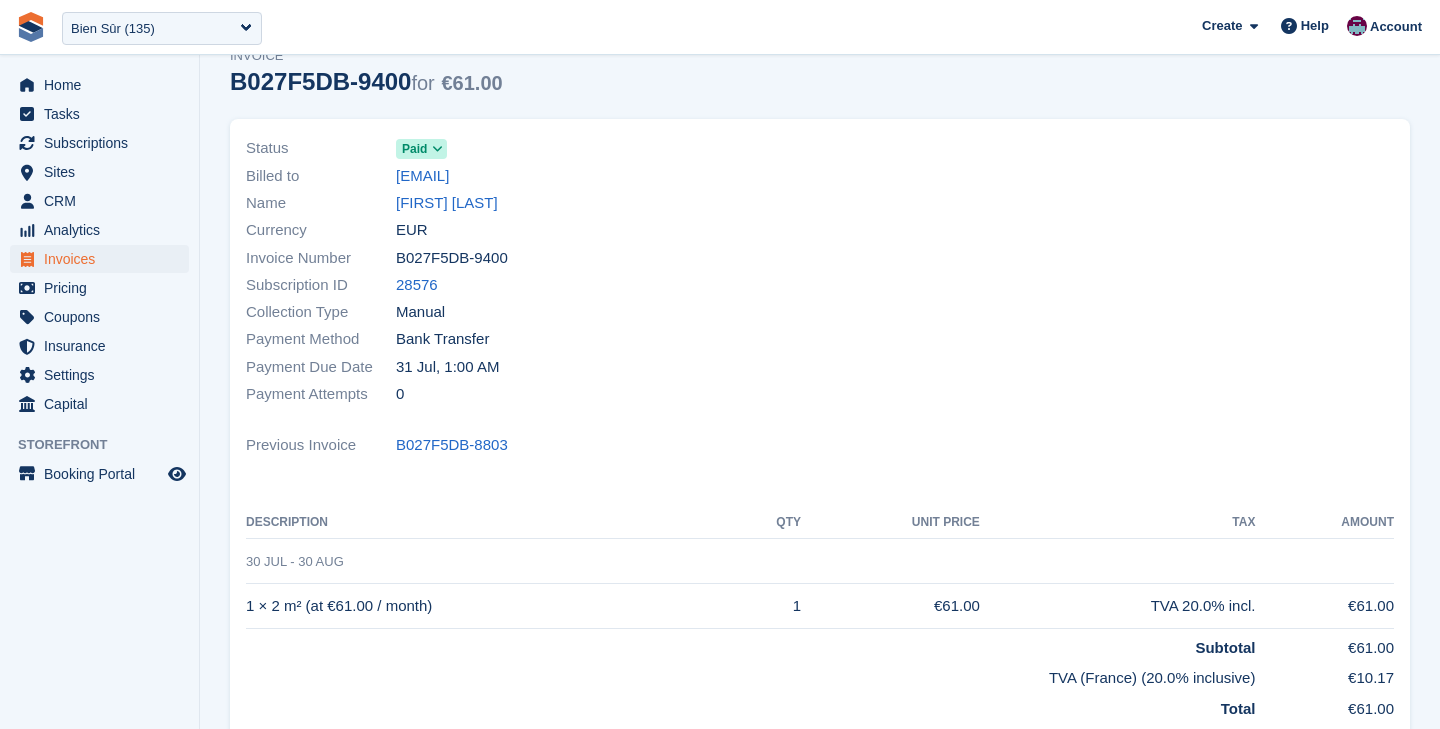 scroll, scrollTop: 0, scrollLeft: 0, axis: both 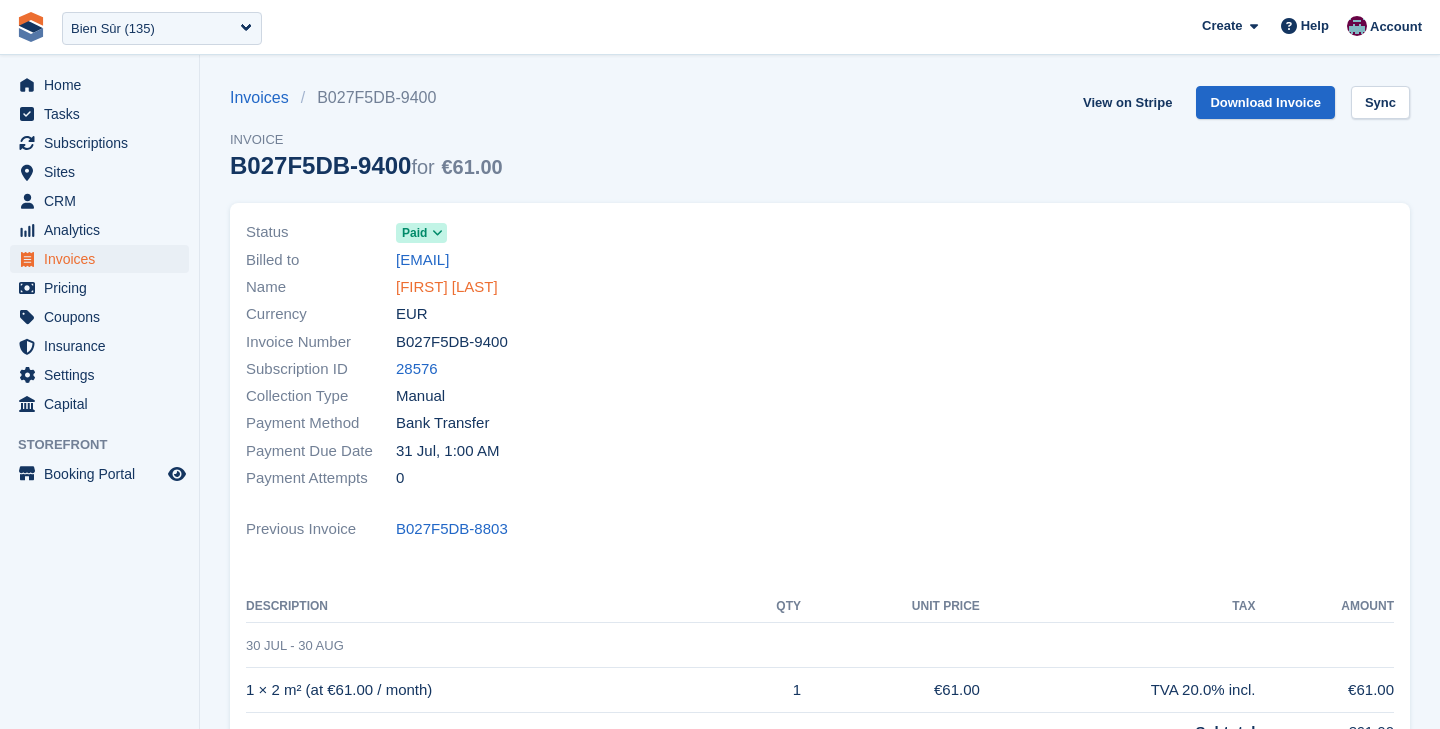 click on "Bernadeta Sardjono" at bounding box center (447, 287) 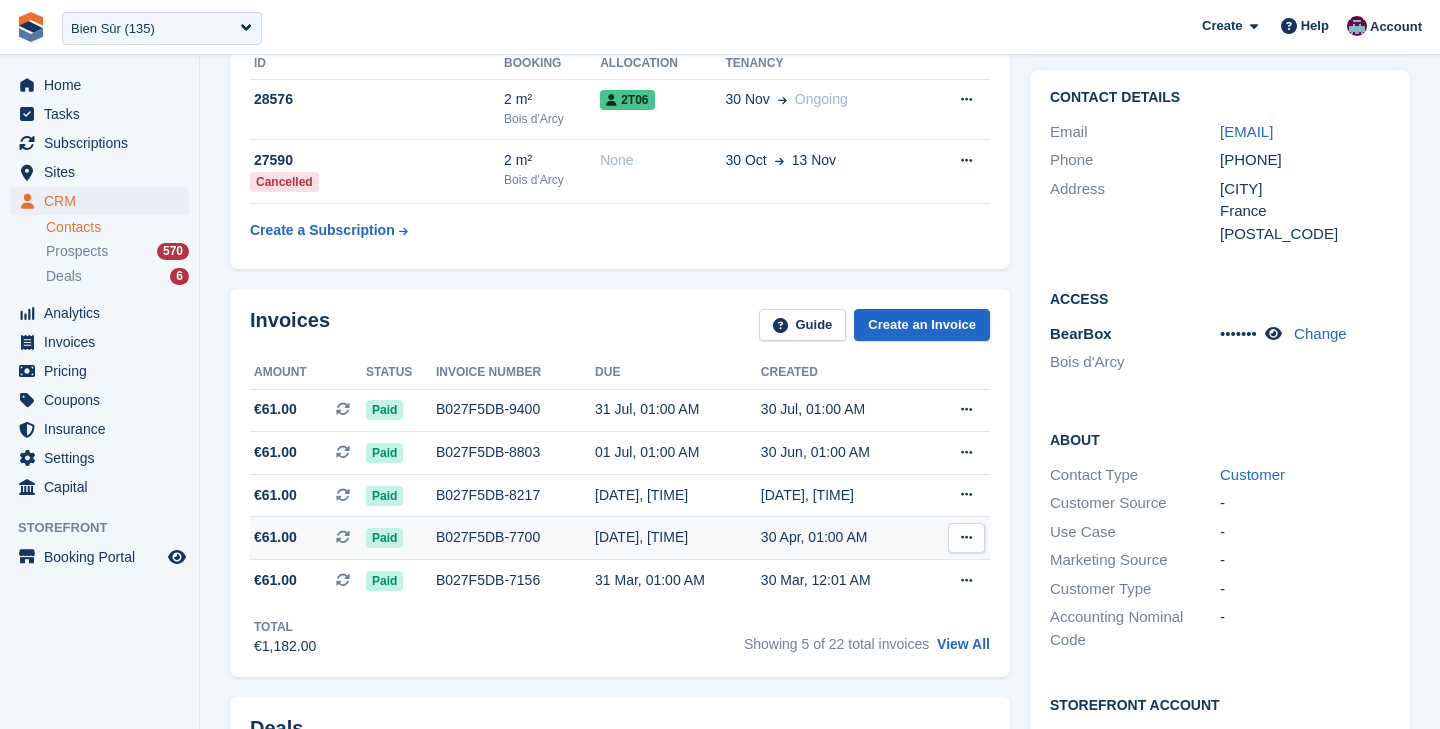 scroll, scrollTop: 0, scrollLeft: 0, axis: both 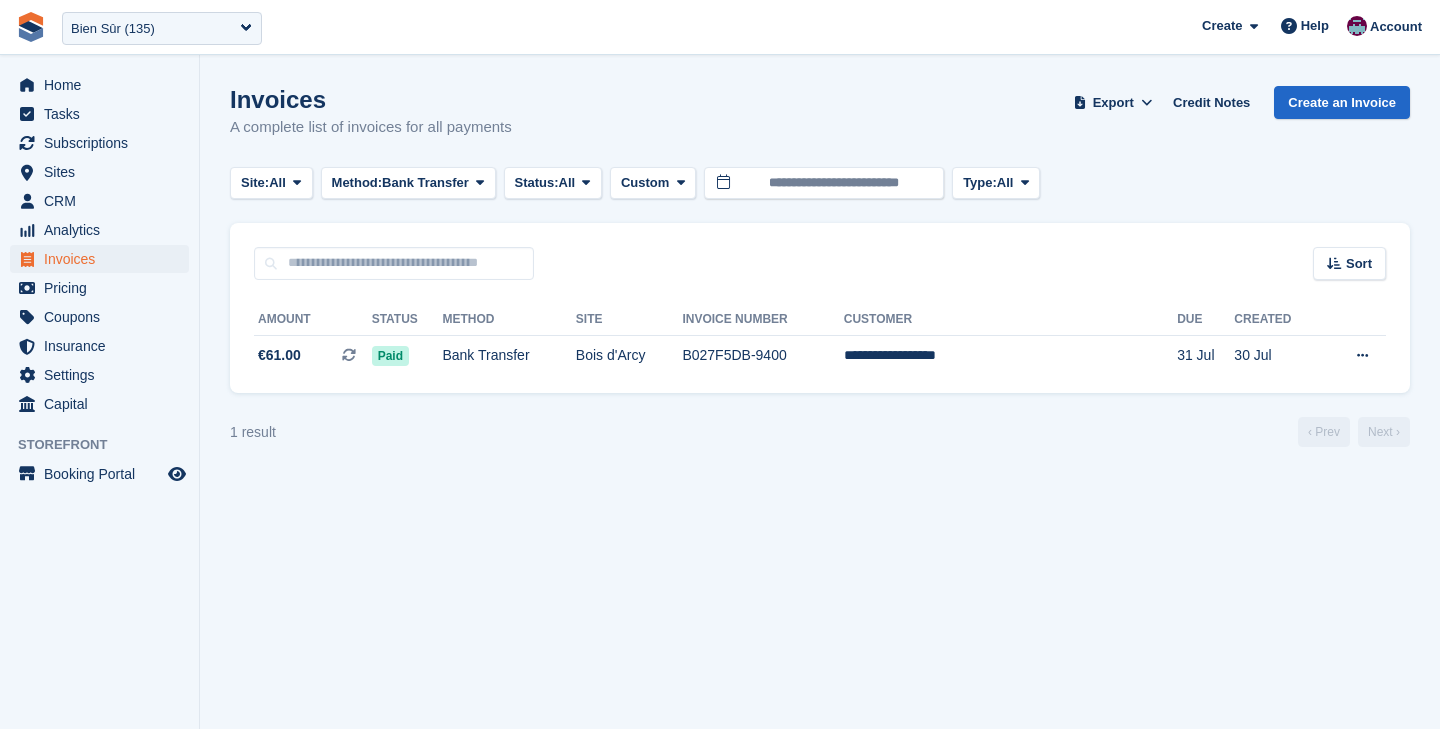 click on "Invoices
A complete list of invoices for all payments
Export
Export Invoices
Export a CSV of all Invoices which match the current filters.
Please allow time for large exports.
Export Formatted for Sage 50
Export Formatted for Xero
Start Export
Credit Notes
Create an Invoice
Site:
All
All
[CITY]
[CITY]
[CITY]
Bureaux et coworking - [CITY]
Random
Method:
Bank Transfer" at bounding box center [820, 266] 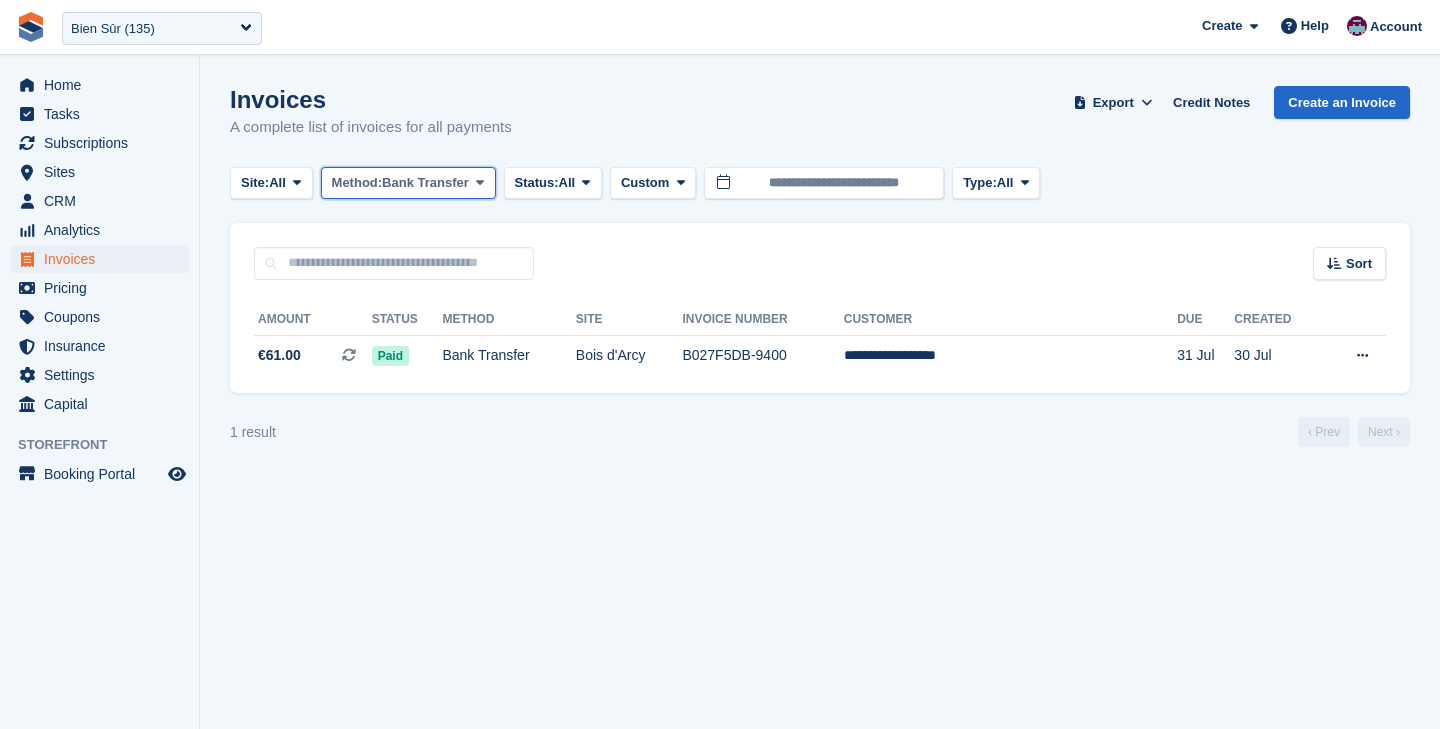 click on "Bank Transfer" at bounding box center [425, 183] 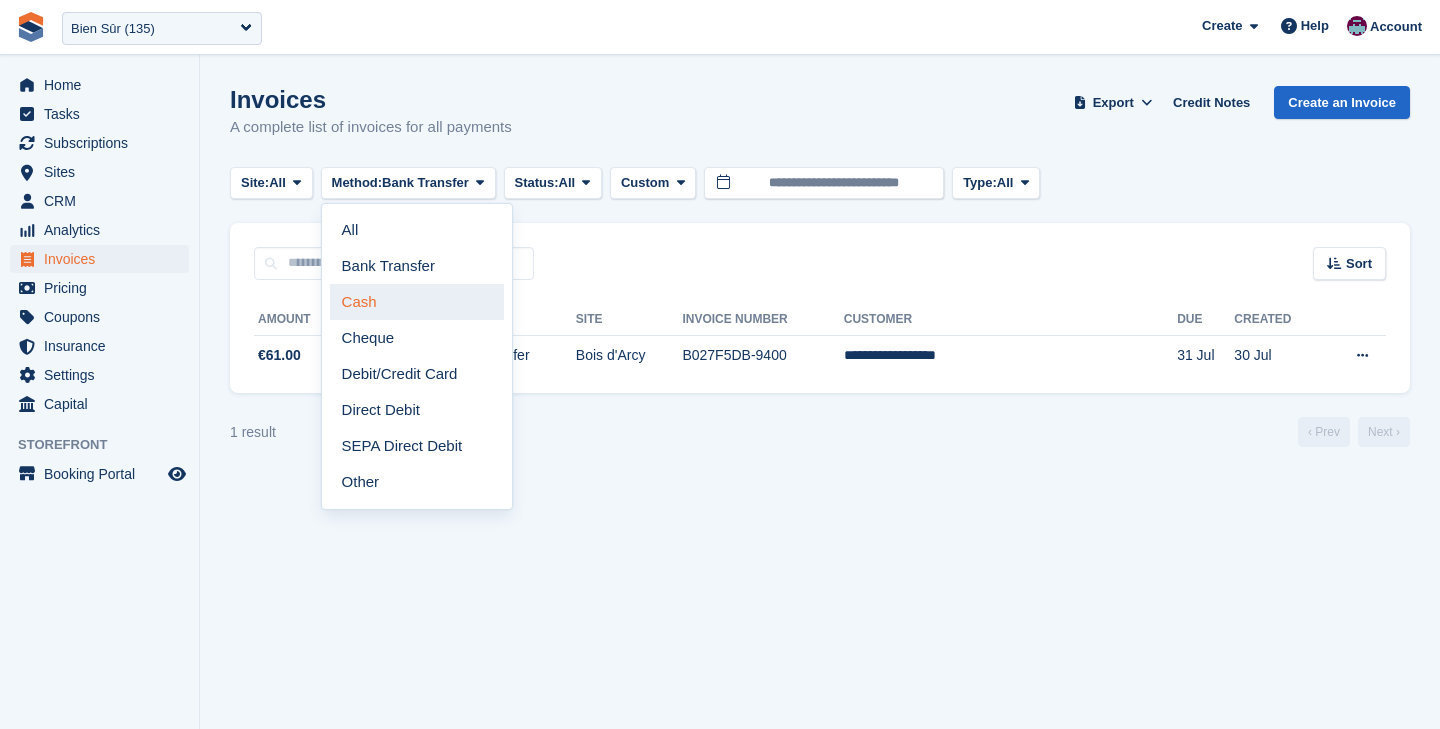 click on "Cash" at bounding box center [417, 302] 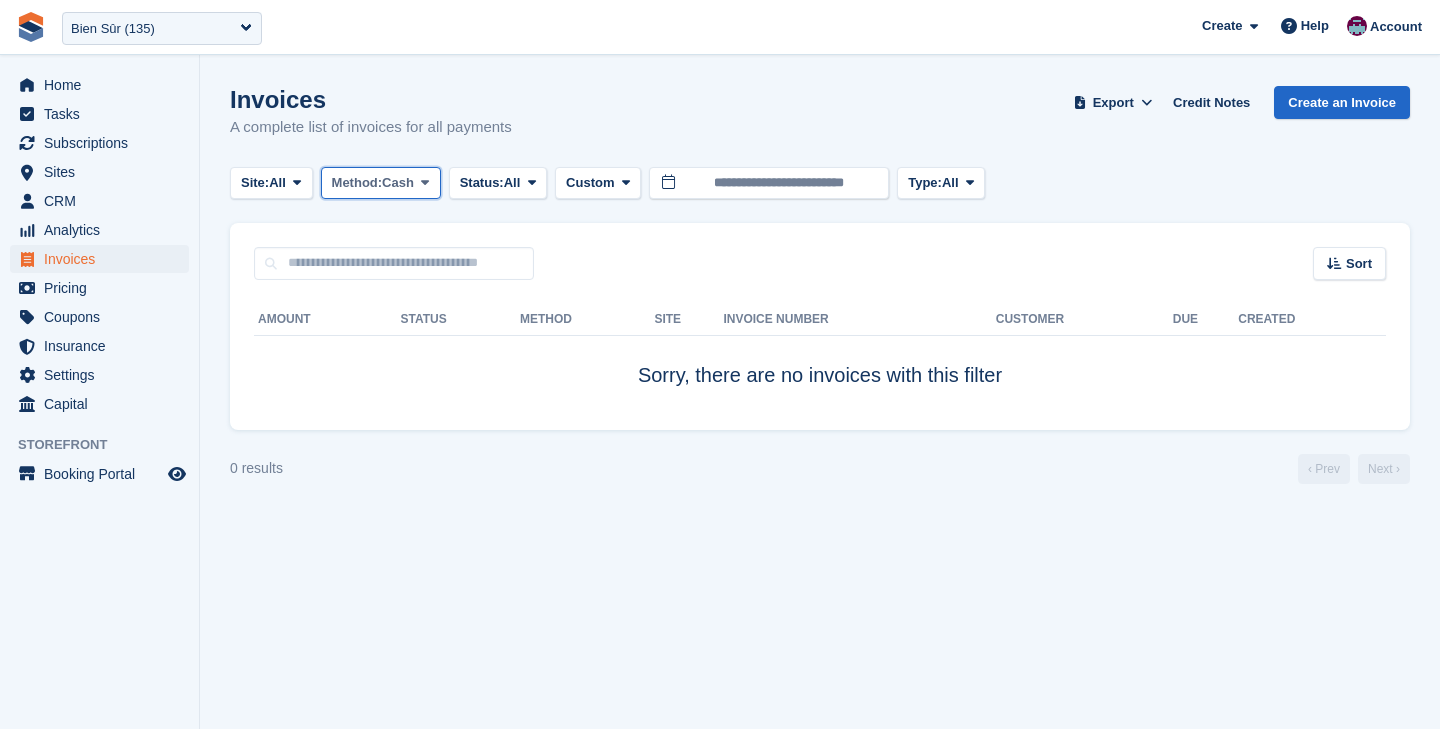 click on "Method:
Cash" at bounding box center [381, 183] 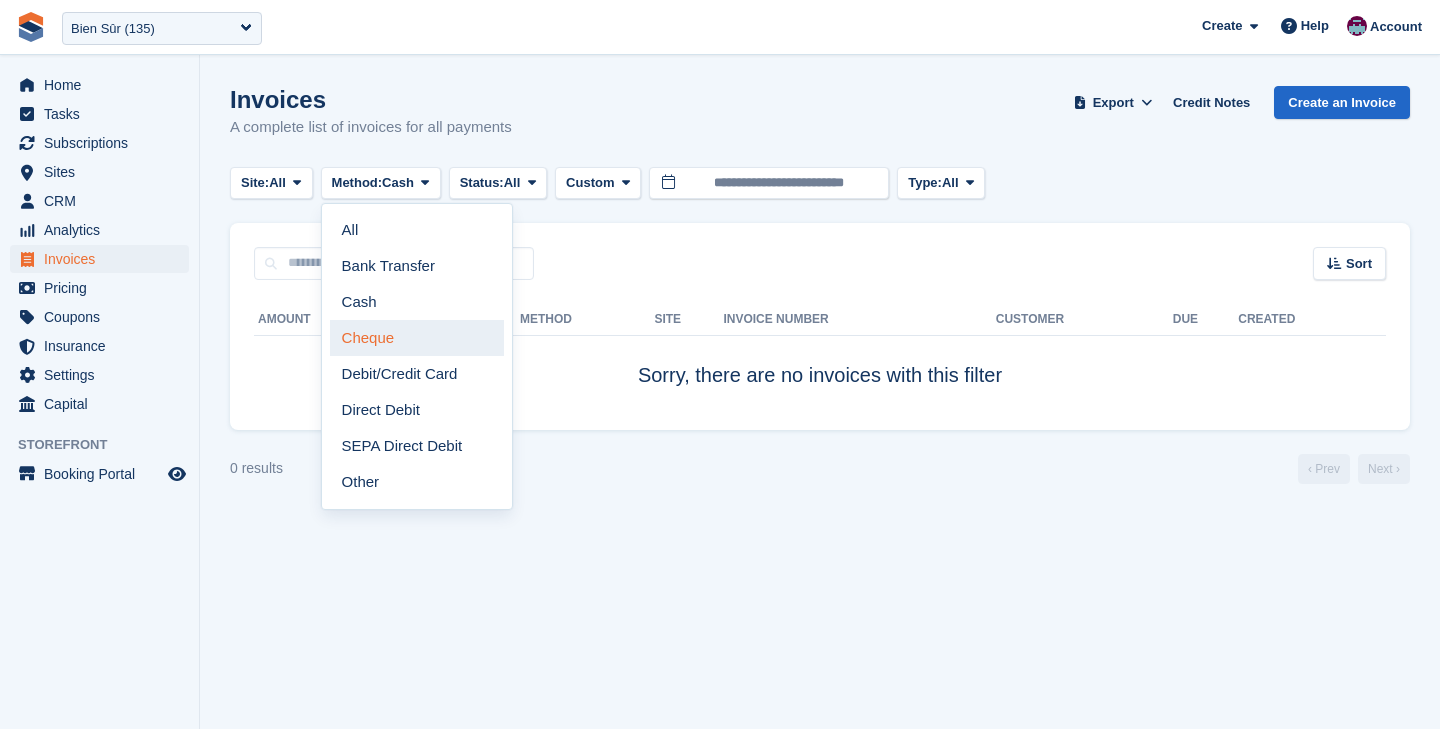 click on "Cheque" at bounding box center (417, 338) 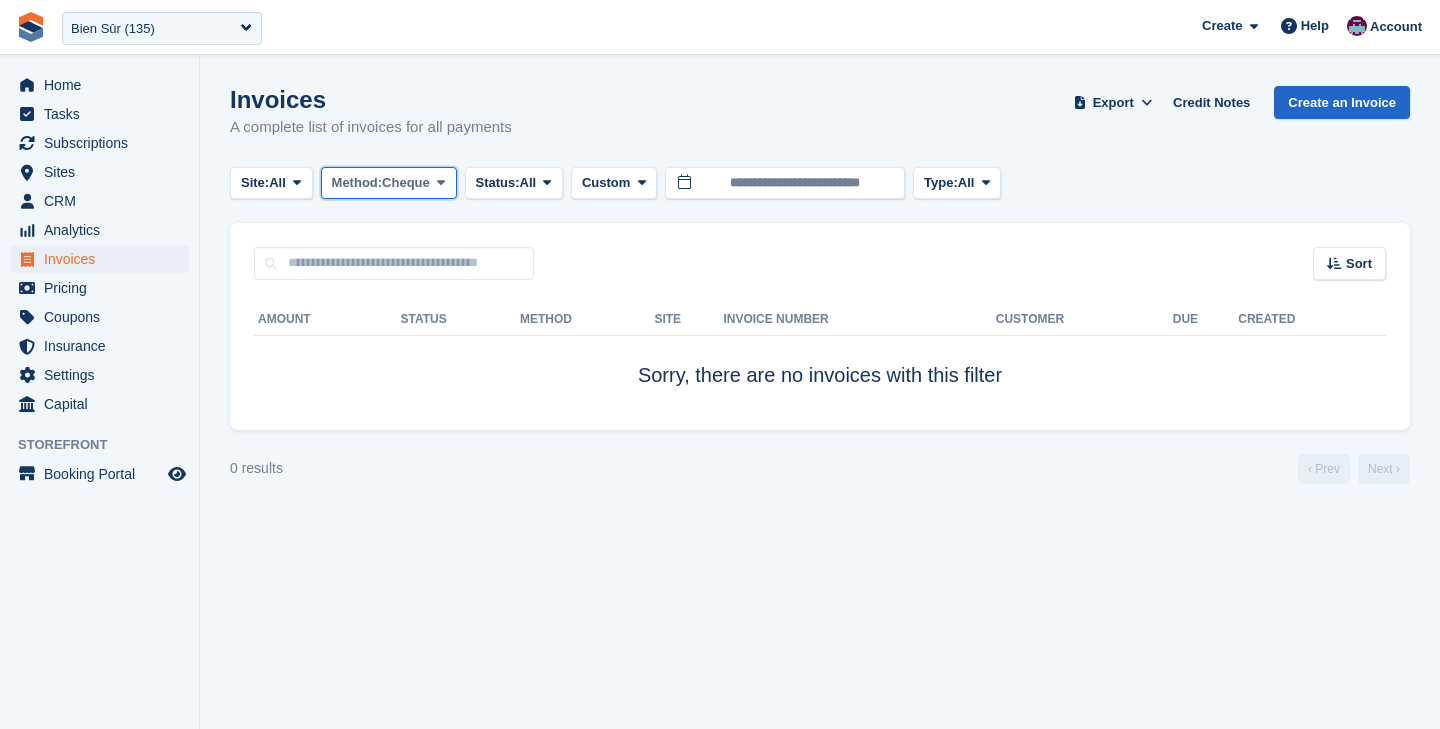 click on "Cheque" at bounding box center (406, 183) 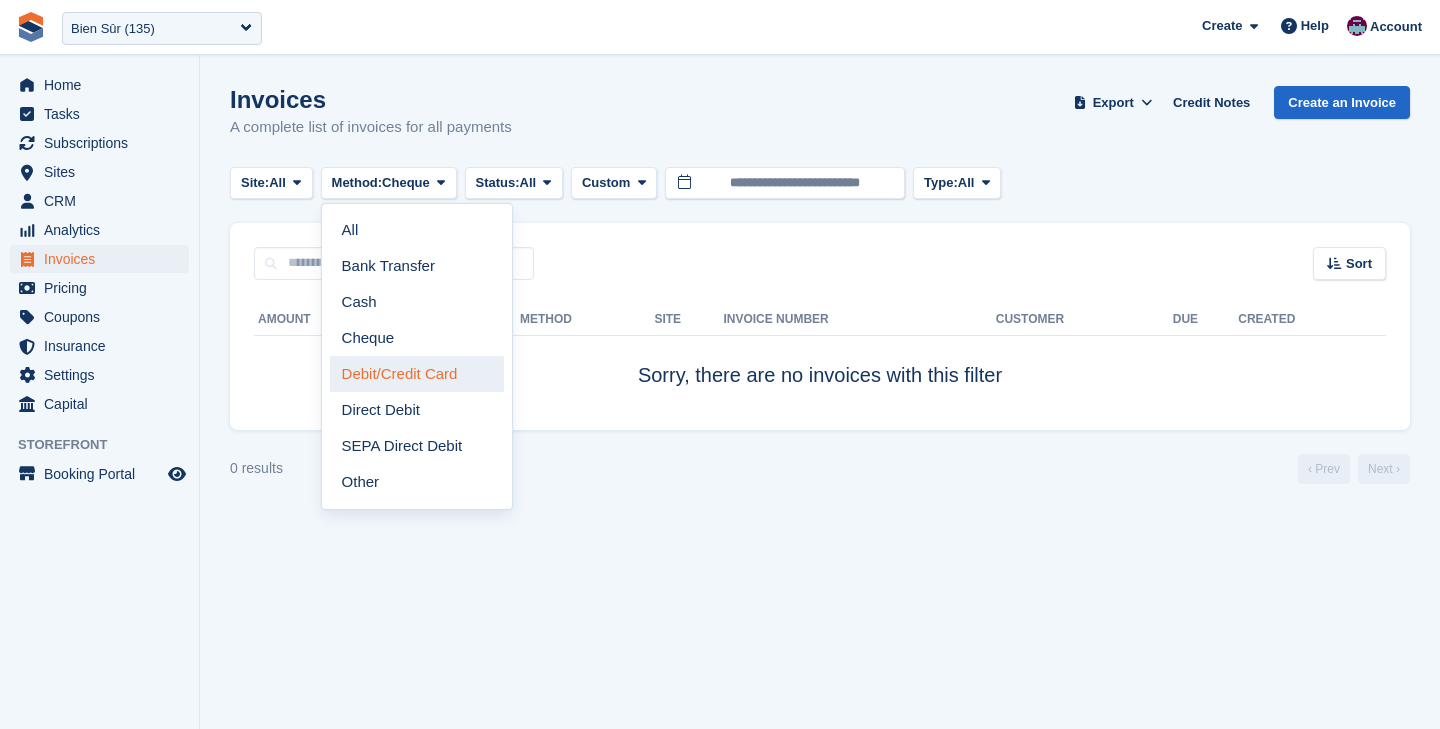 click on "Debit/Credit Card" at bounding box center [417, 374] 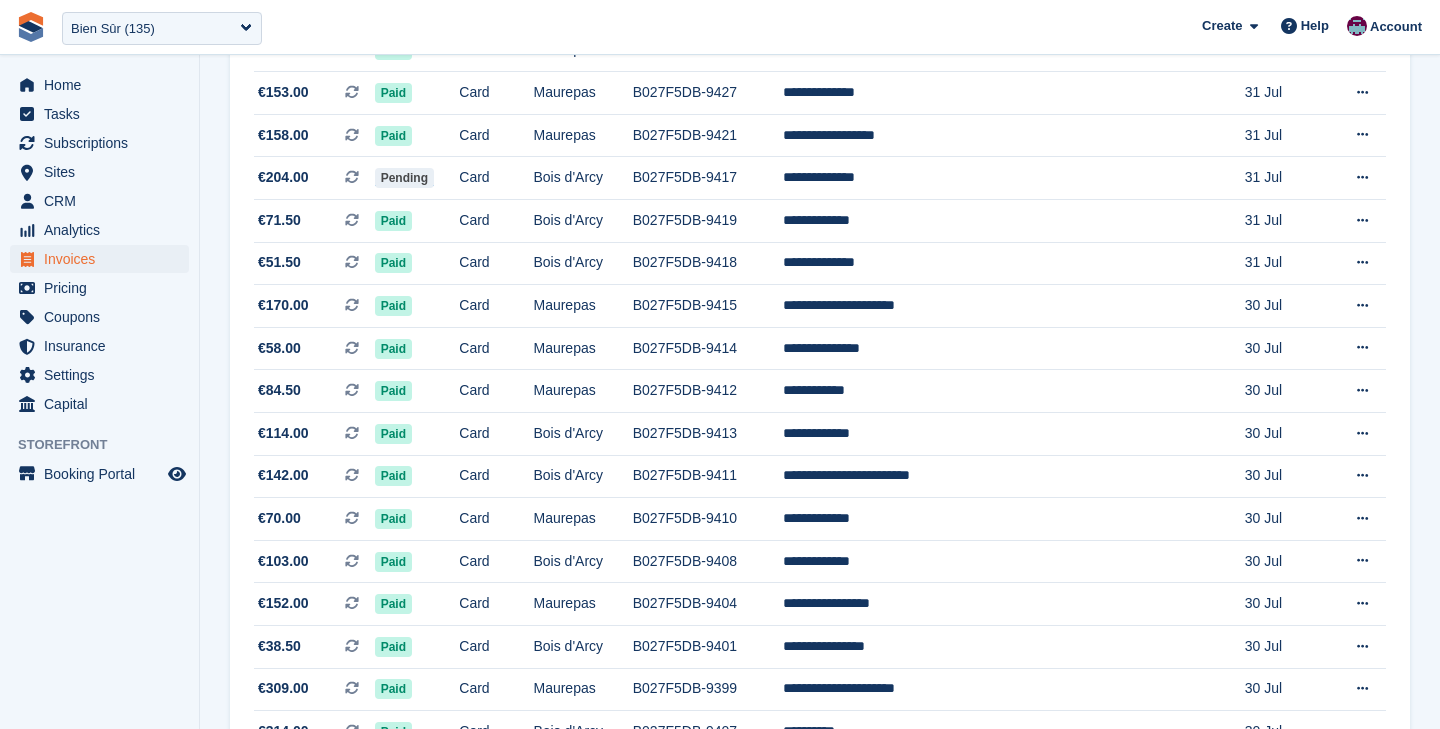 scroll, scrollTop: 0, scrollLeft: 0, axis: both 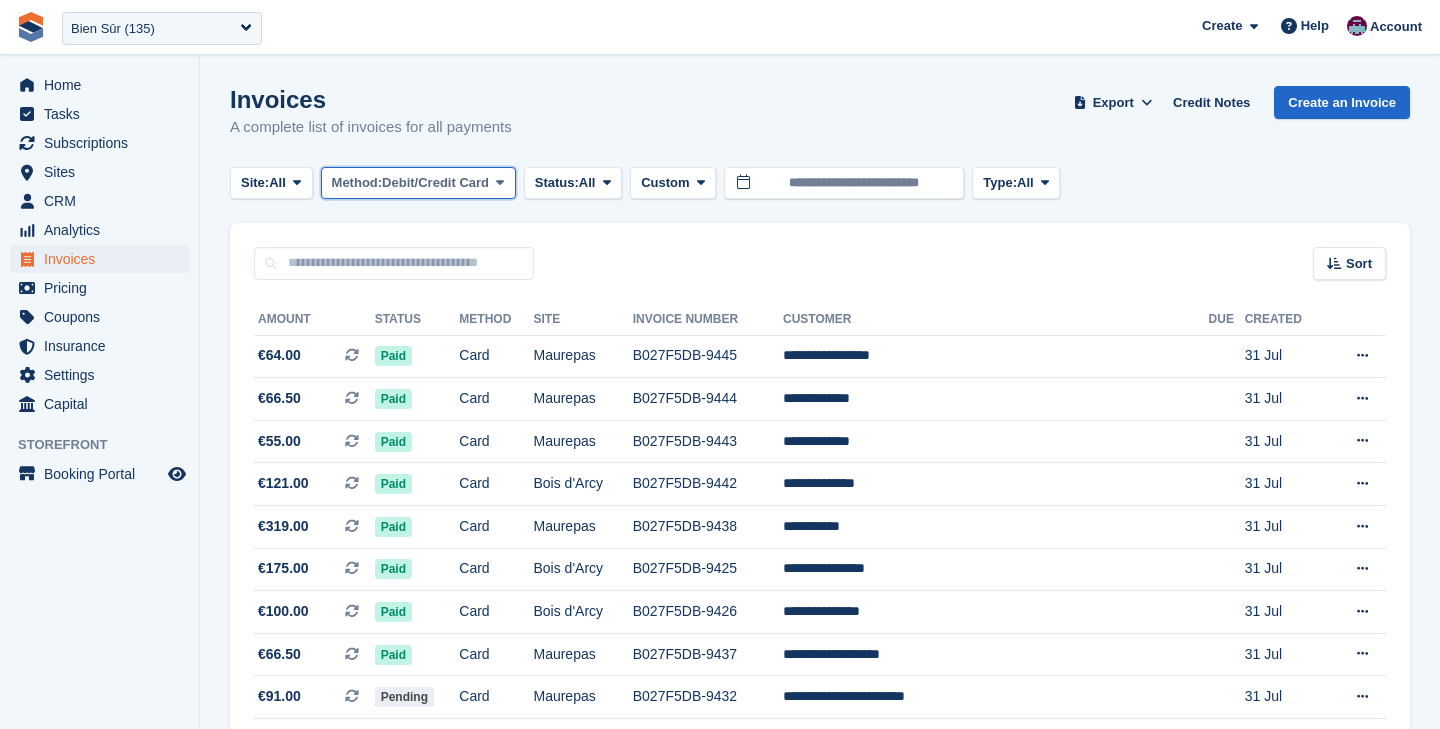 click on "Debit/Credit Card" at bounding box center [435, 183] 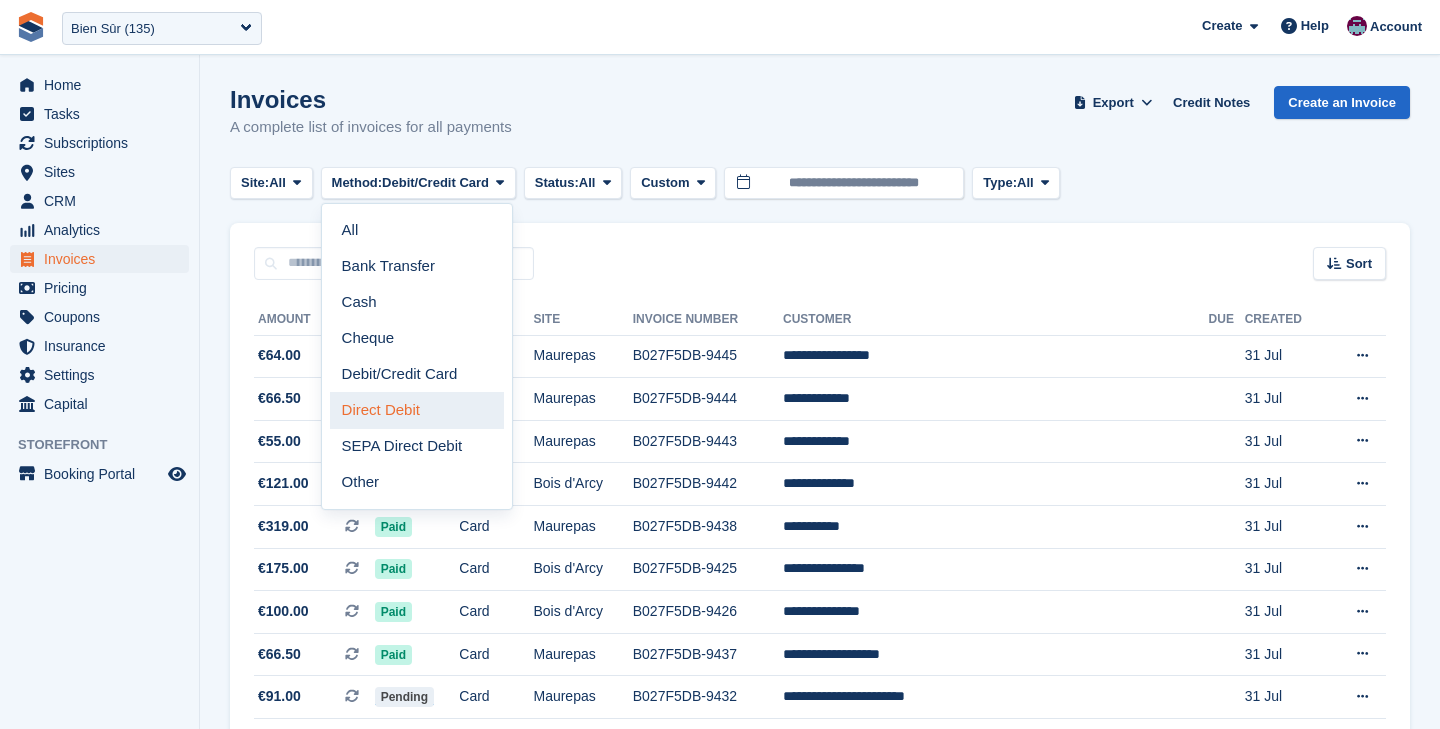 click on "Direct Debit" at bounding box center [417, 410] 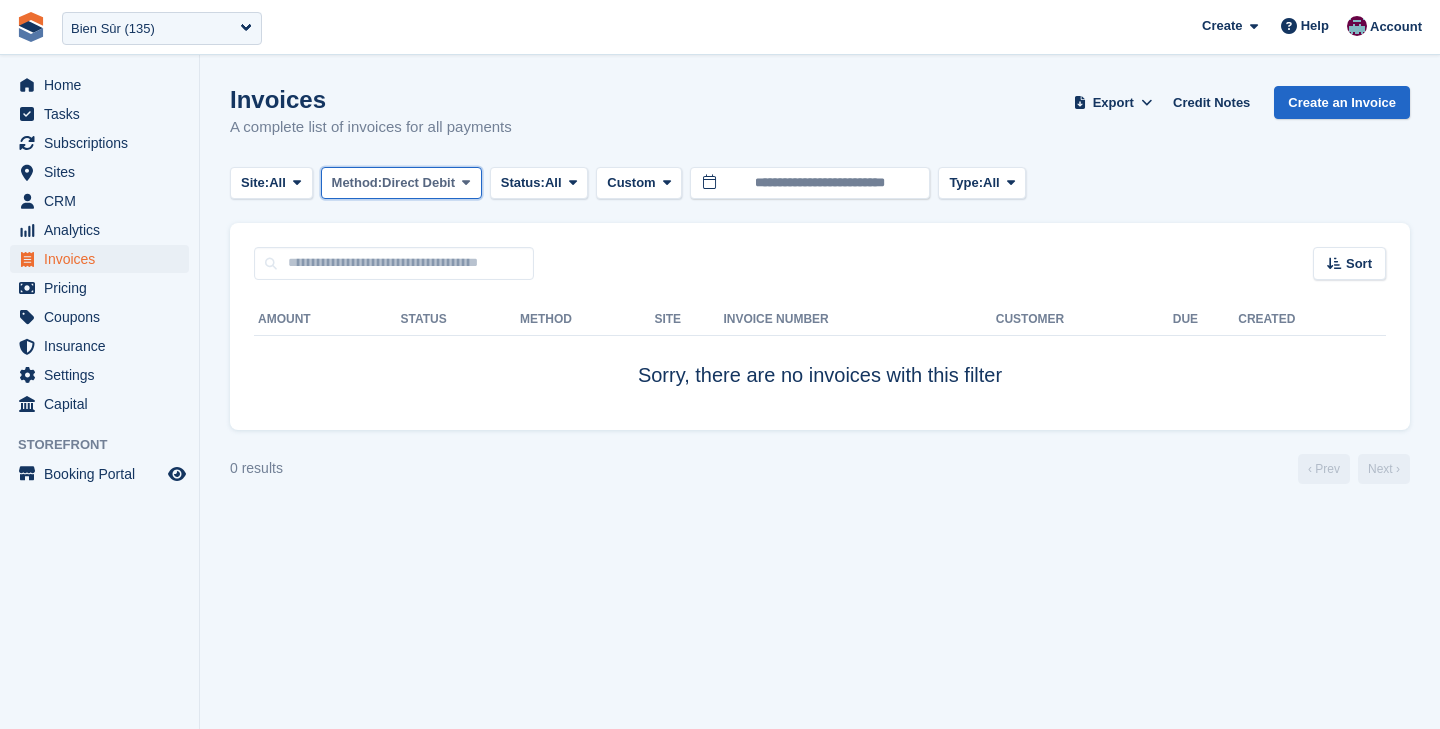 click at bounding box center [466, 183] 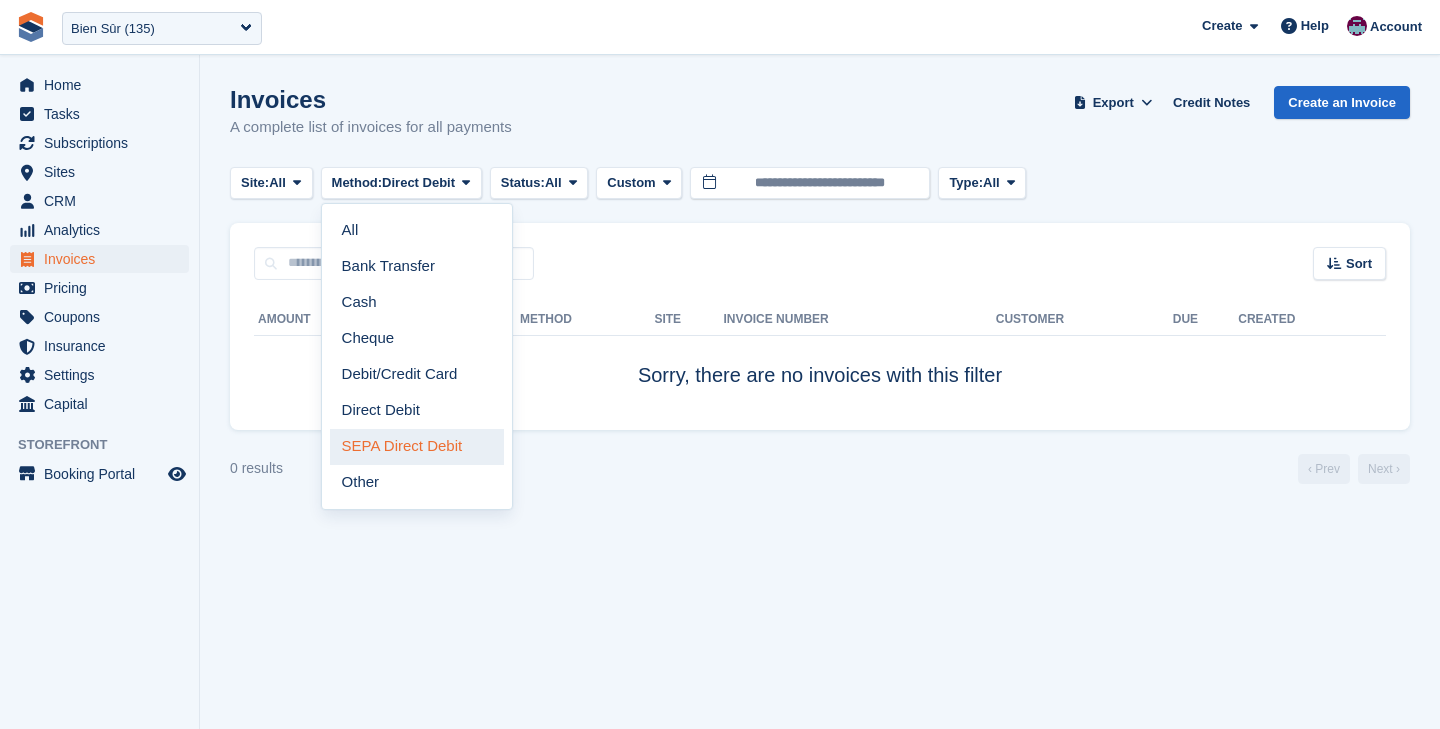 click on "SEPA Direct Debit" at bounding box center [417, 447] 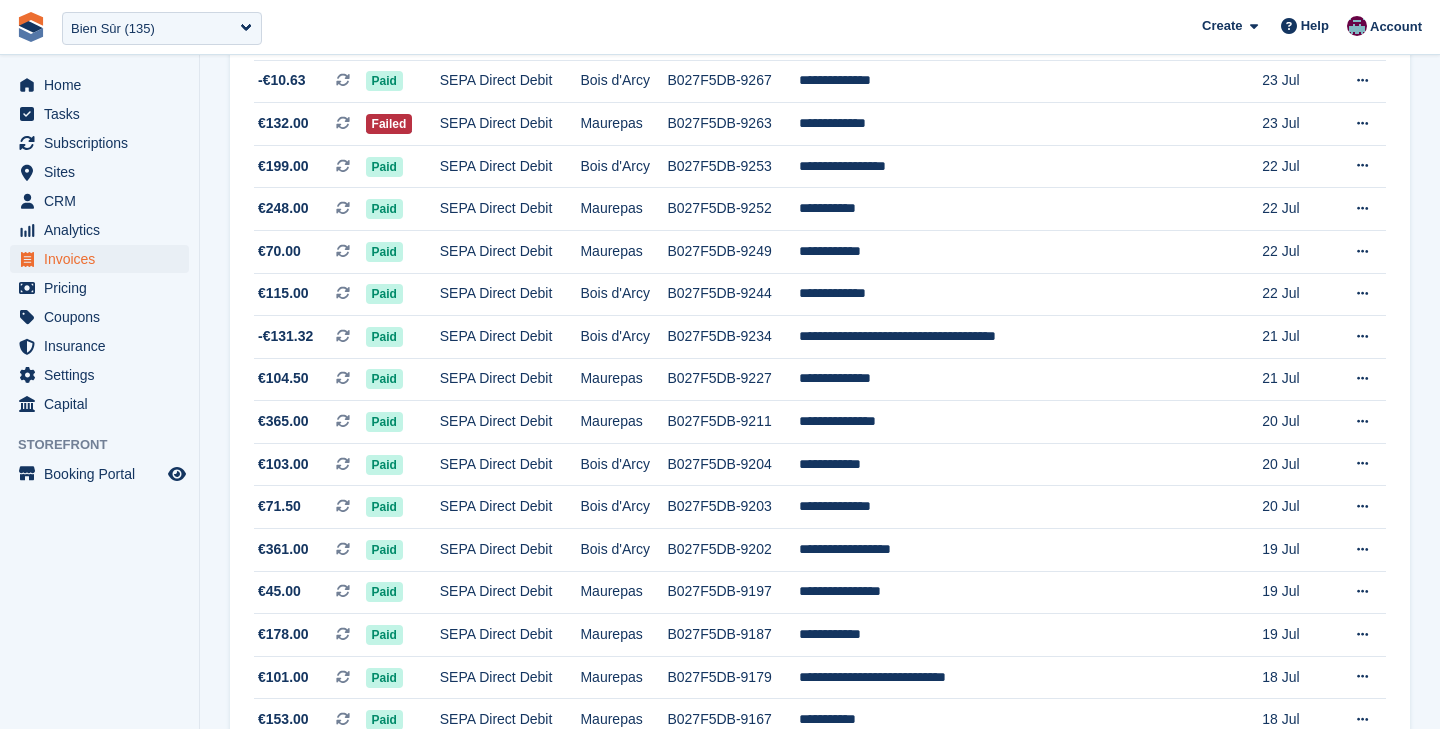 scroll, scrollTop: 1835, scrollLeft: 0, axis: vertical 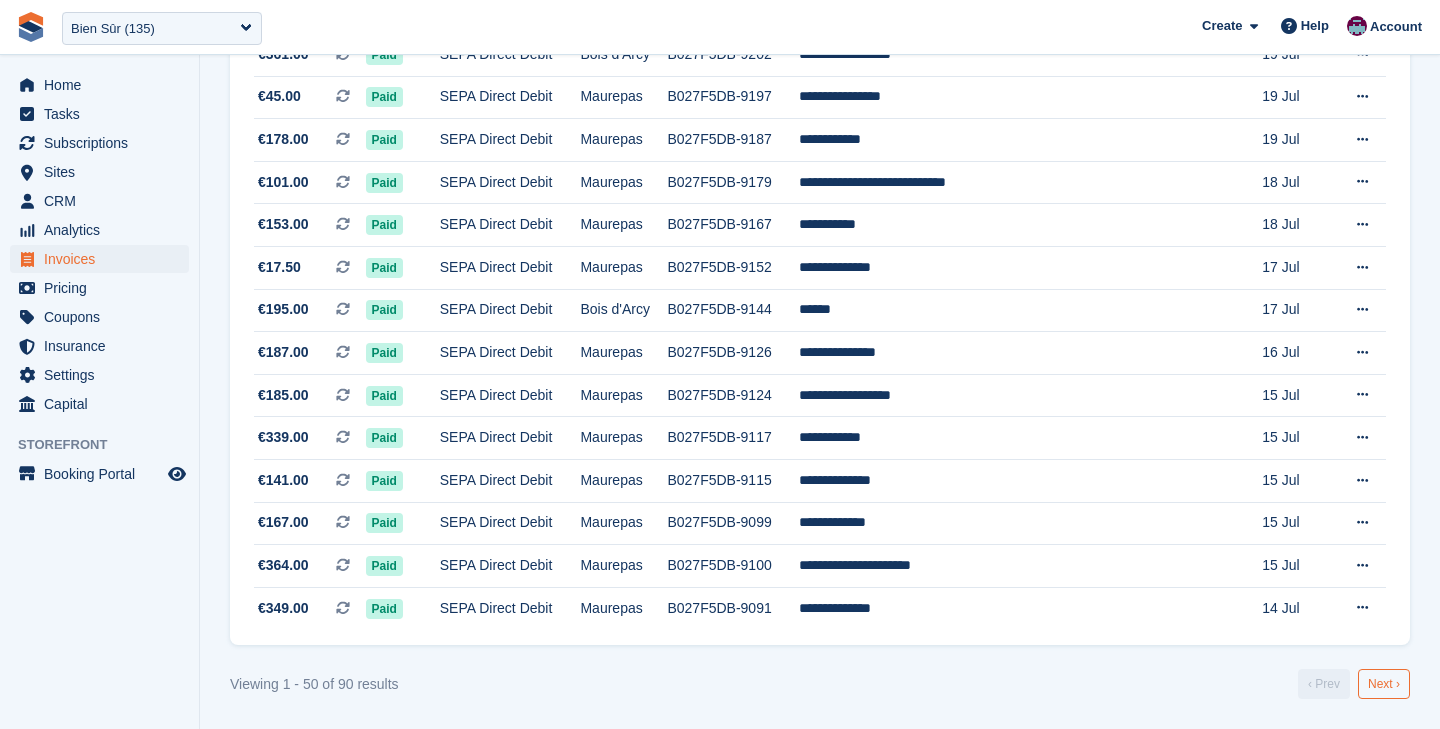 click on "Next ›" at bounding box center (1384, 684) 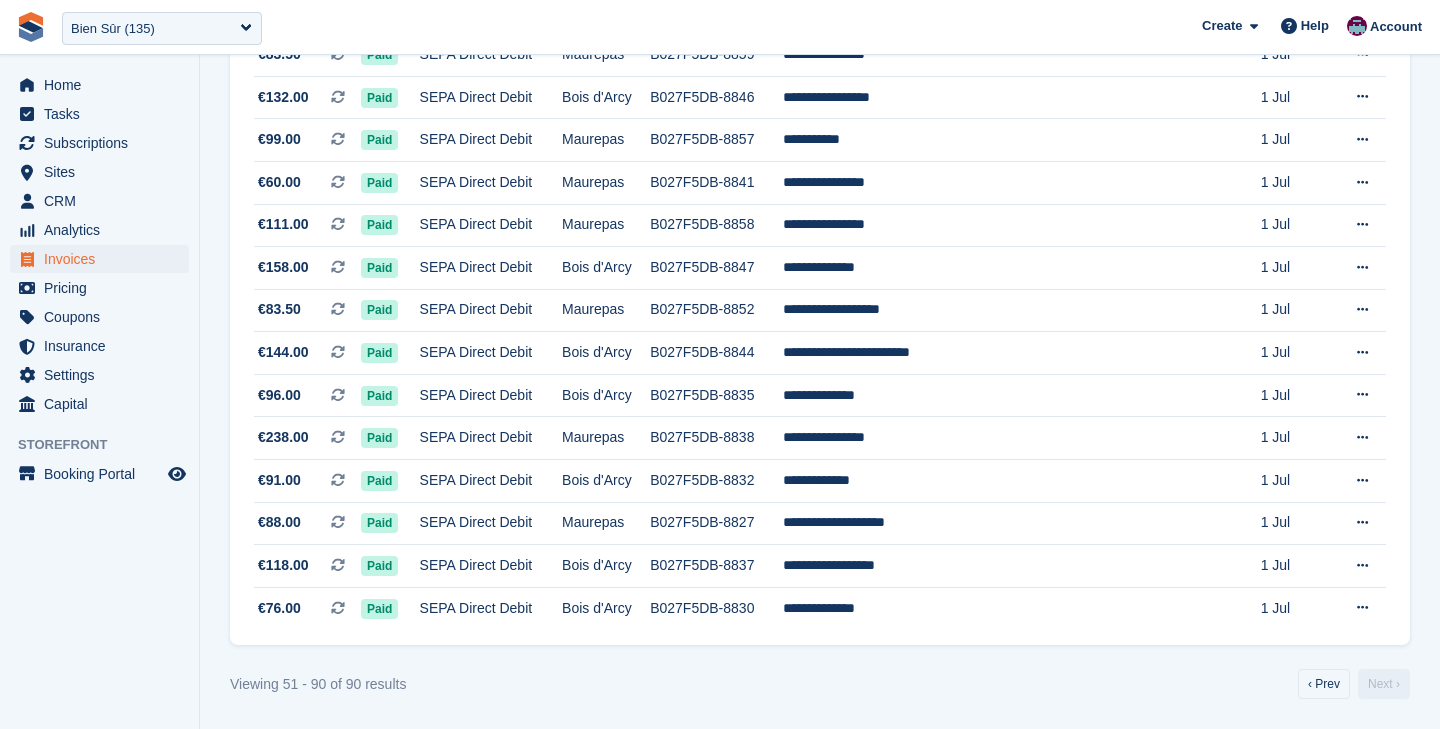 scroll, scrollTop: 0, scrollLeft: 0, axis: both 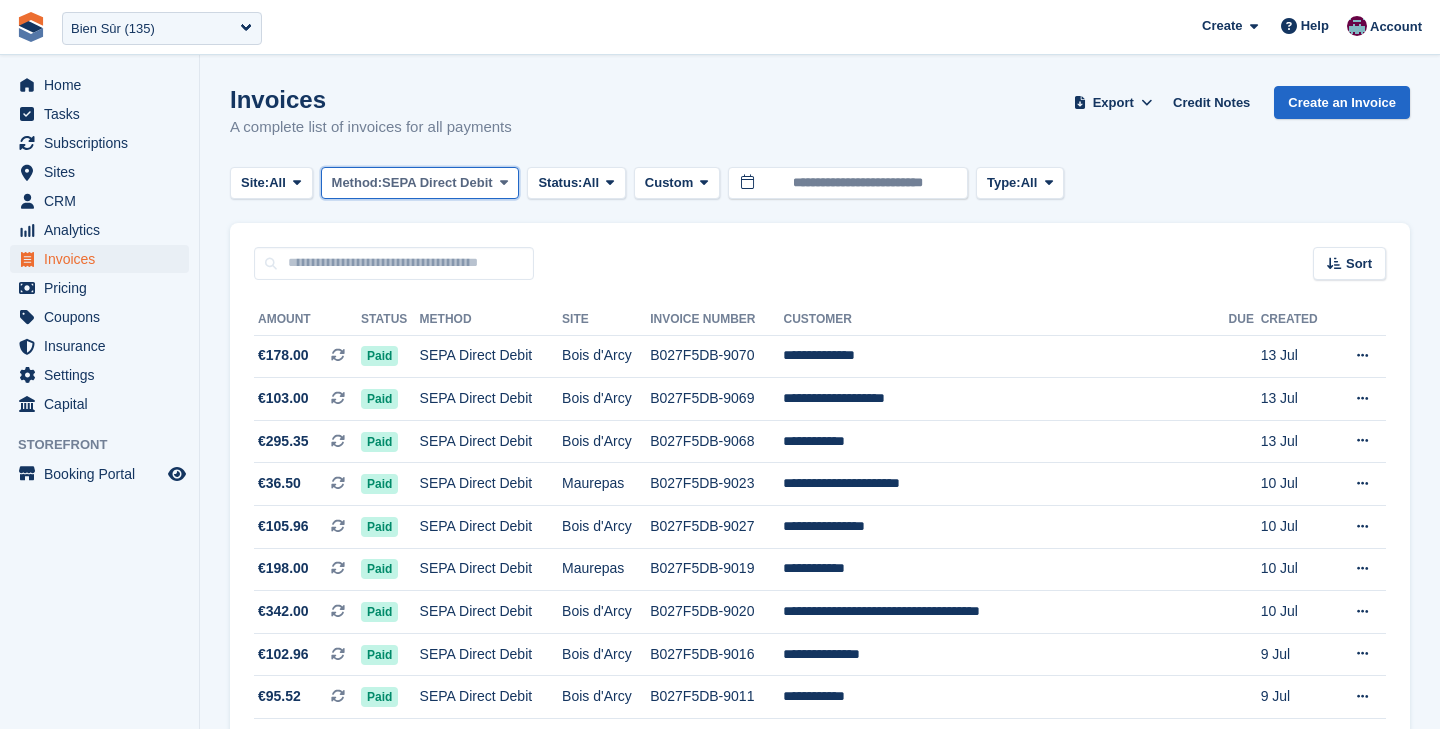 click on "SEPA Direct Debit" at bounding box center [437, 183] 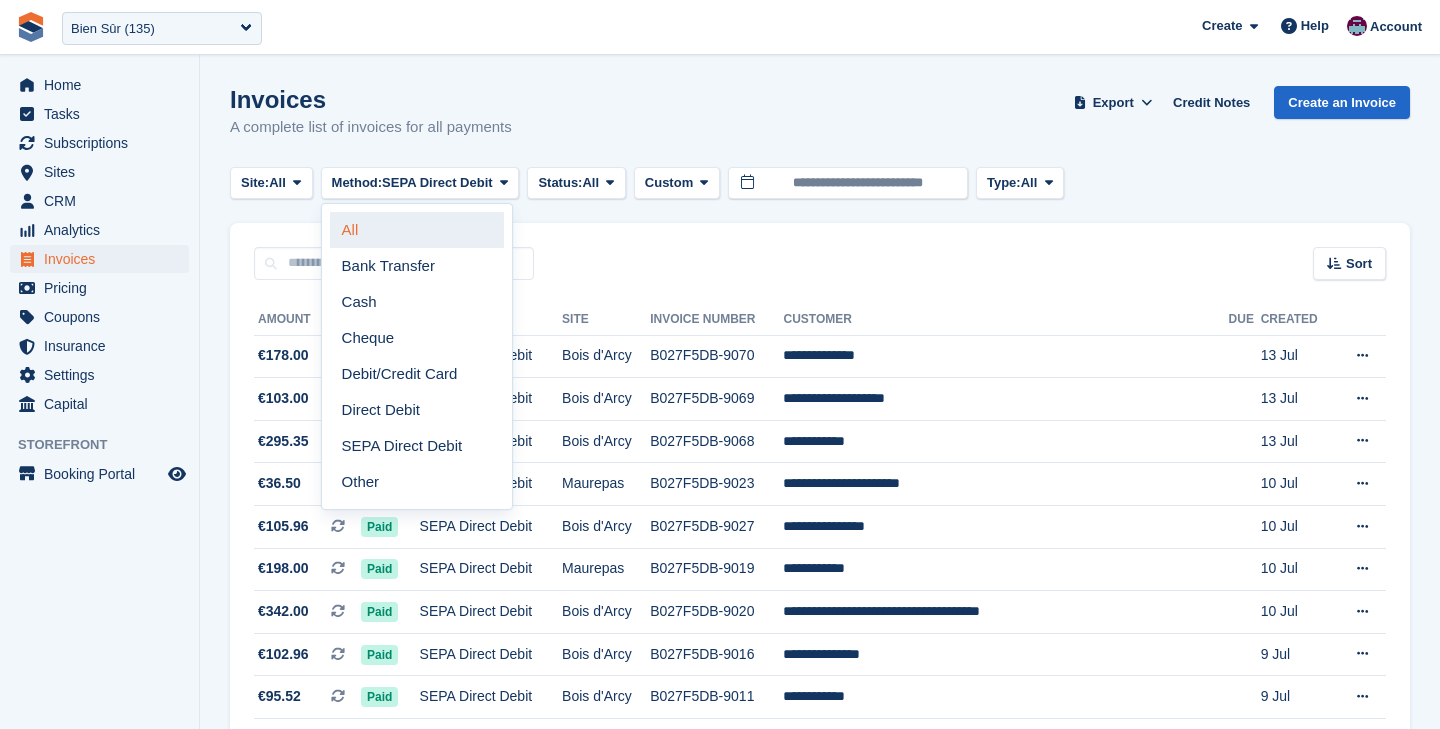 click on "All" at bounding box center (417, 230) 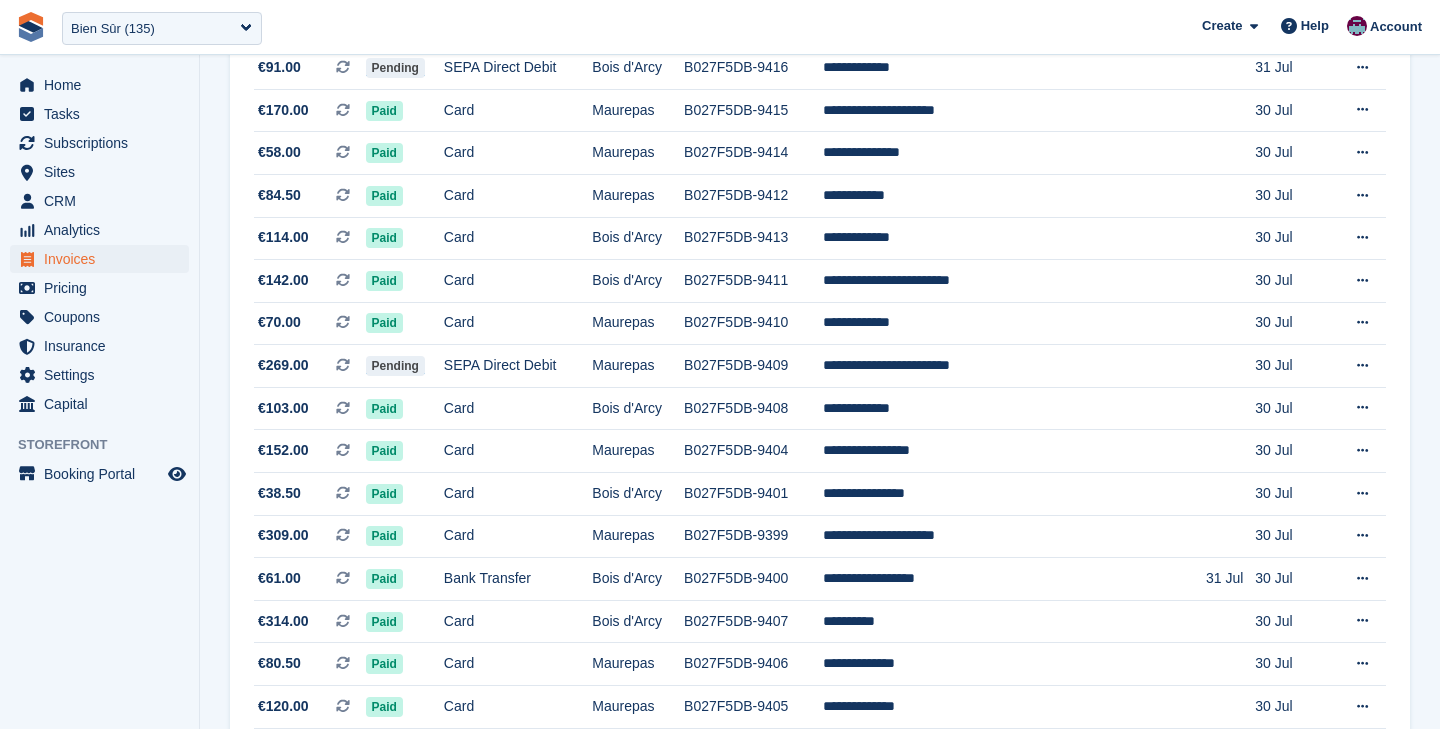 scroll, scrollTop: 1835, scrollLeft: 0, axis: vertical 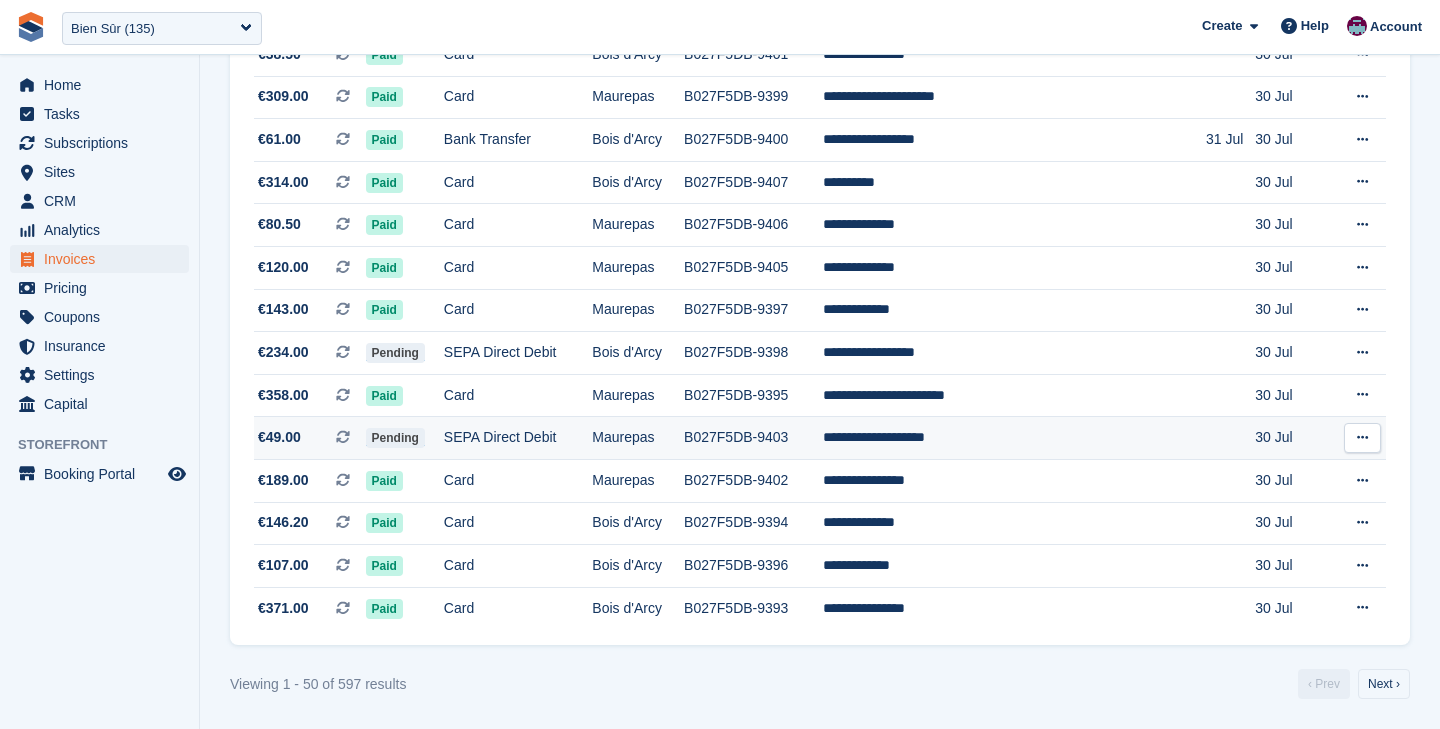 click on "SEPA Direct Debit" at bounding box center (518, 438) 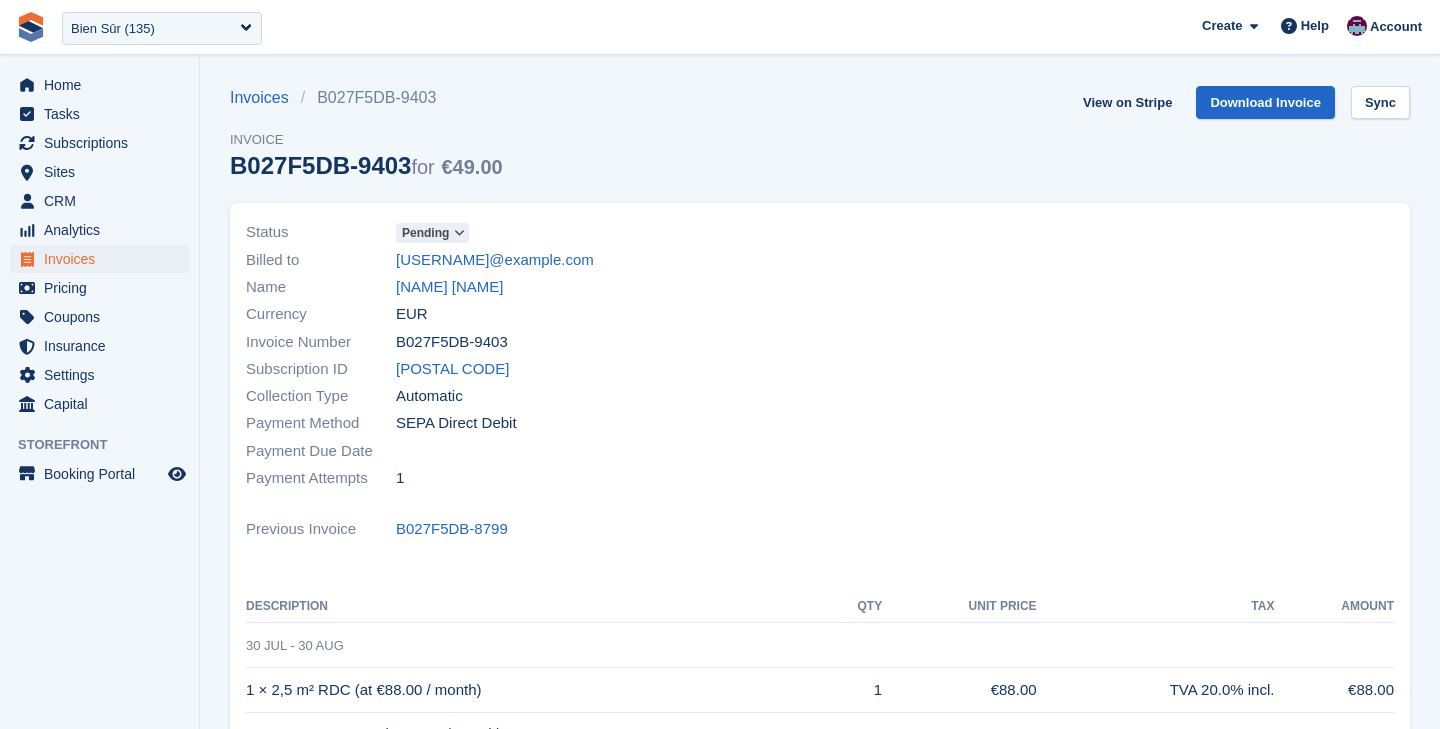 scroll, scrollTop: 0, scrollLeft: 0, axis: both 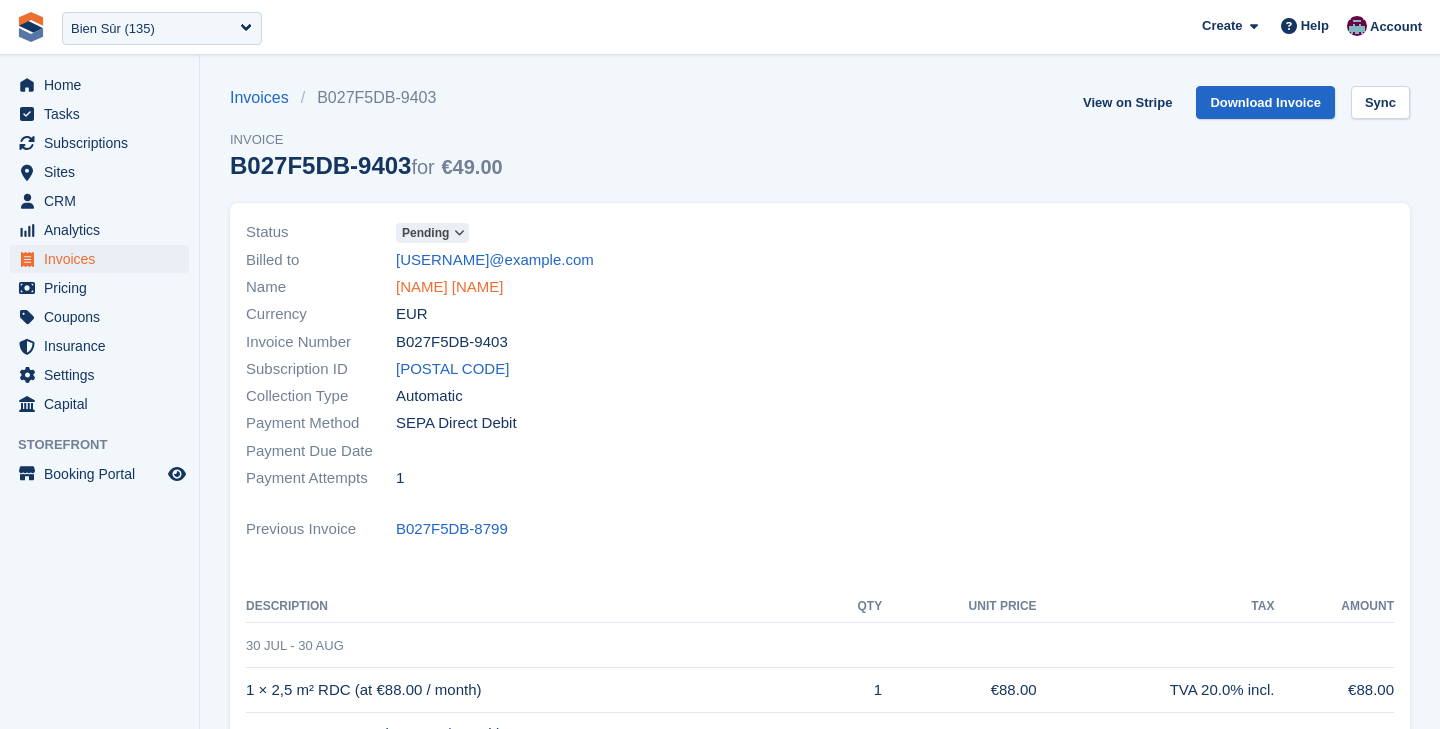 click on "Marie-France FASQUEL" at bounding box center (450, 287) 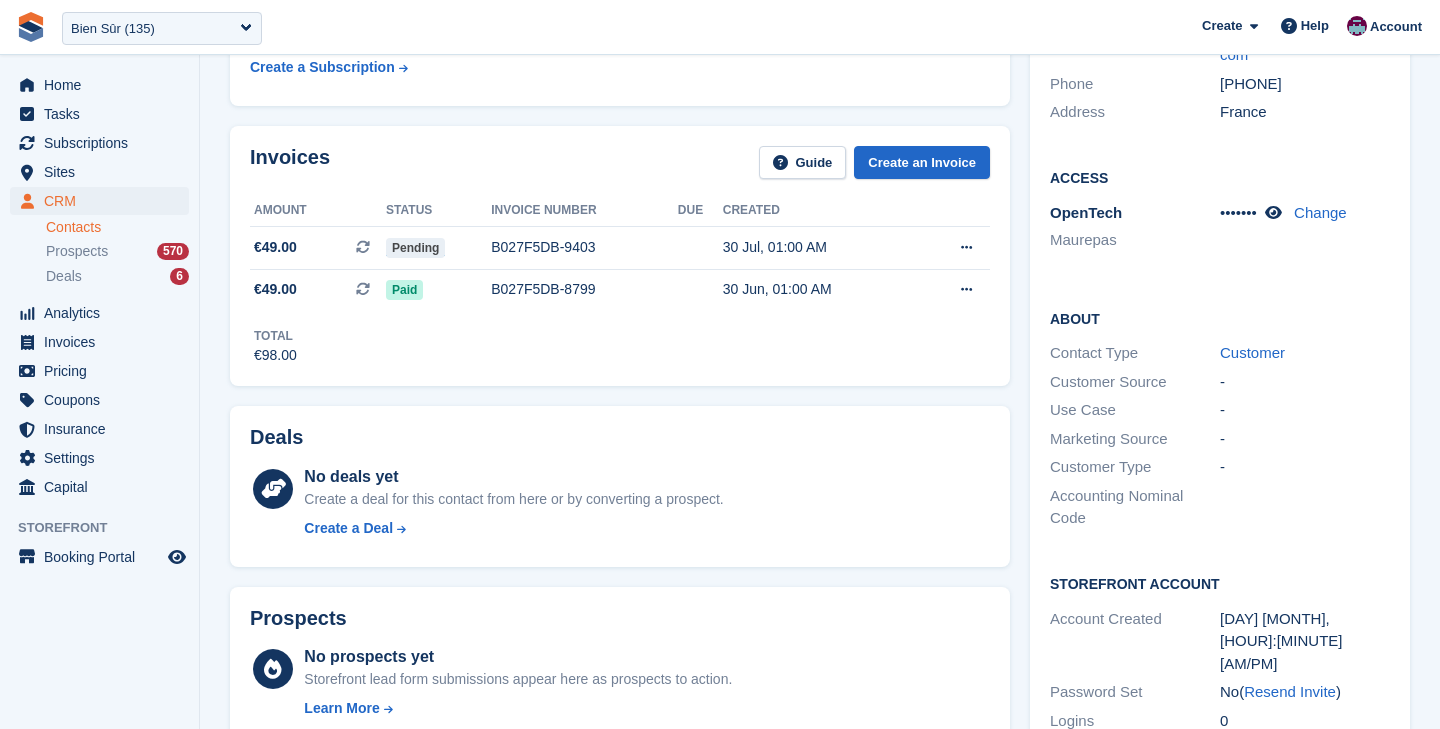 scroll, scrollTop: 274, scrollLeft: 0, axis: vertical 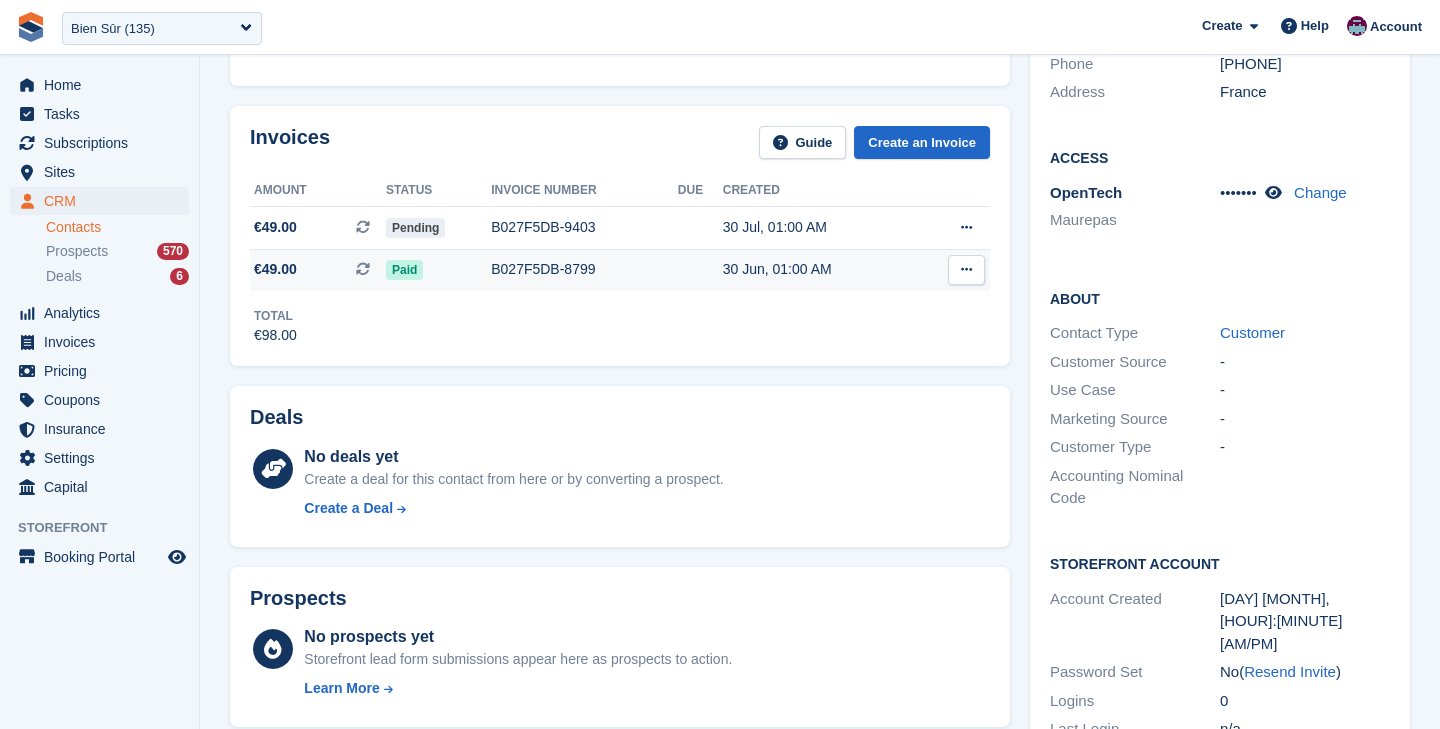 click on "B027F5DB-8799" at bounding box center [584, 269] 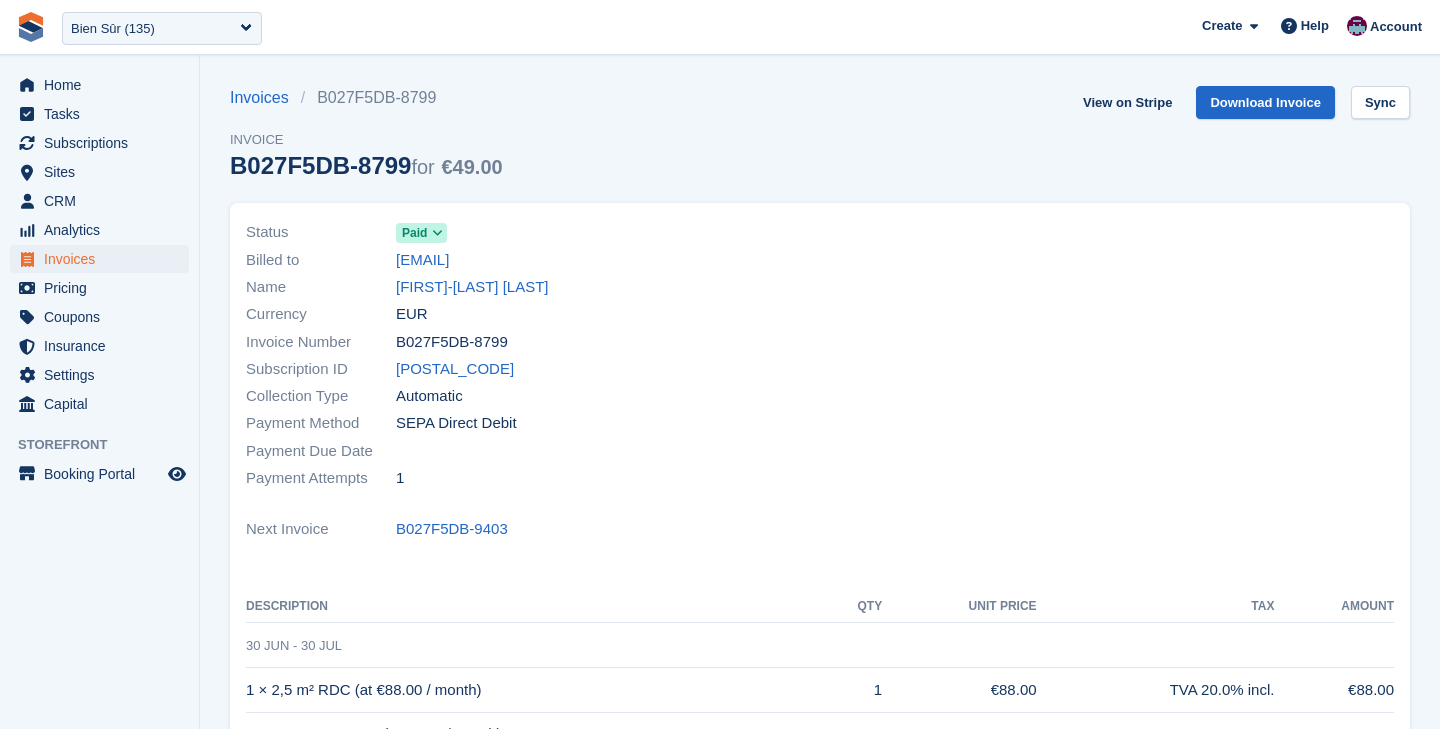 scroll, scrollTop: 0, scrollLeft: 0, axis: both 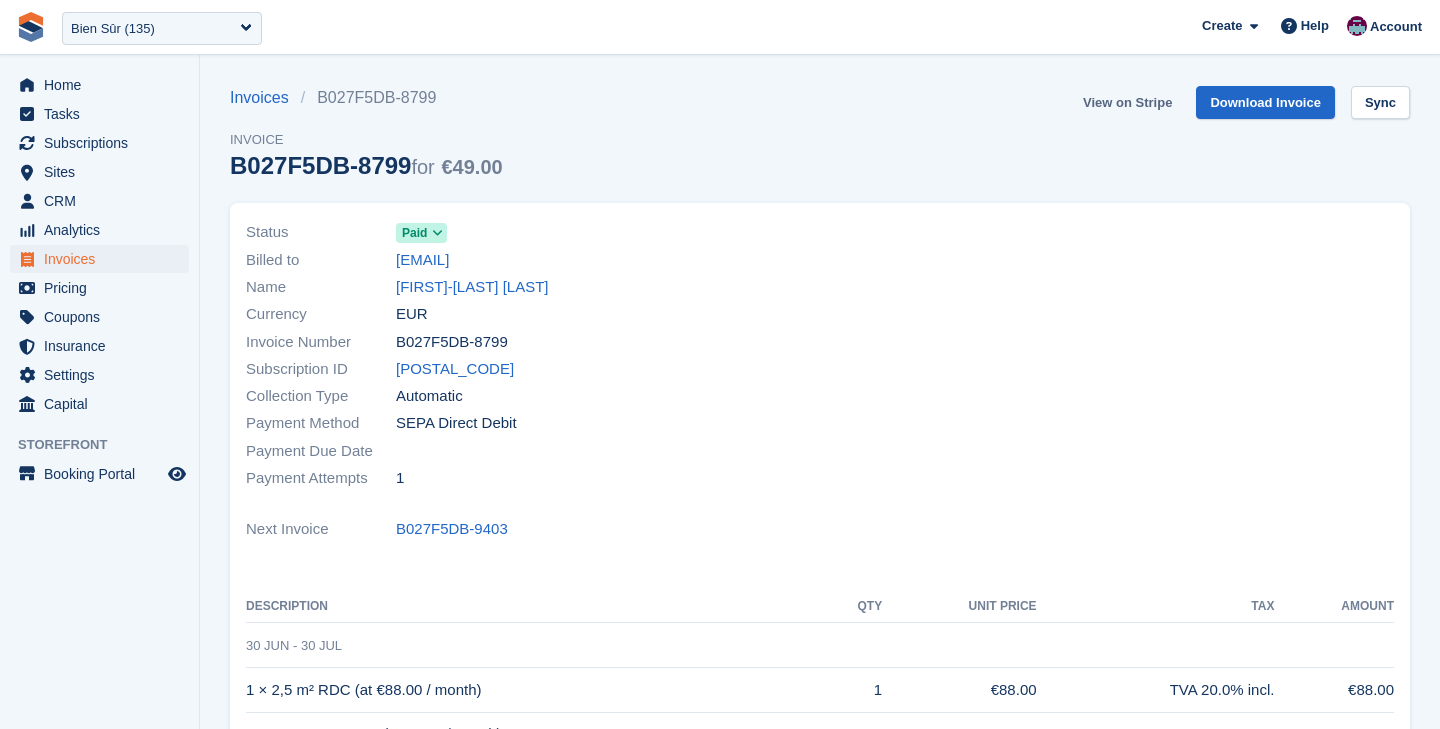 click on "View on Stripe" at bounding box center (1127, 102) 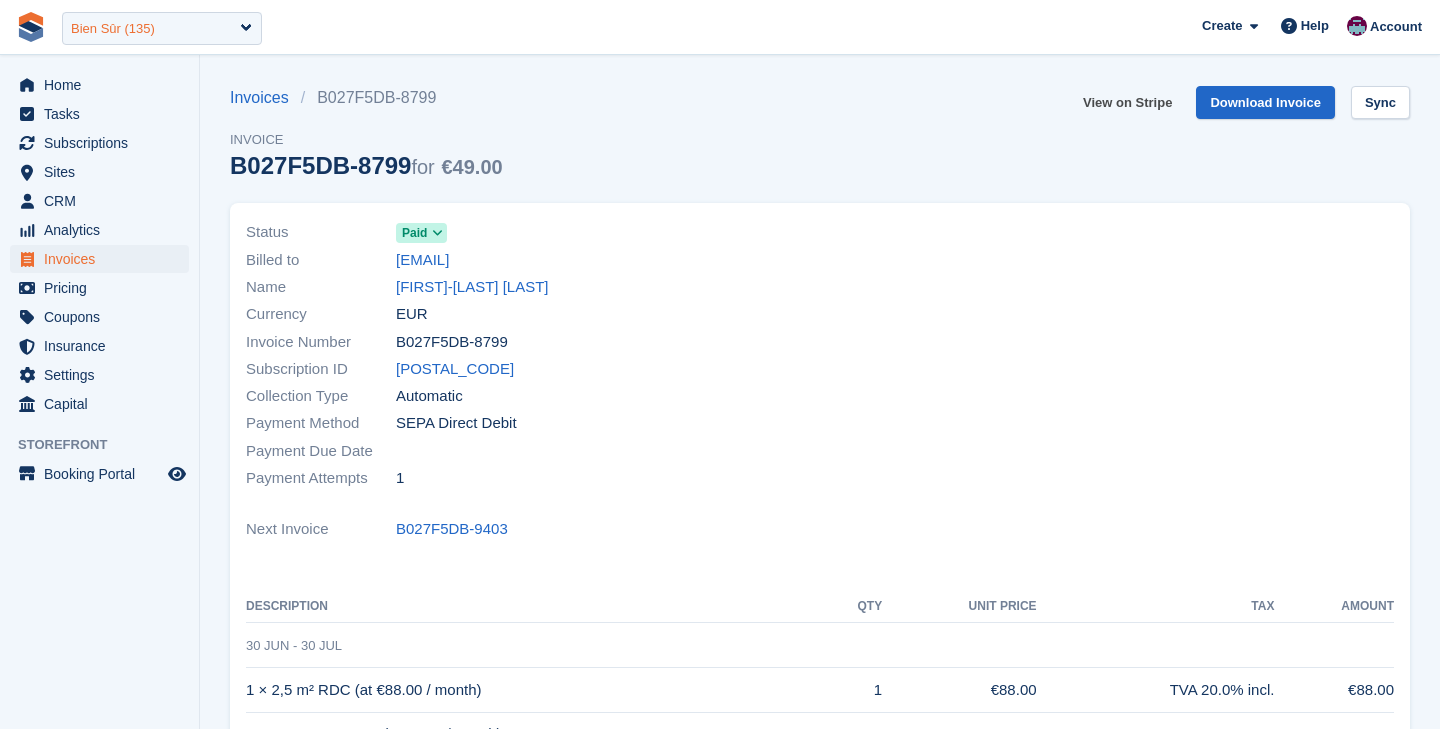 click on "Bien Sûr (135)" at bounding box center (113, 29) 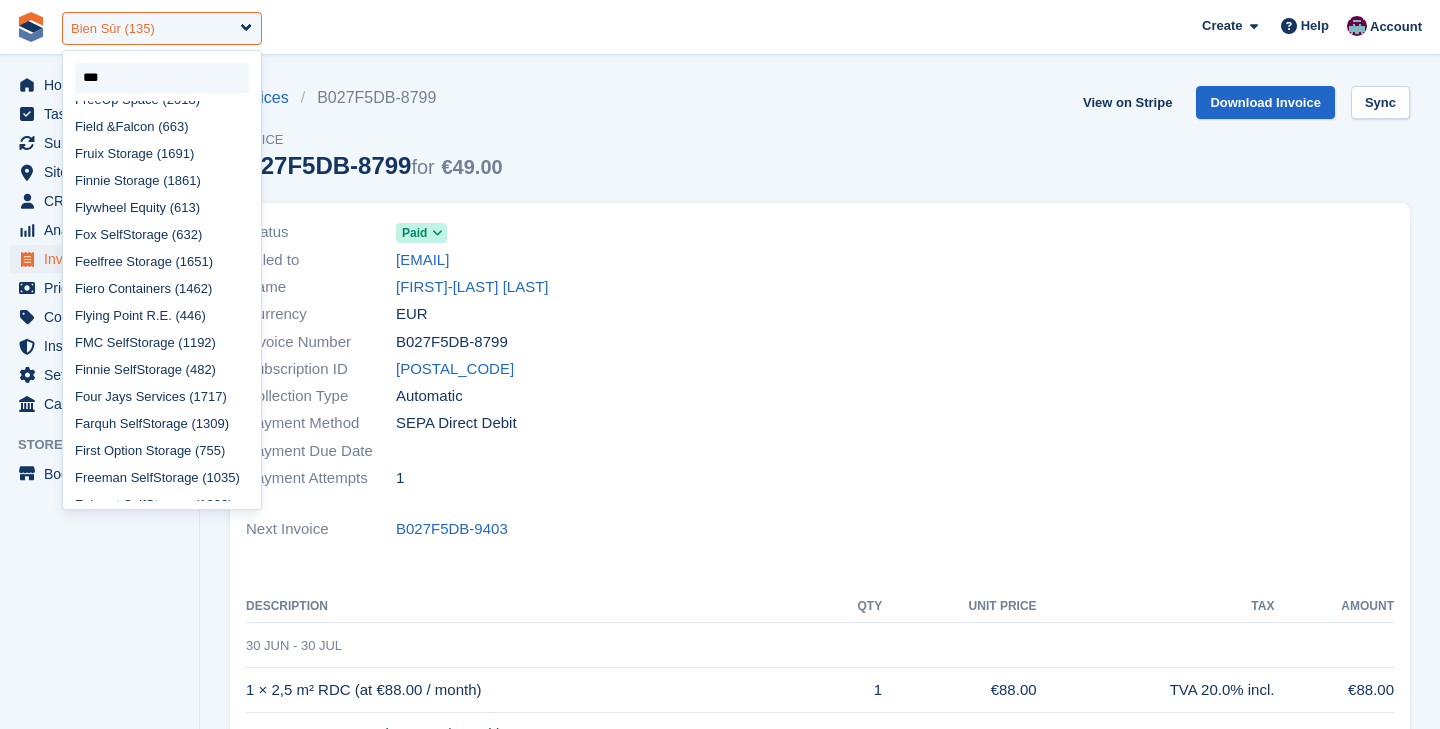 scroll, scrollTop: 0, scrollLeft: 0, axis: both 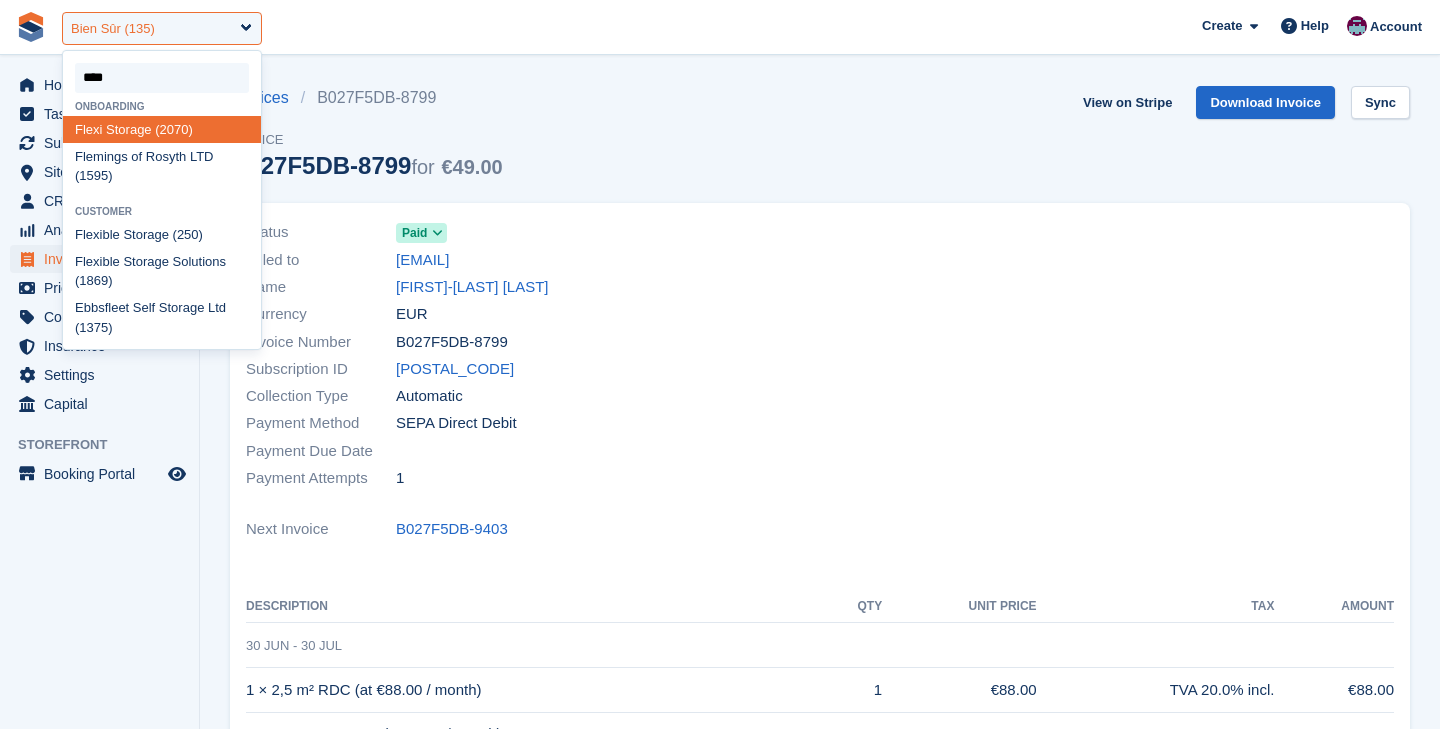 type on "*****" 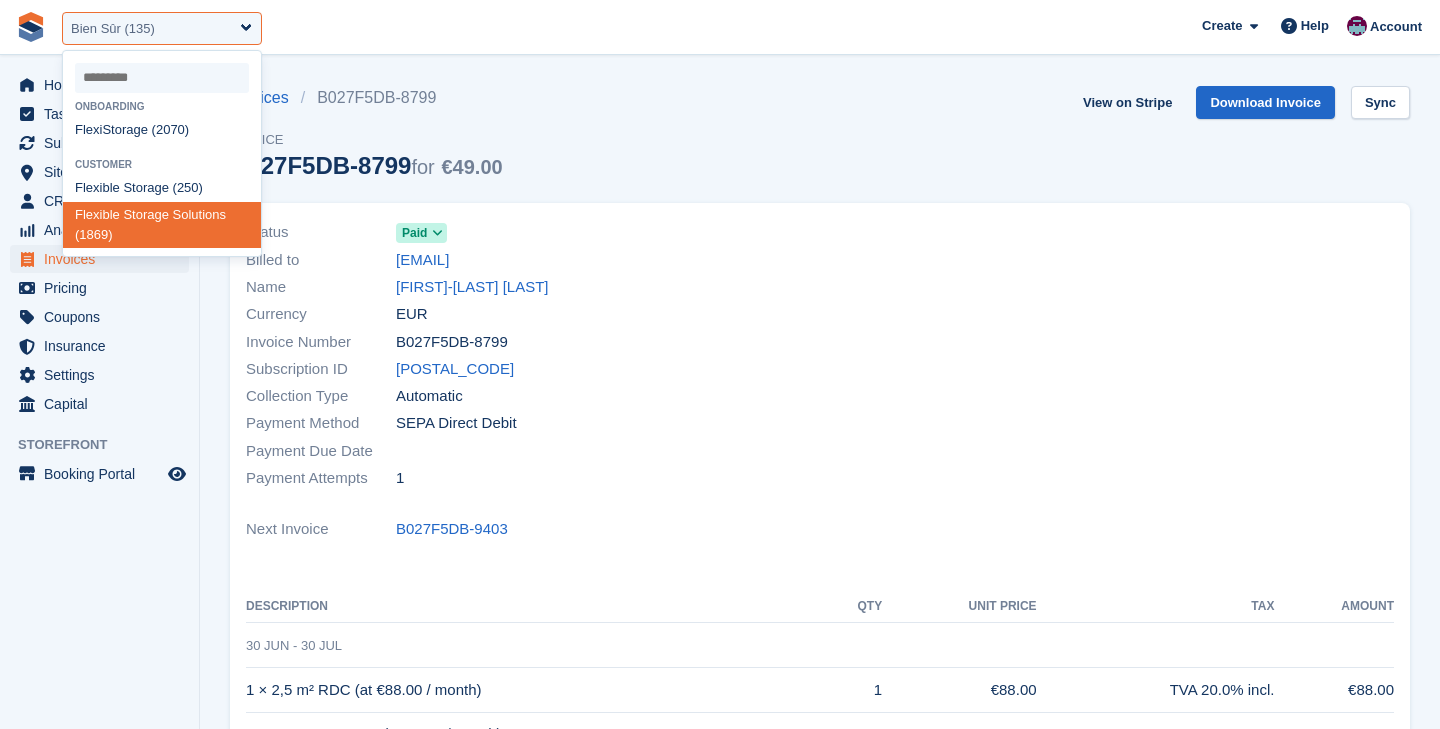 select on "****" 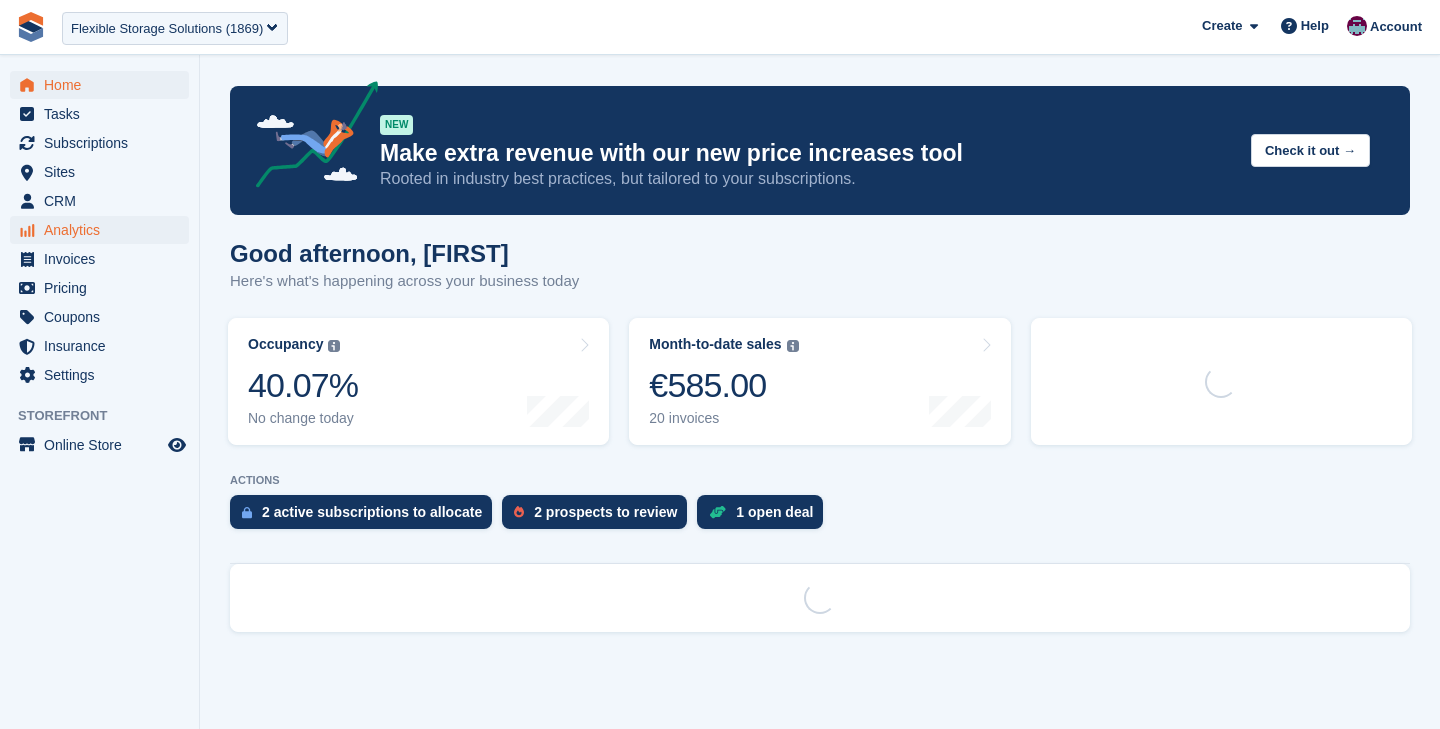 scroll, scrollTop: 0, scrollLeft: 0, axis: both 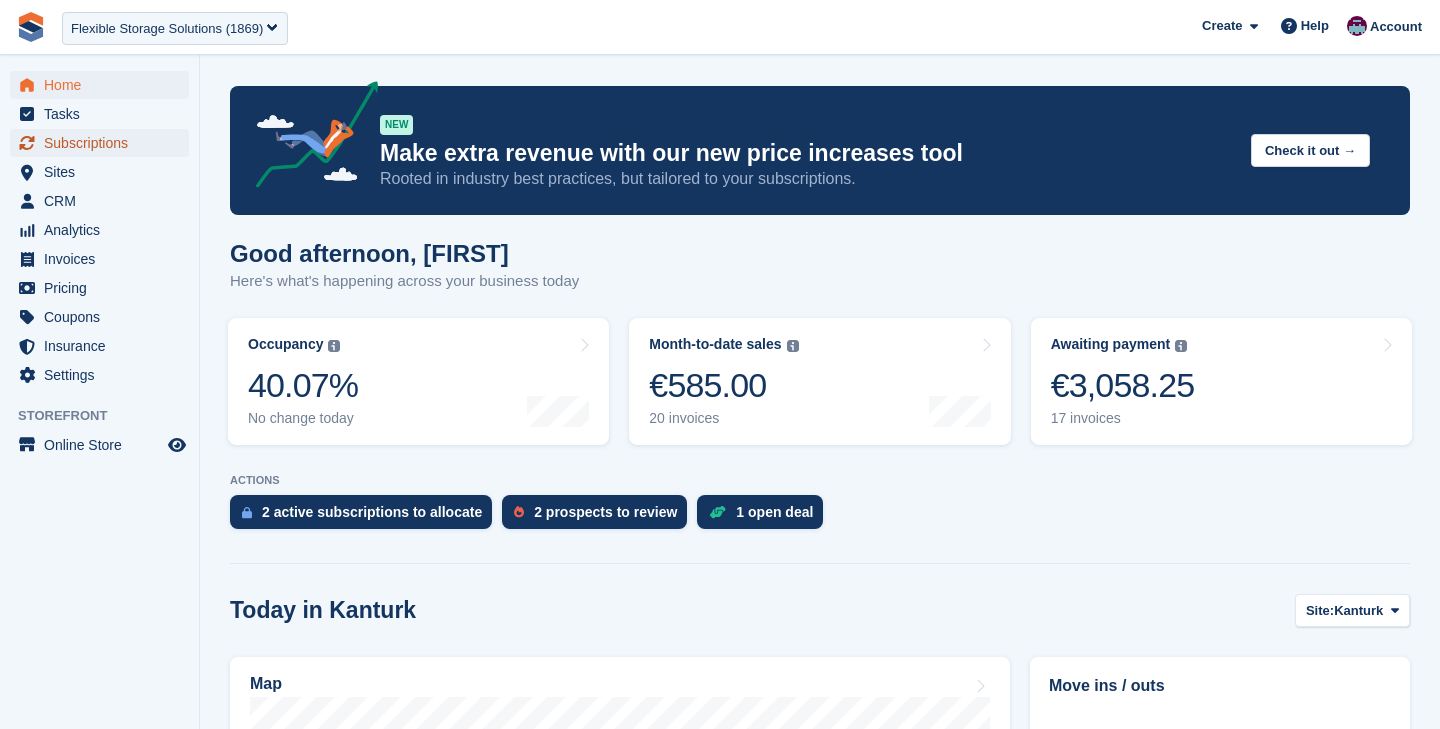 click on "Subscriptions" at bounding box center [104, 143] 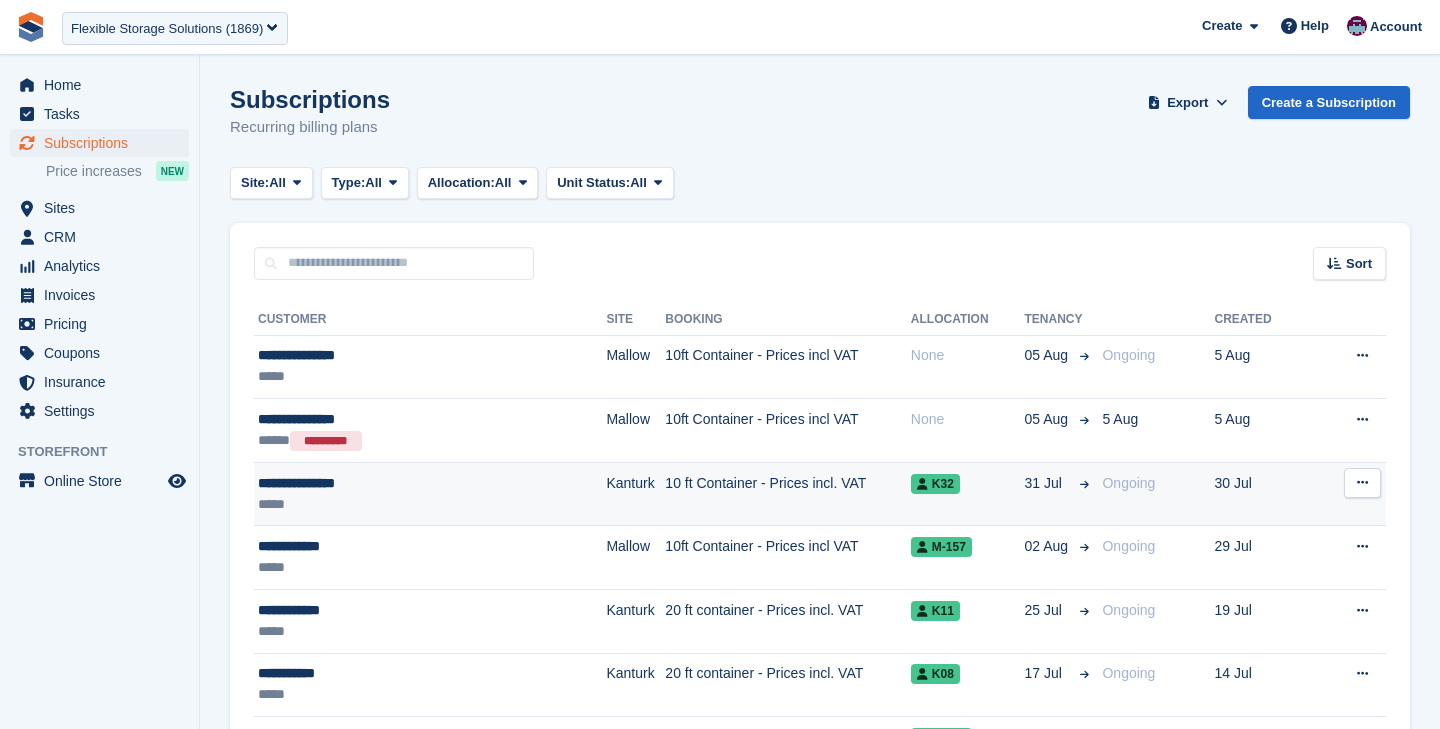 scroll, scrollTop: 0, scrollLeft: 0, axis: both 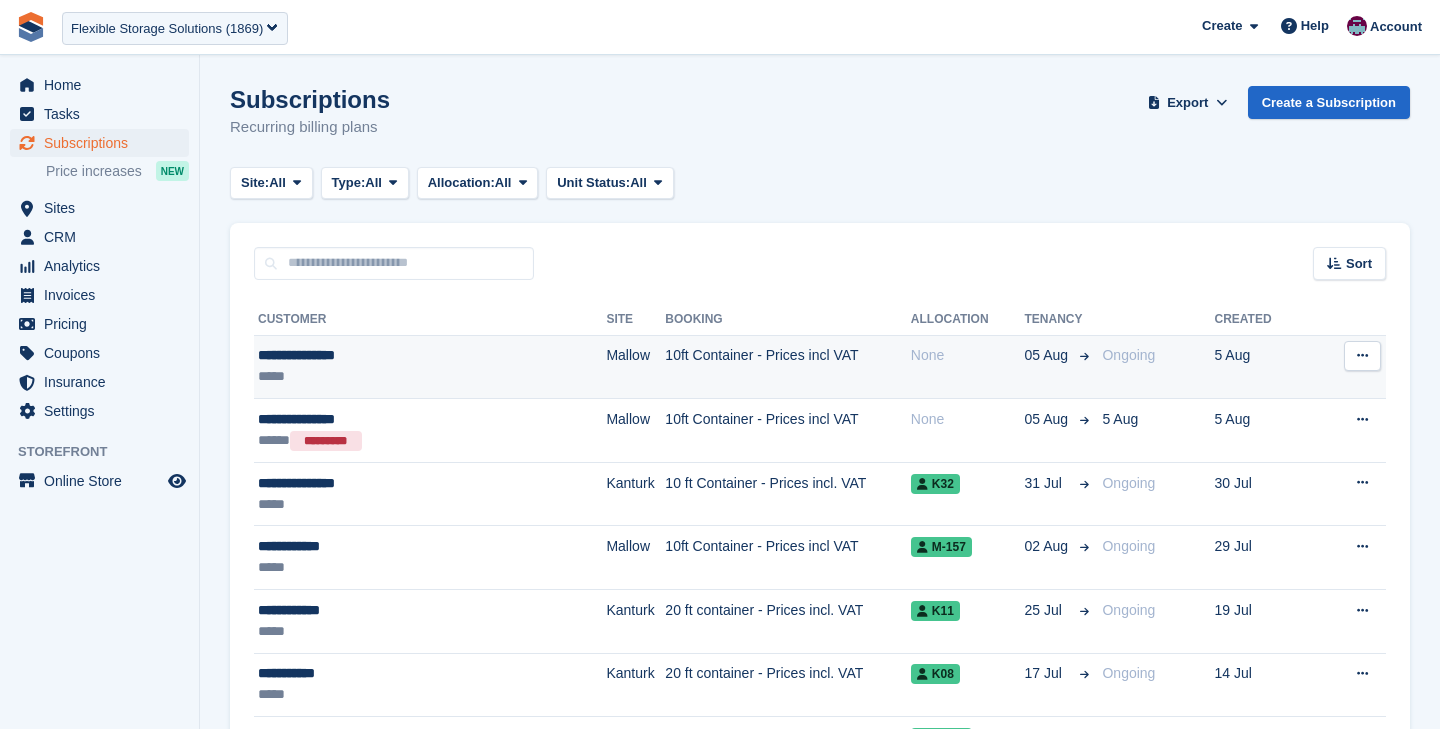 click on "**********" at bounding box center [400, 355] 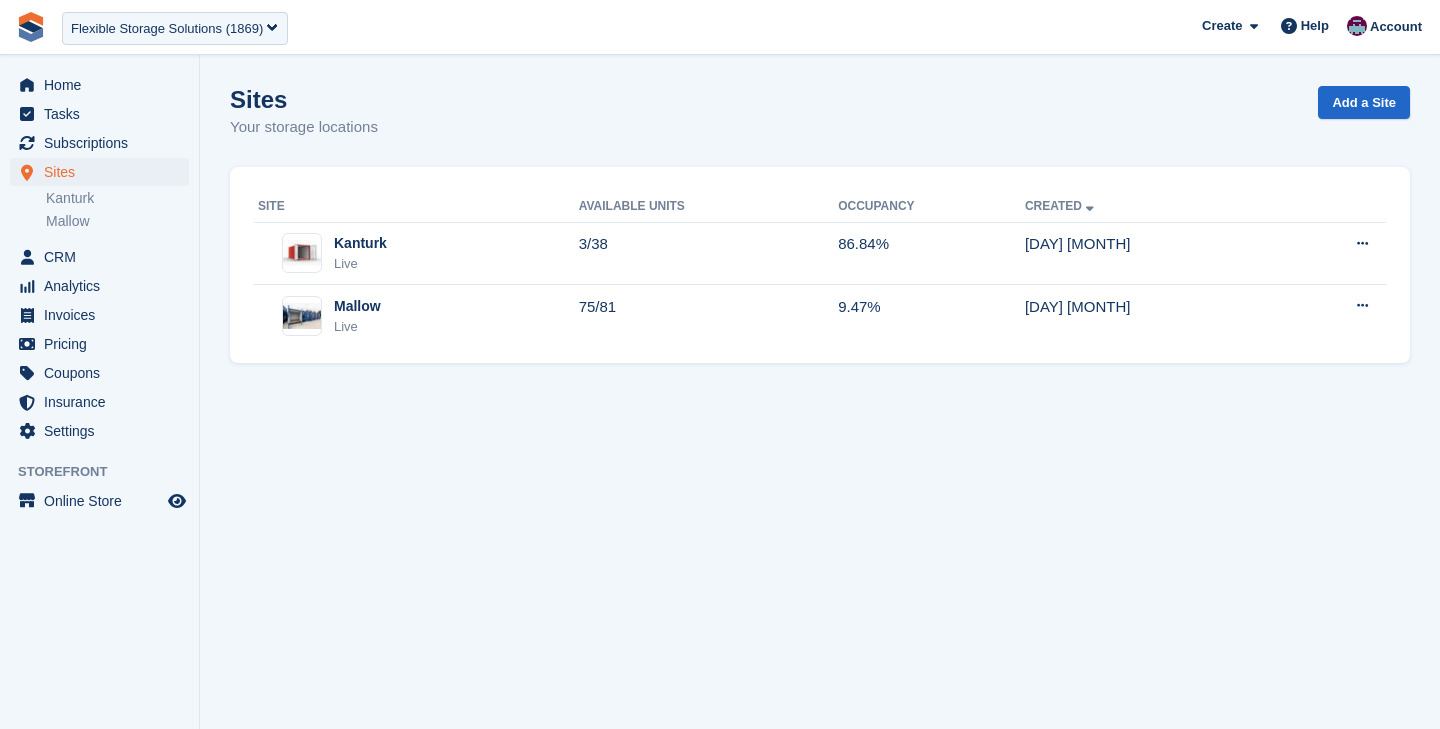 scroll, scrollTop: 0, scrollLeft: 0, axis: both 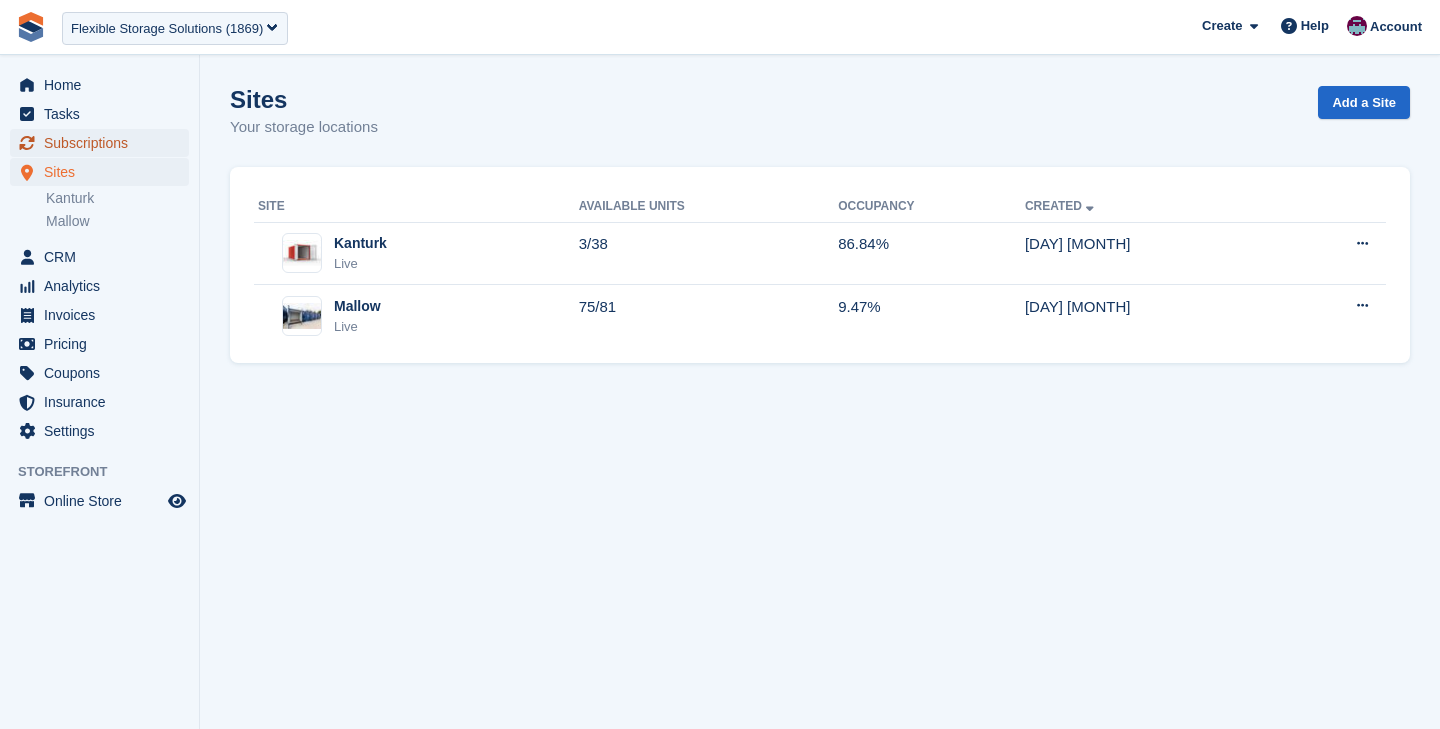 click on "Subscriptions" at bounding box center (104, 143) 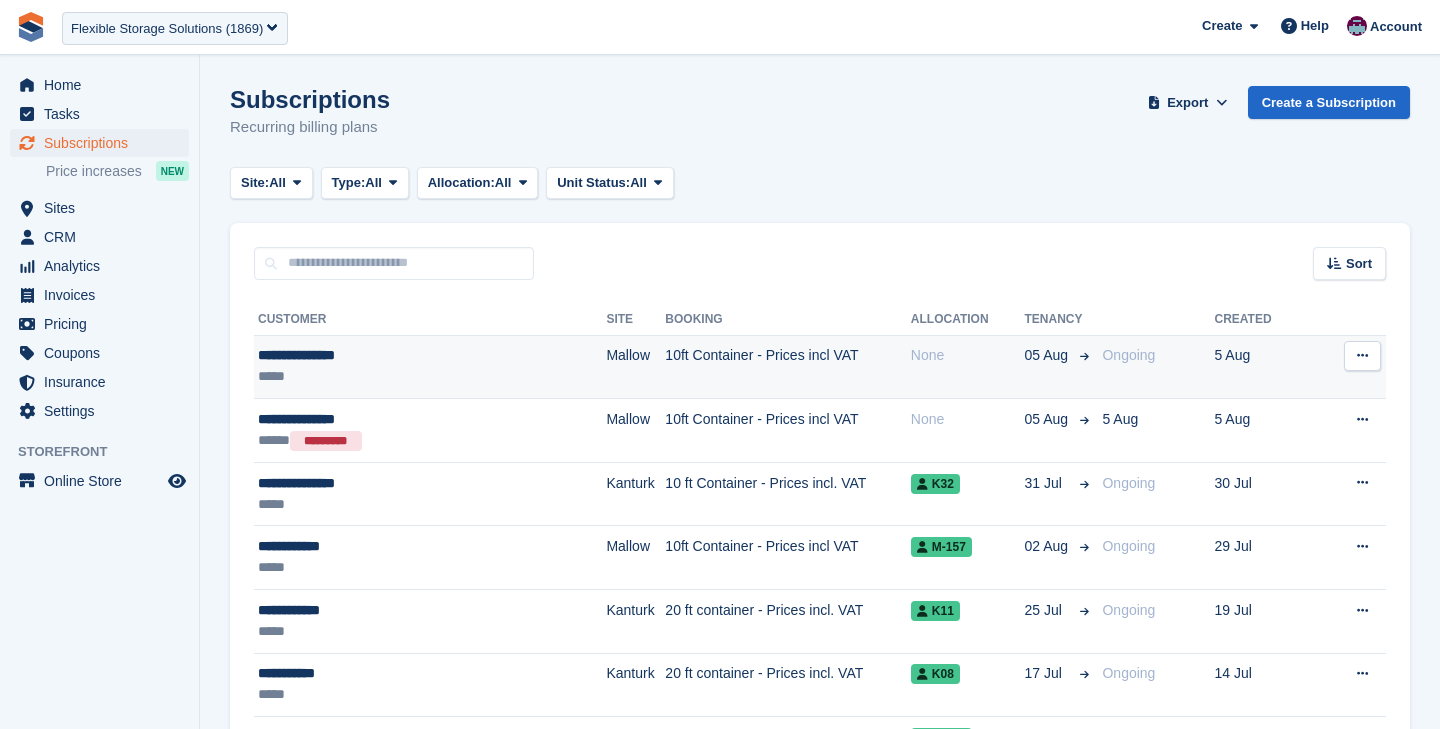 click on "*****" at bounding box center (400, 376) 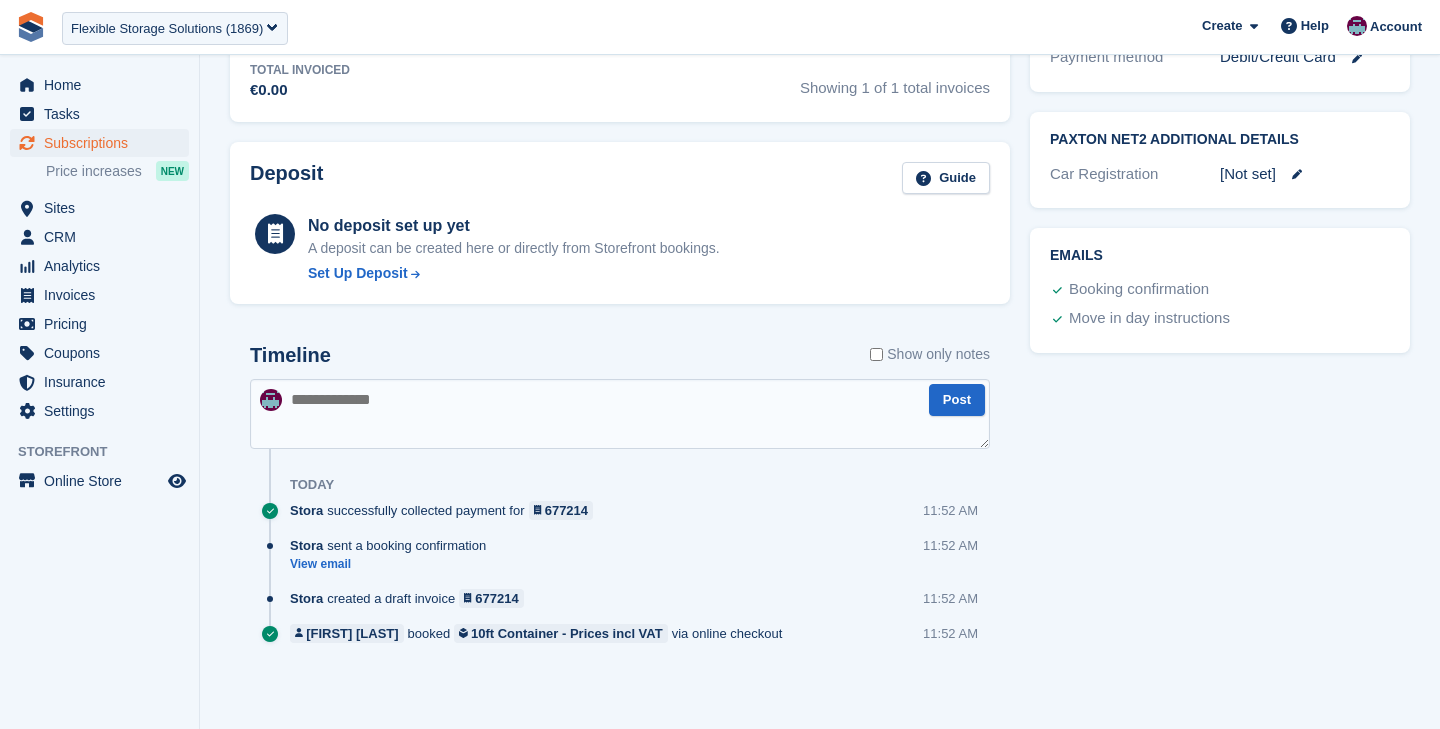 scroll, scrollTop: 0, scrollLeft: 0, axis: both 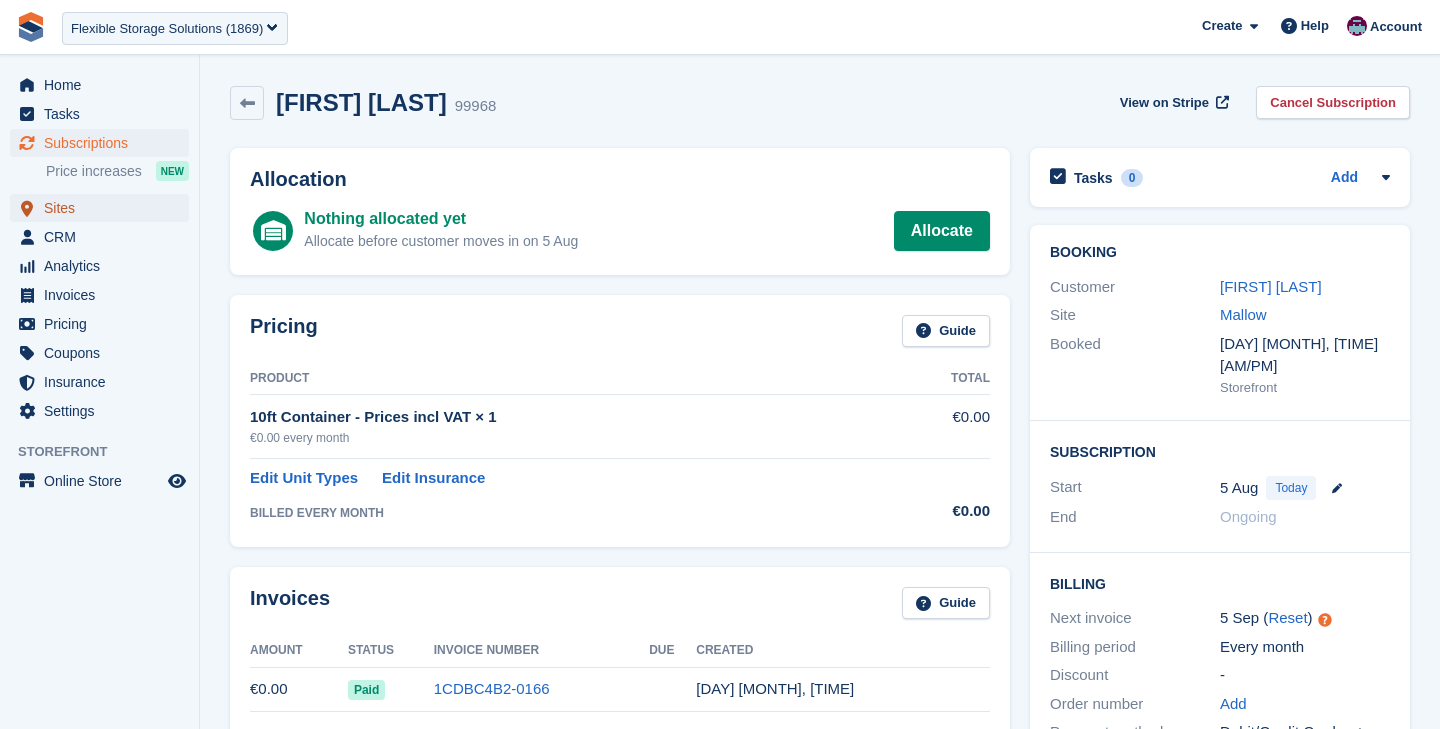 click on "Sites" at bounding box center (104, 208) 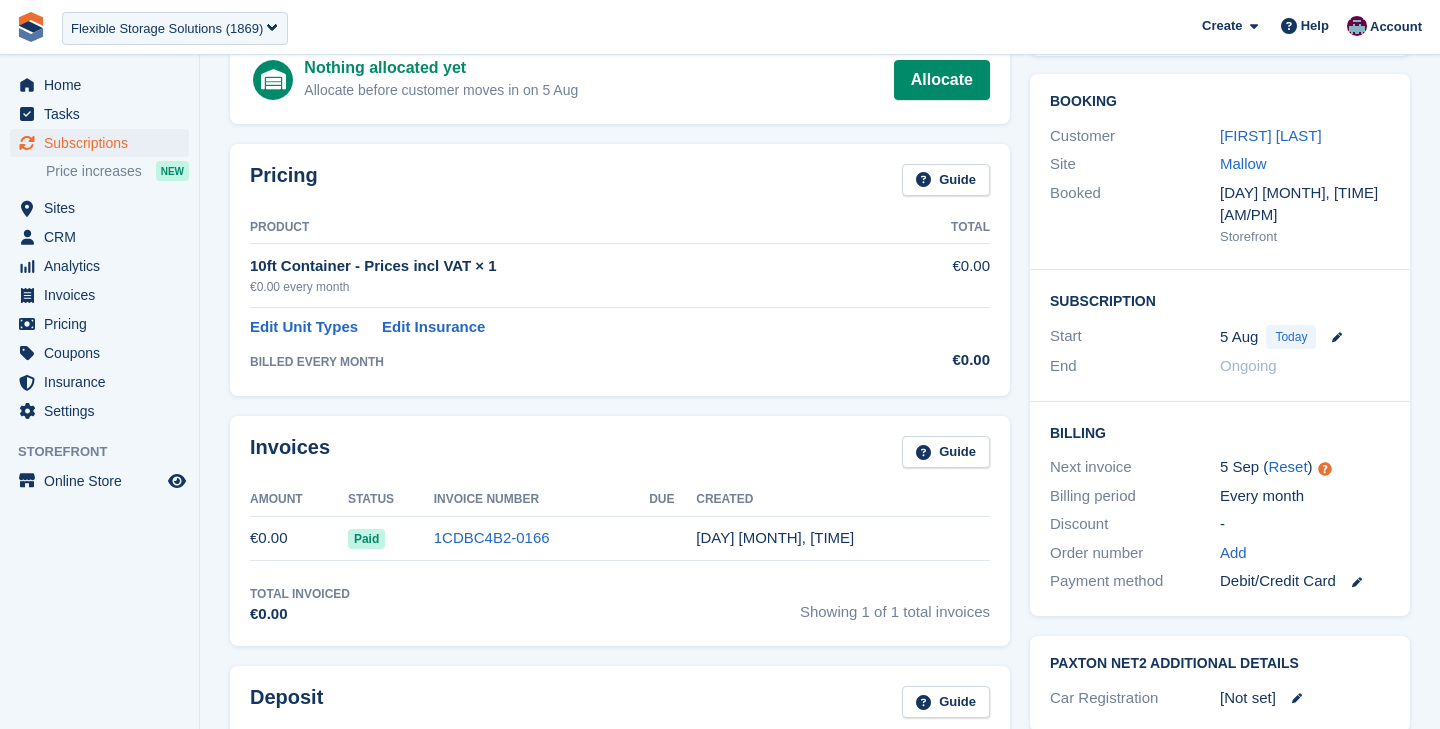 scroll, scrollTop: 184, scrollLeft: 0, axis: vertical 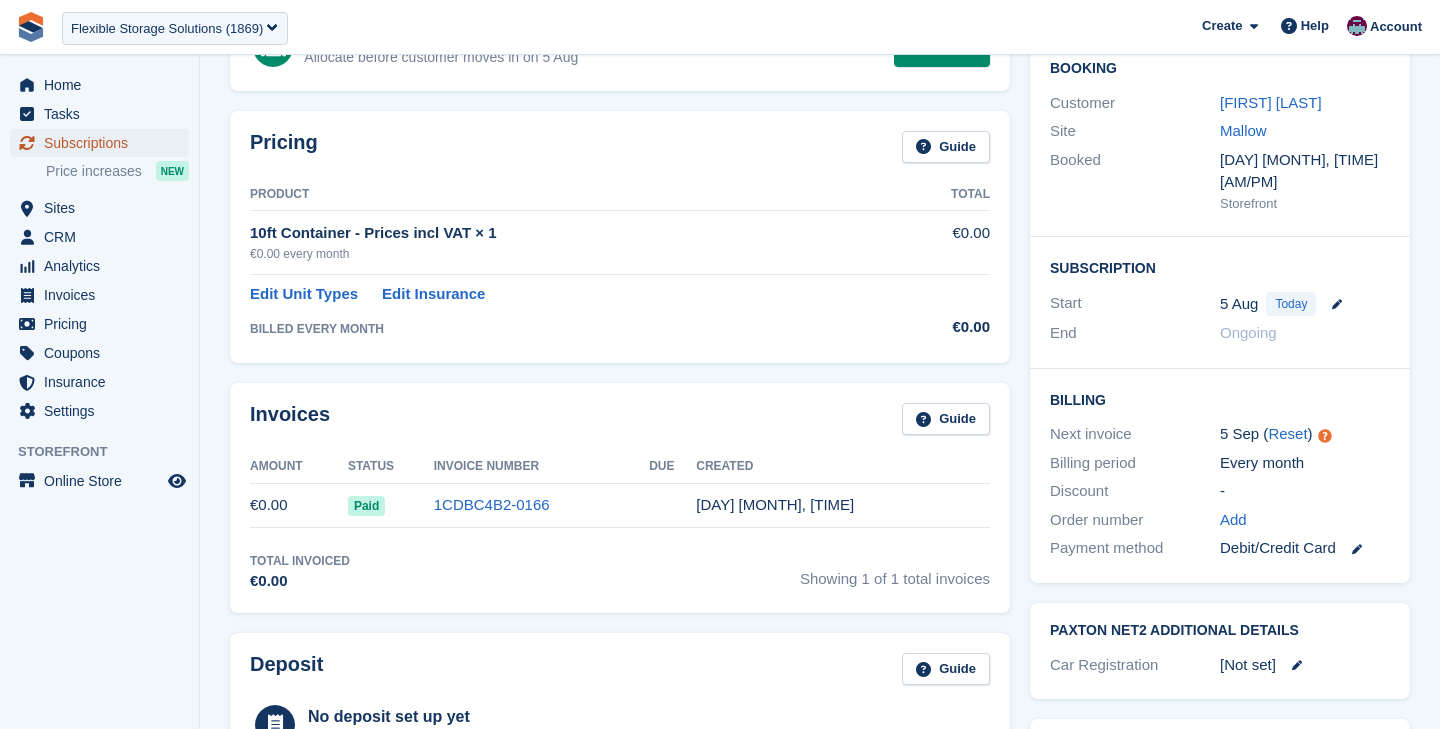 click on "Subscriptions" at bounding box center (104, 143) 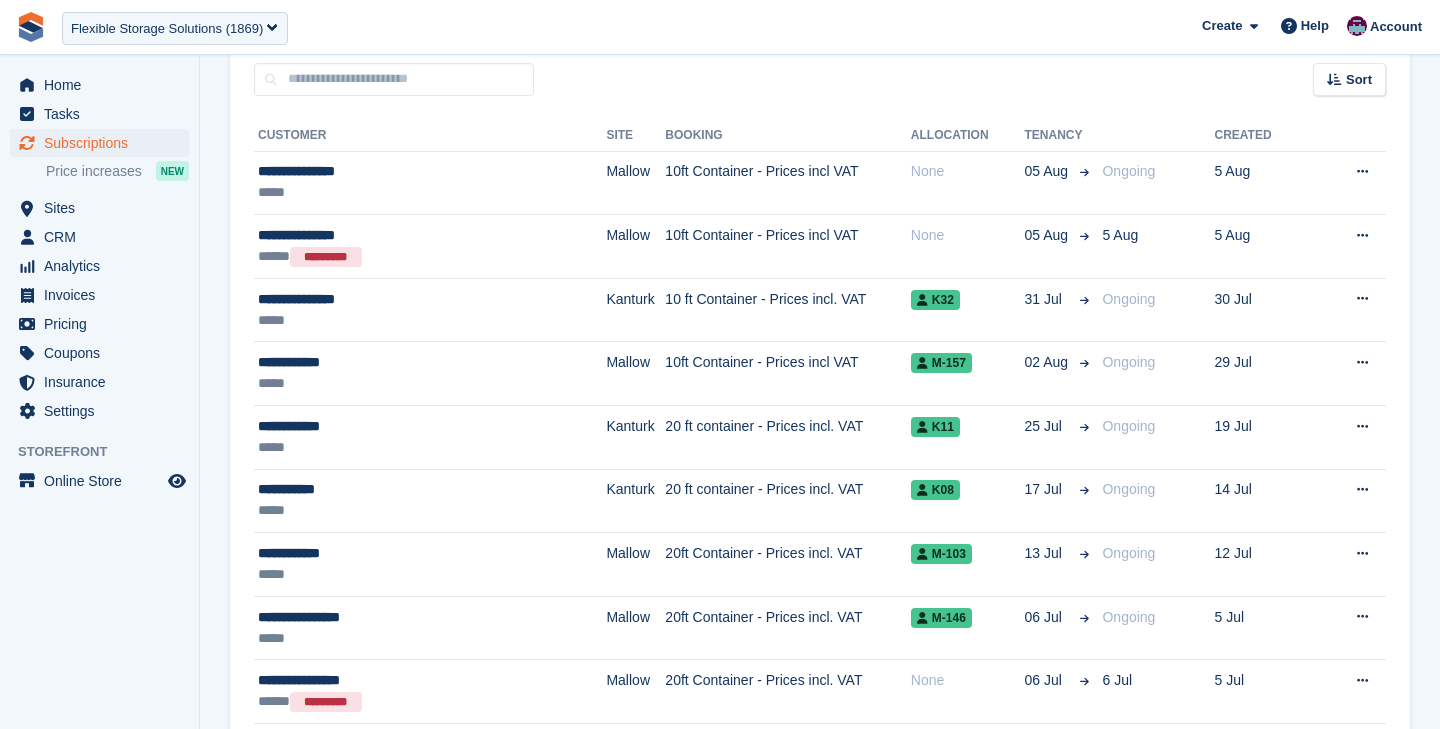 scroll, scrollTop: 0, scrollLeft: 0, axis: both 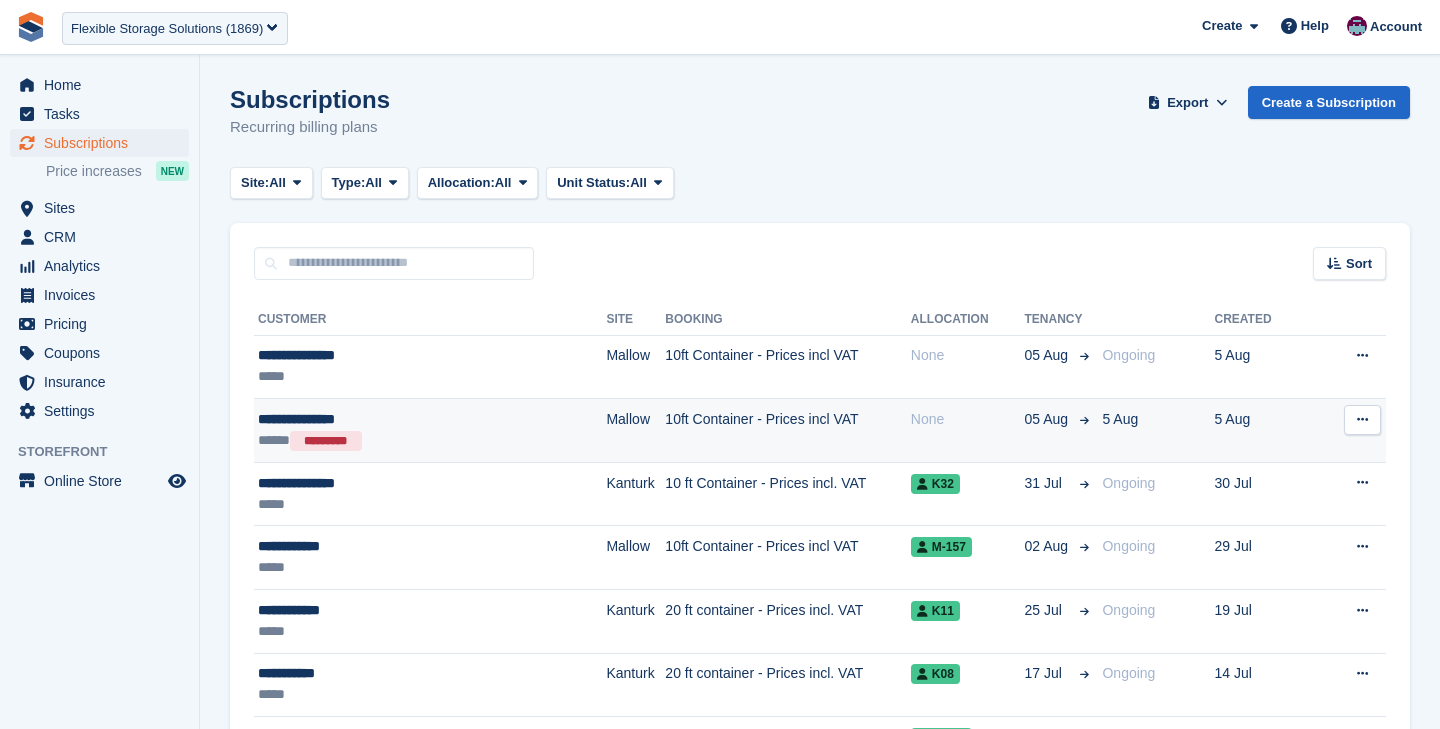 click on "***** *********" at bounding box center [400, 440] 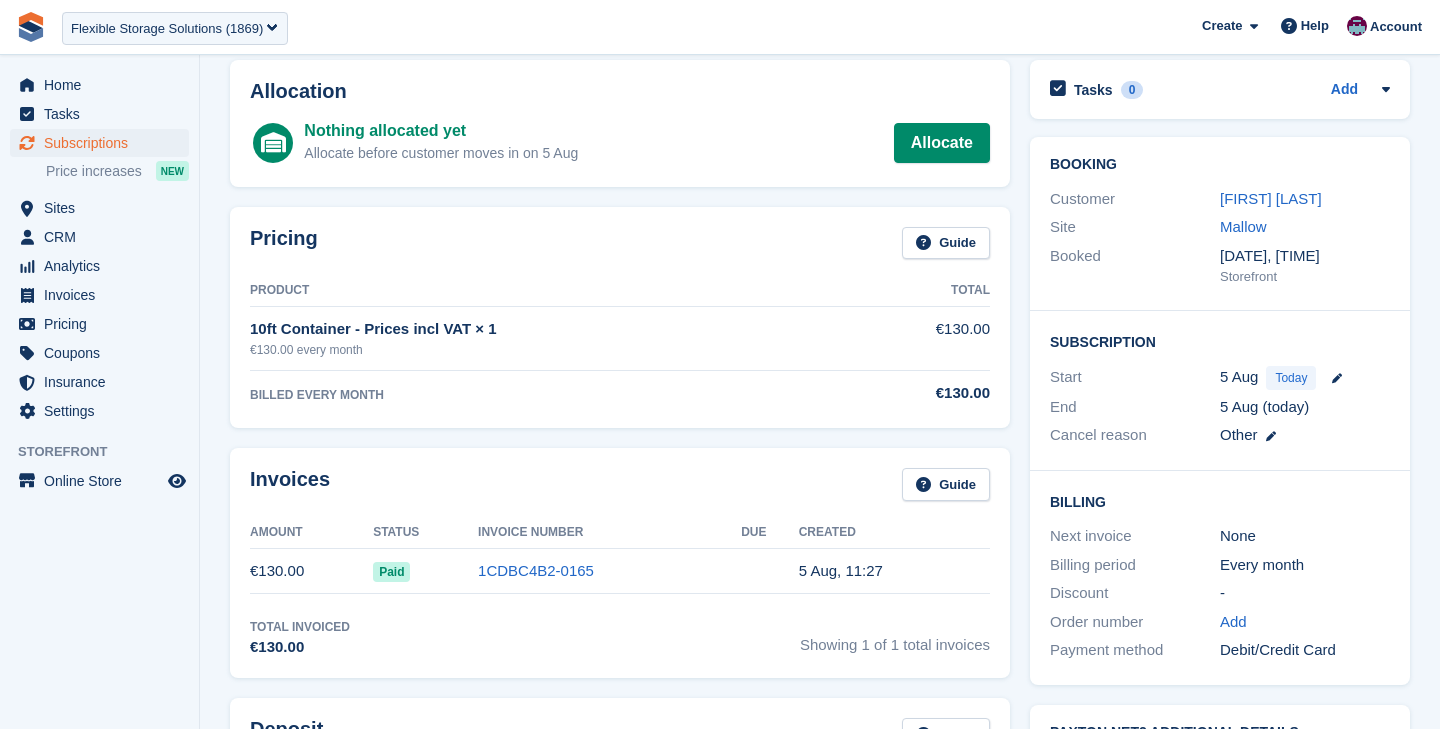 scroll, scrollTop: 0, scrollLeft: 0, axis: both 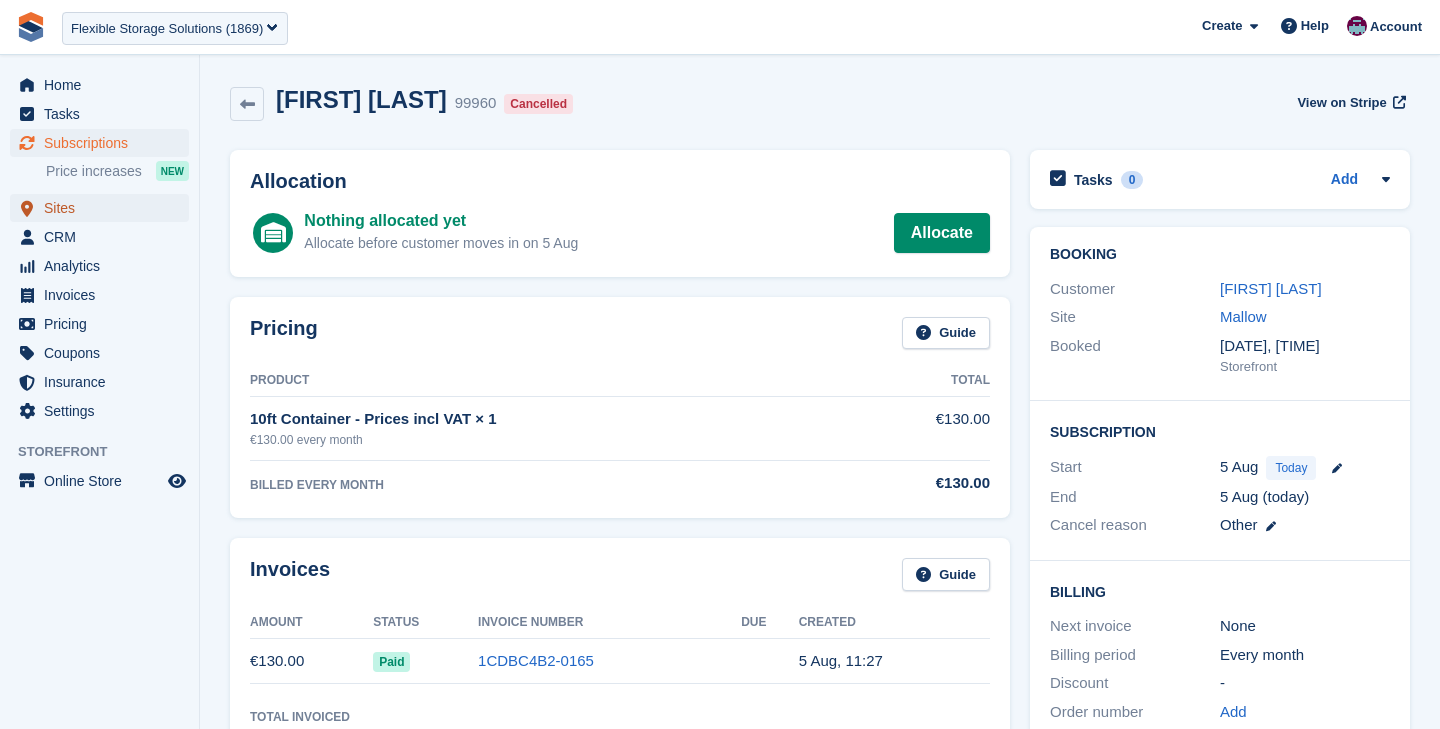 click on "Sites" at bounding box center [104, 208] 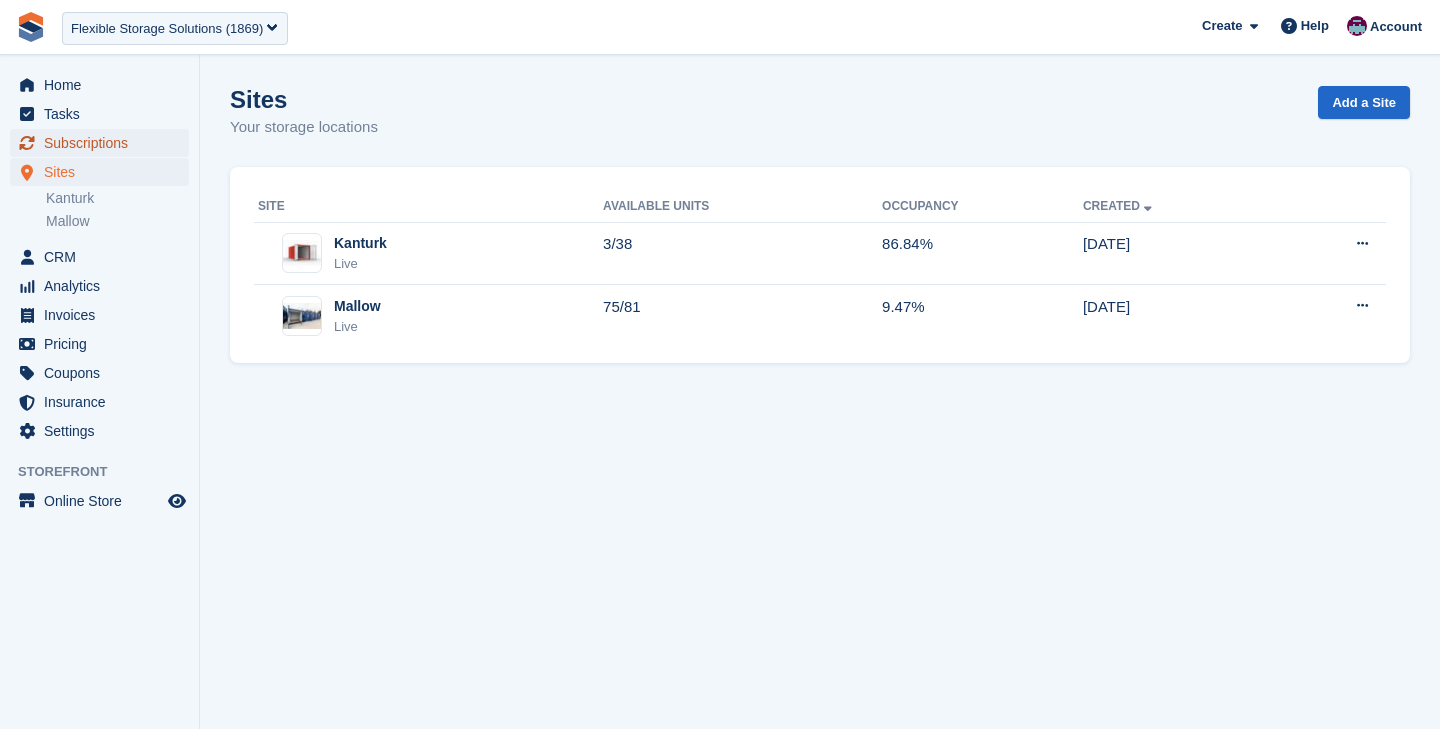 click on "Subscriptions" at bounding box center (104, 143) 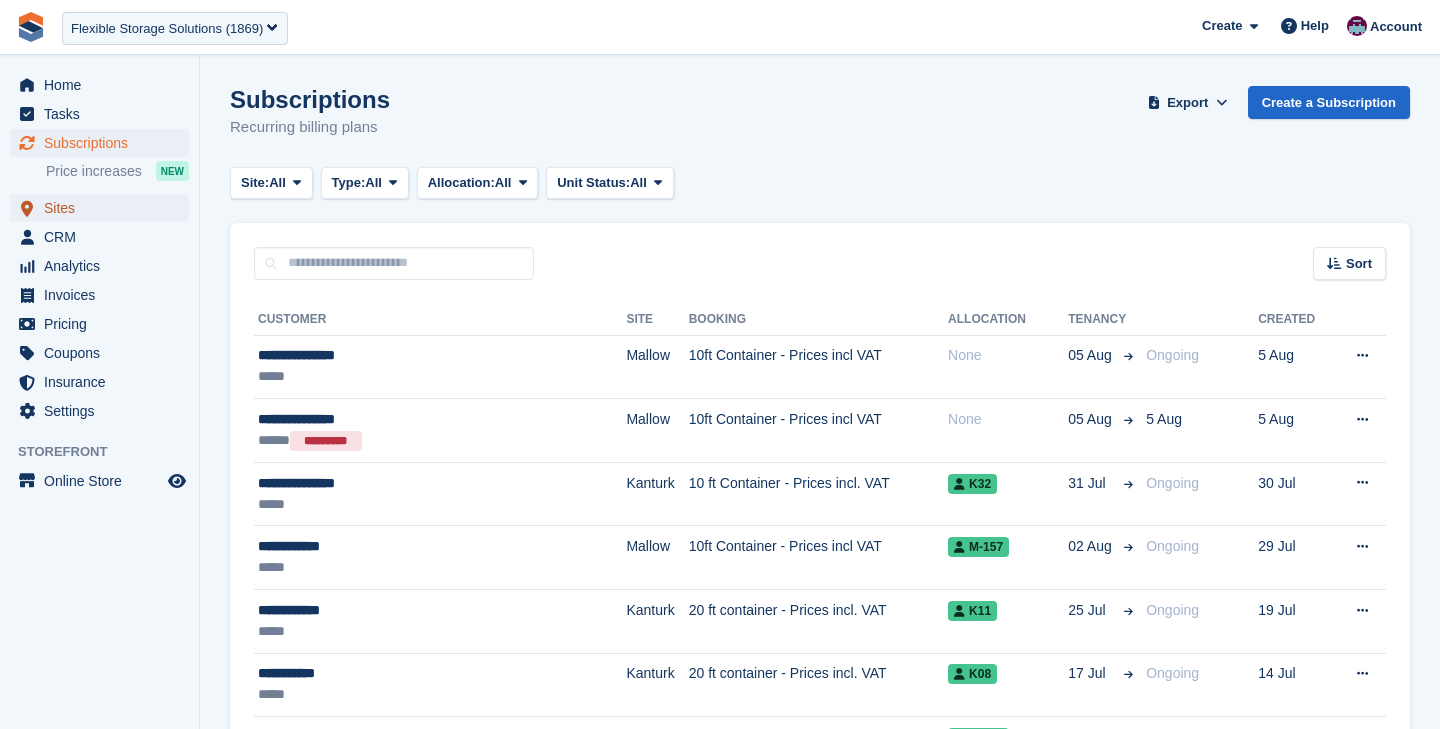 click on "Sites" at bounding box center (104, 208) 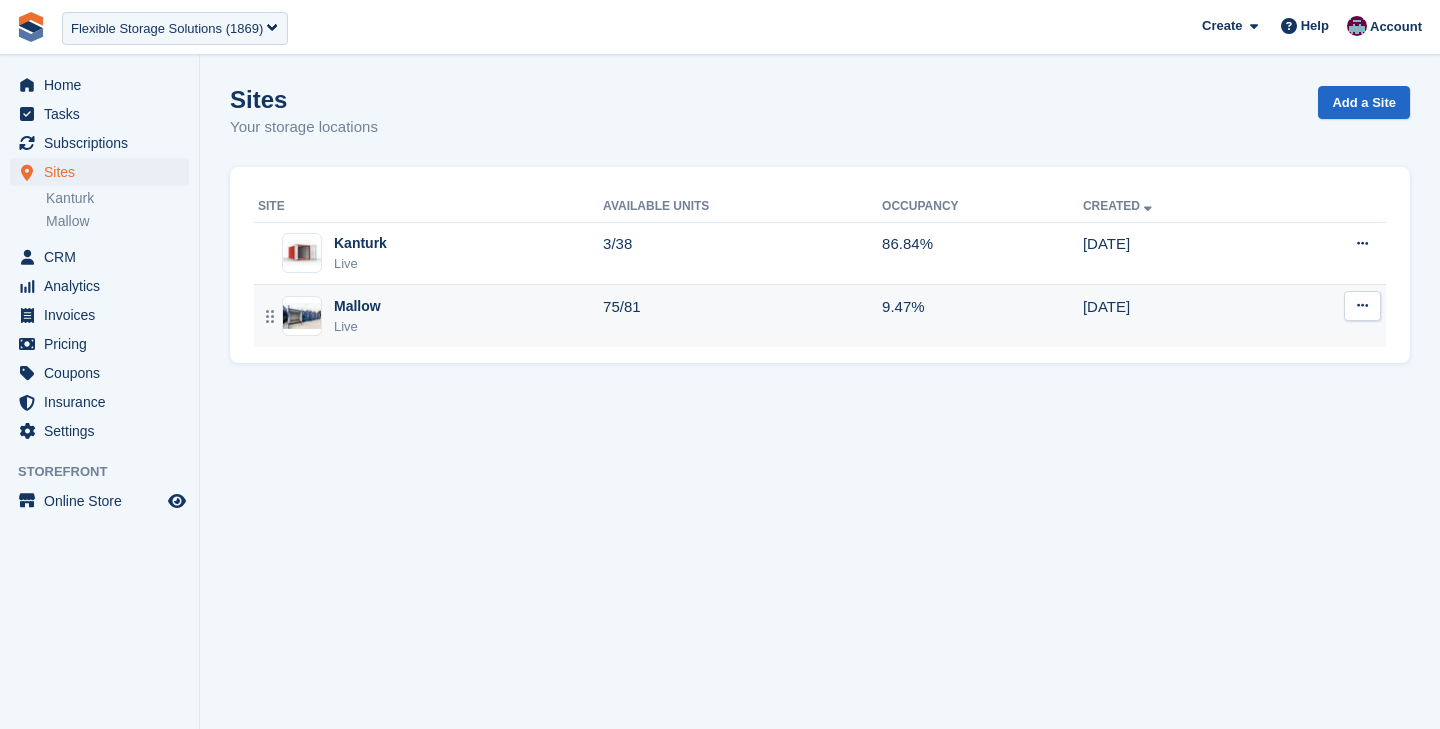 click on "Mallow
Live" at bounding box center [430, 316] 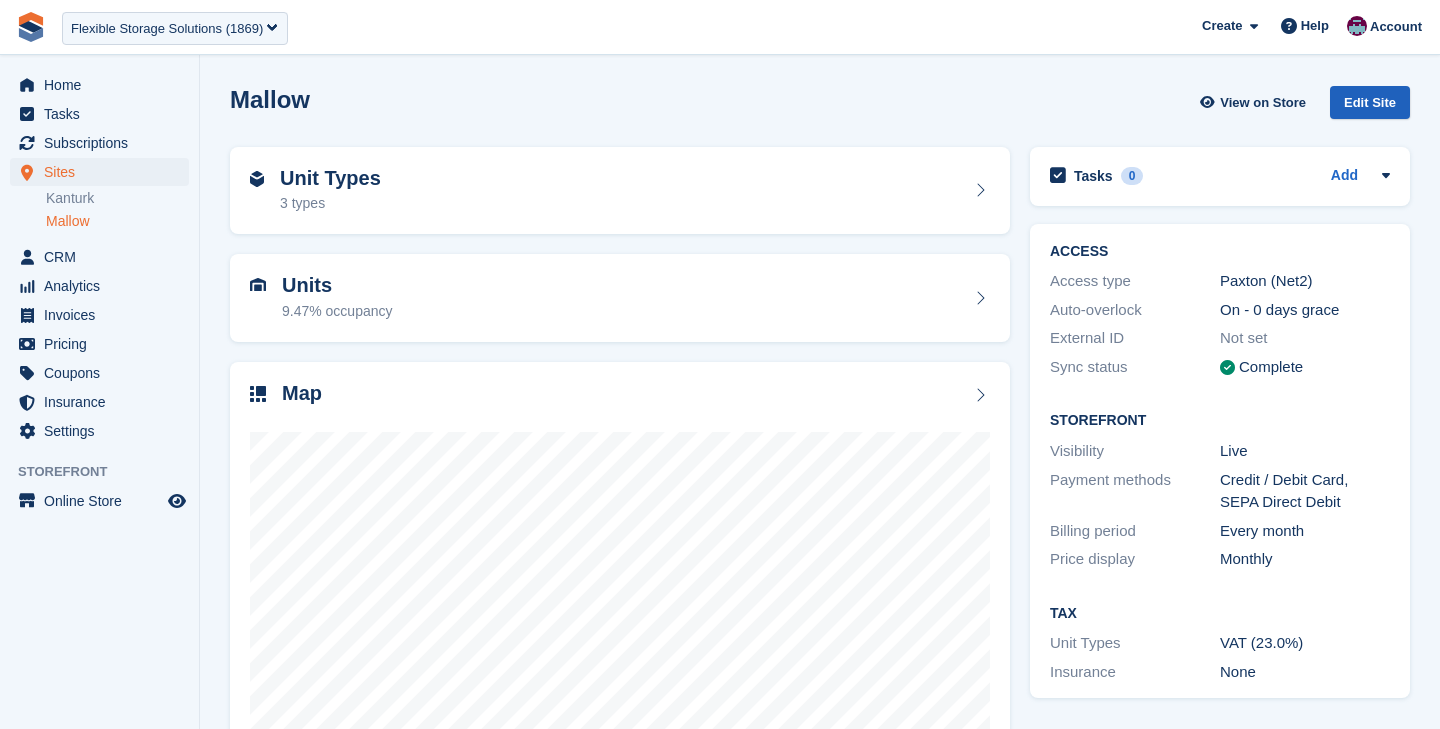 scroll, scrollTop: 0, scrollLeft: 0, axis: both 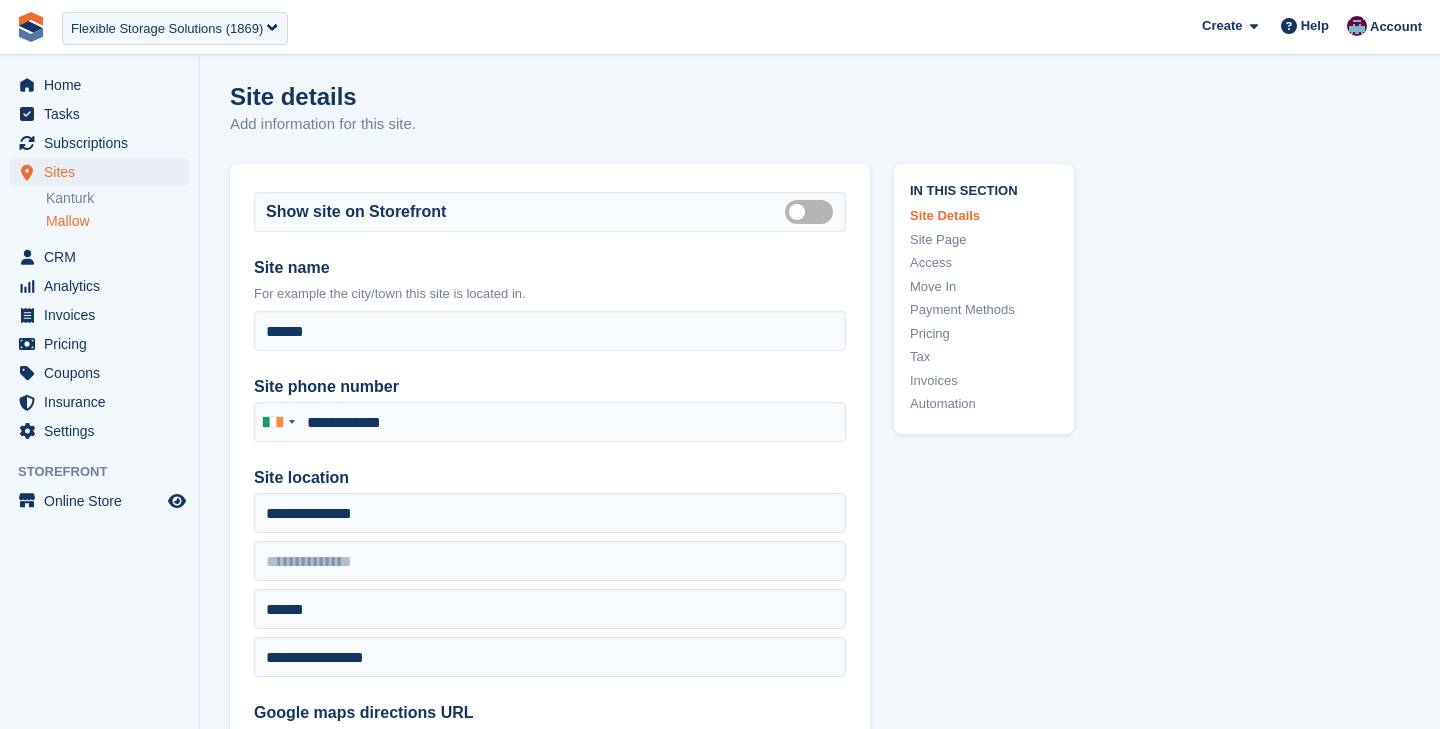 click on "Automation" at bounding box center [984, 404] 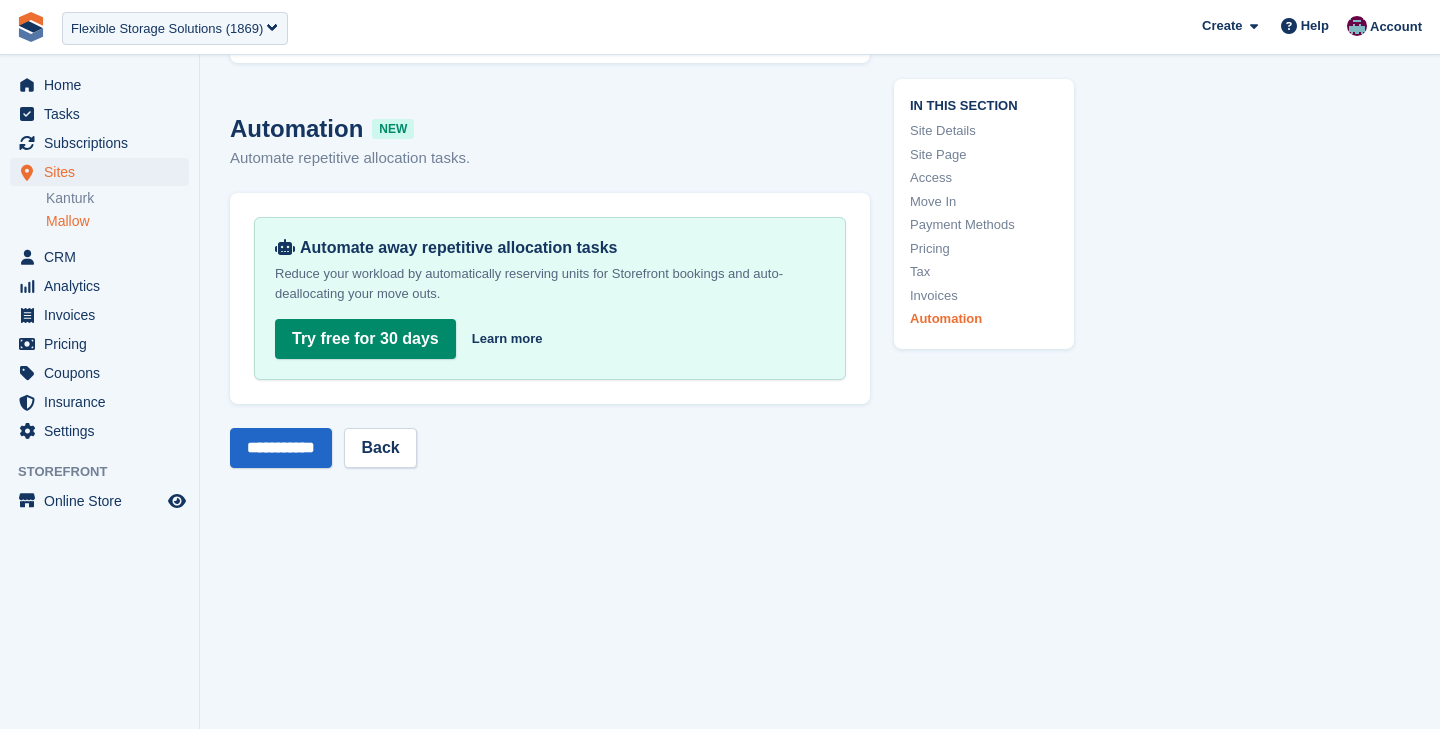 scroll, scrollTop: 8619, scrollLeft: 0, axis: vertical 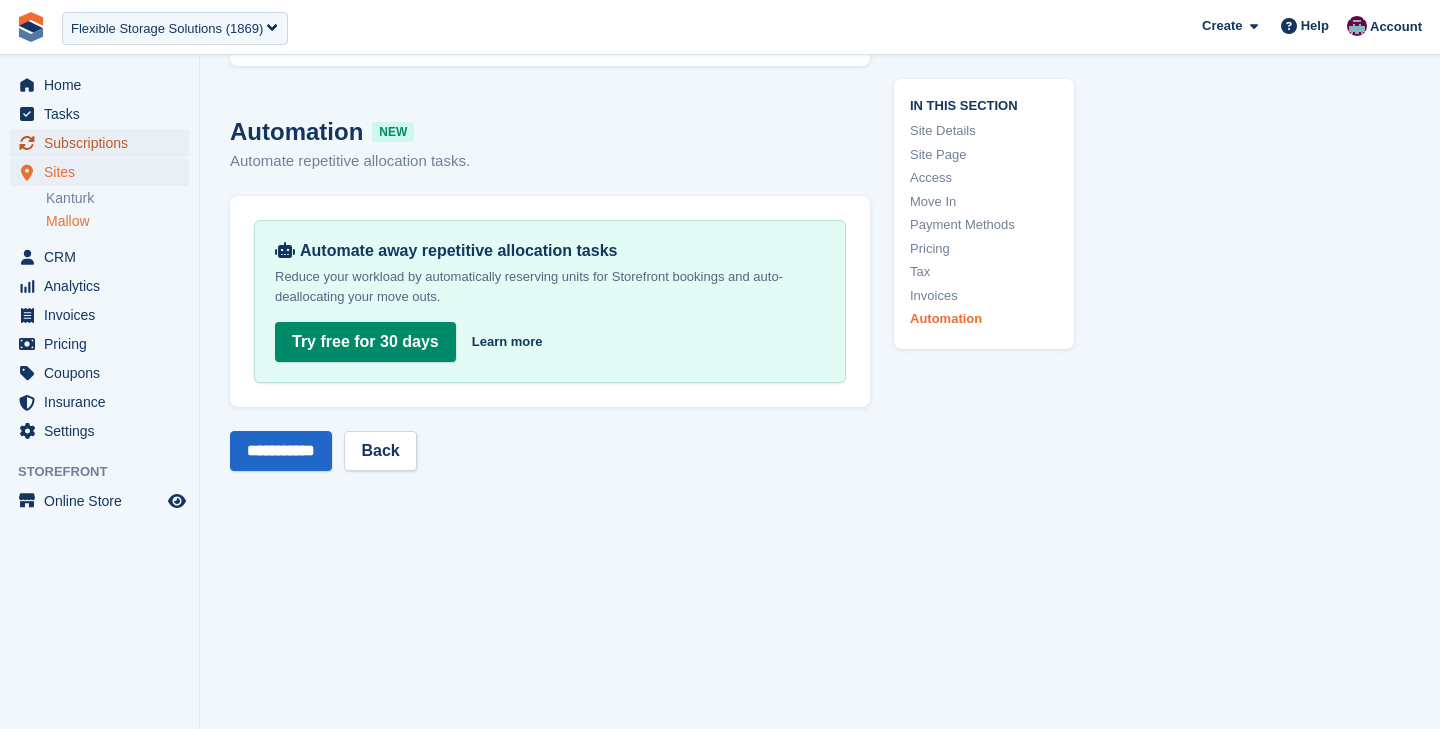 click on "Subscriptions" at bounding box center (104, 143) 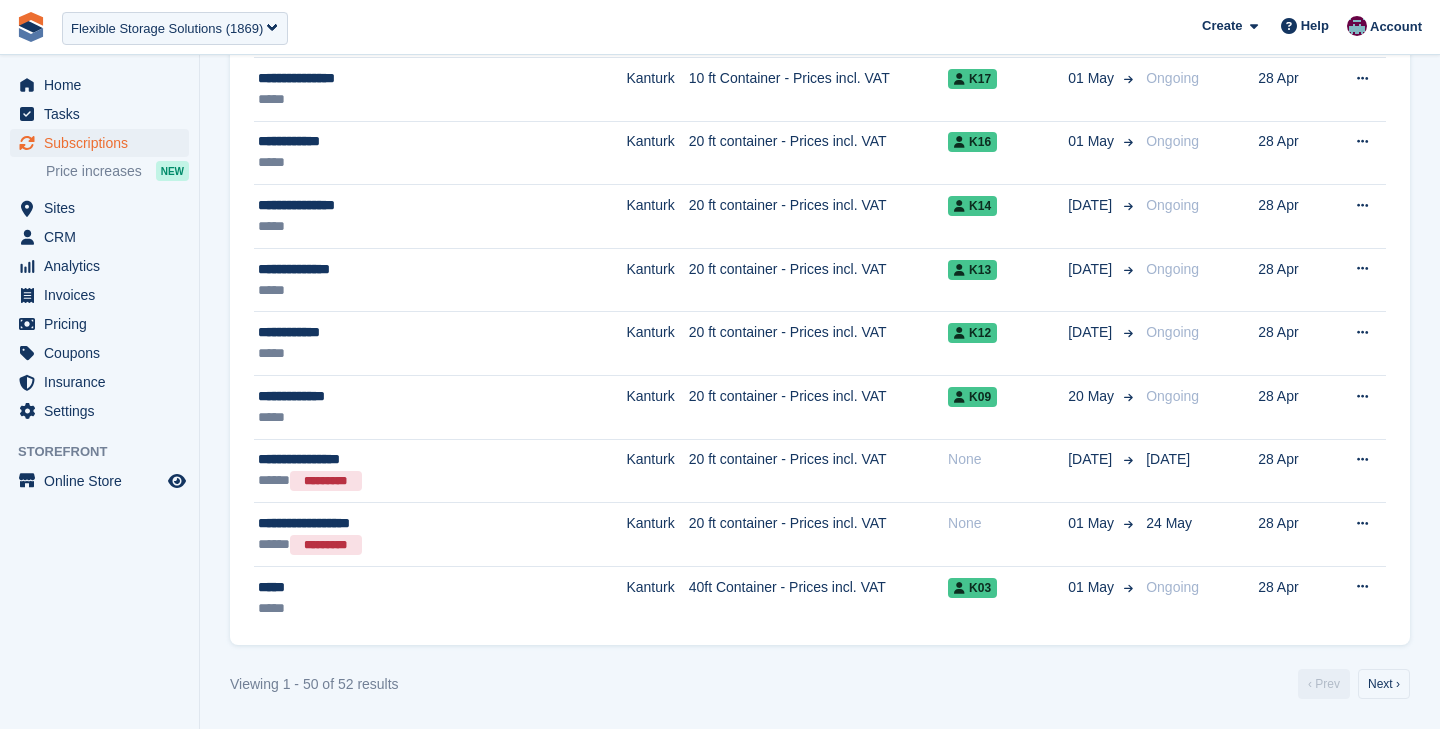 scroll, scrollTop: 0, scrollLeft: 0, axis: both 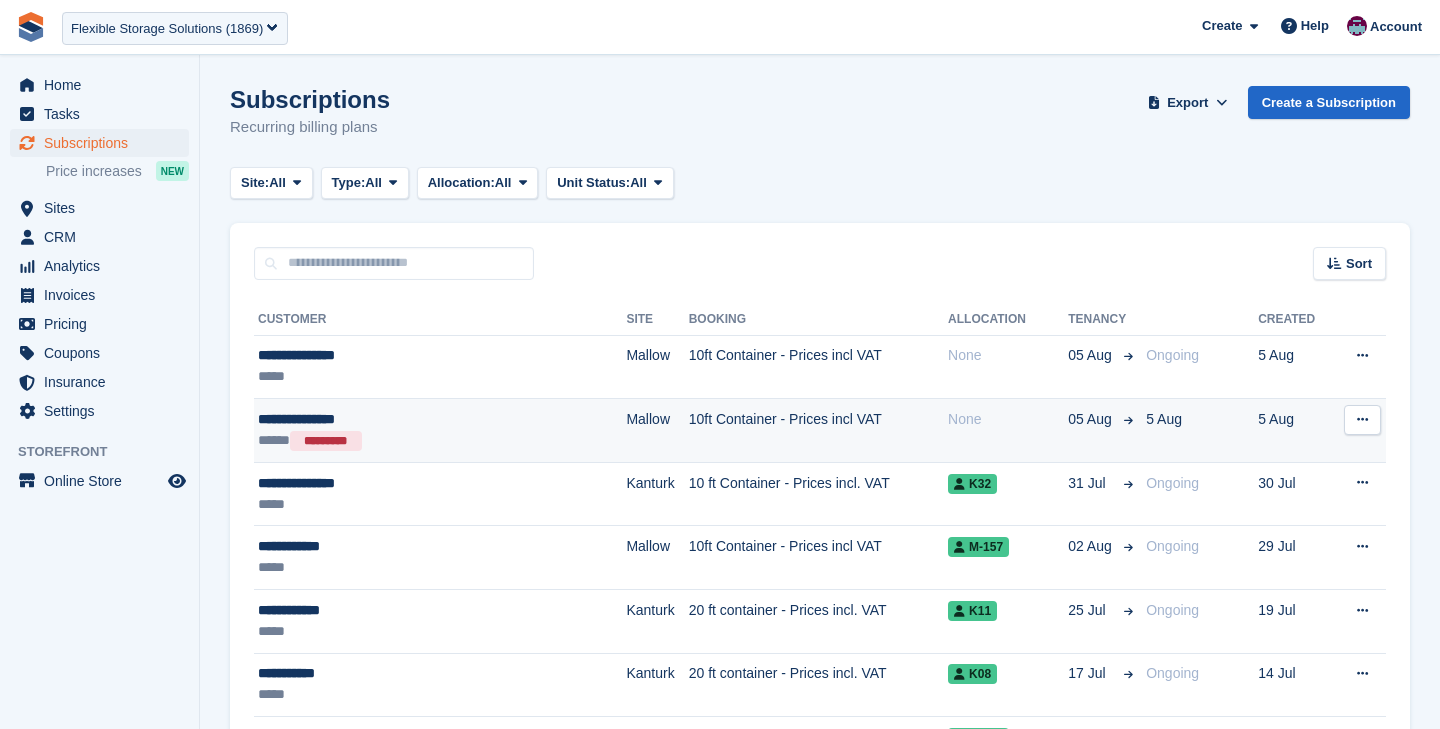 click on "**********" at bounding box center [400, 419] 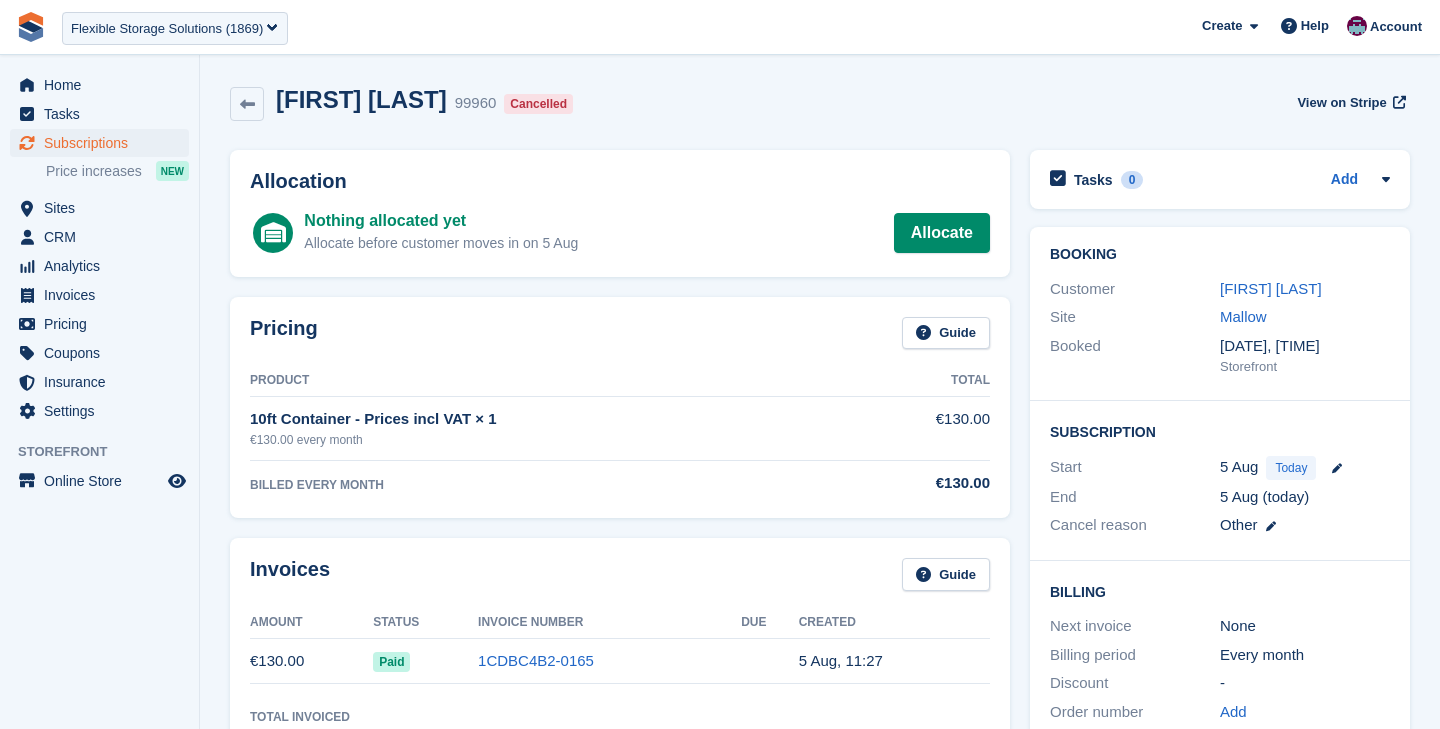 scroll, scrollTop: 308, scrollLeft: 0, axis: vertical 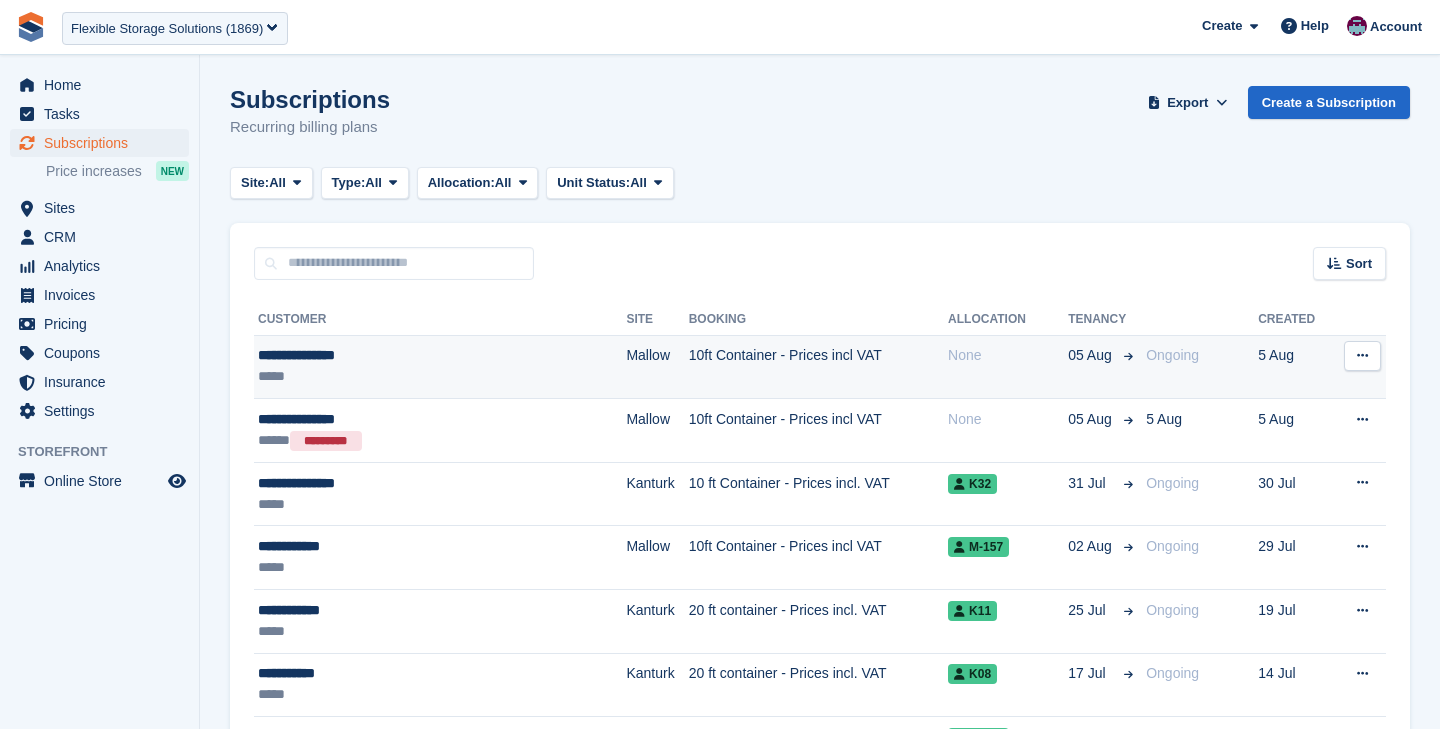 click on "**********" at bounding box center (400, 355) 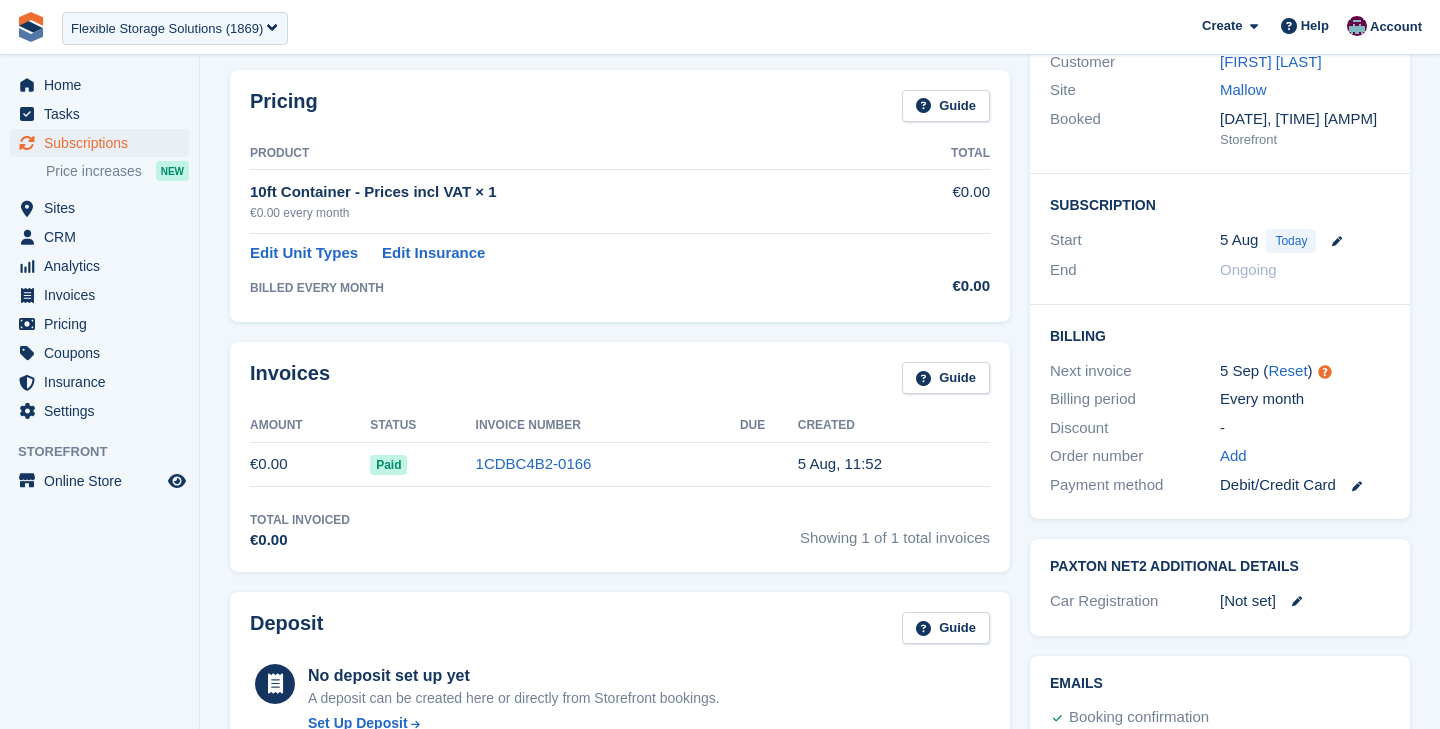 scroll, scrollTop: 0, scrollLeft: 0, axis: both 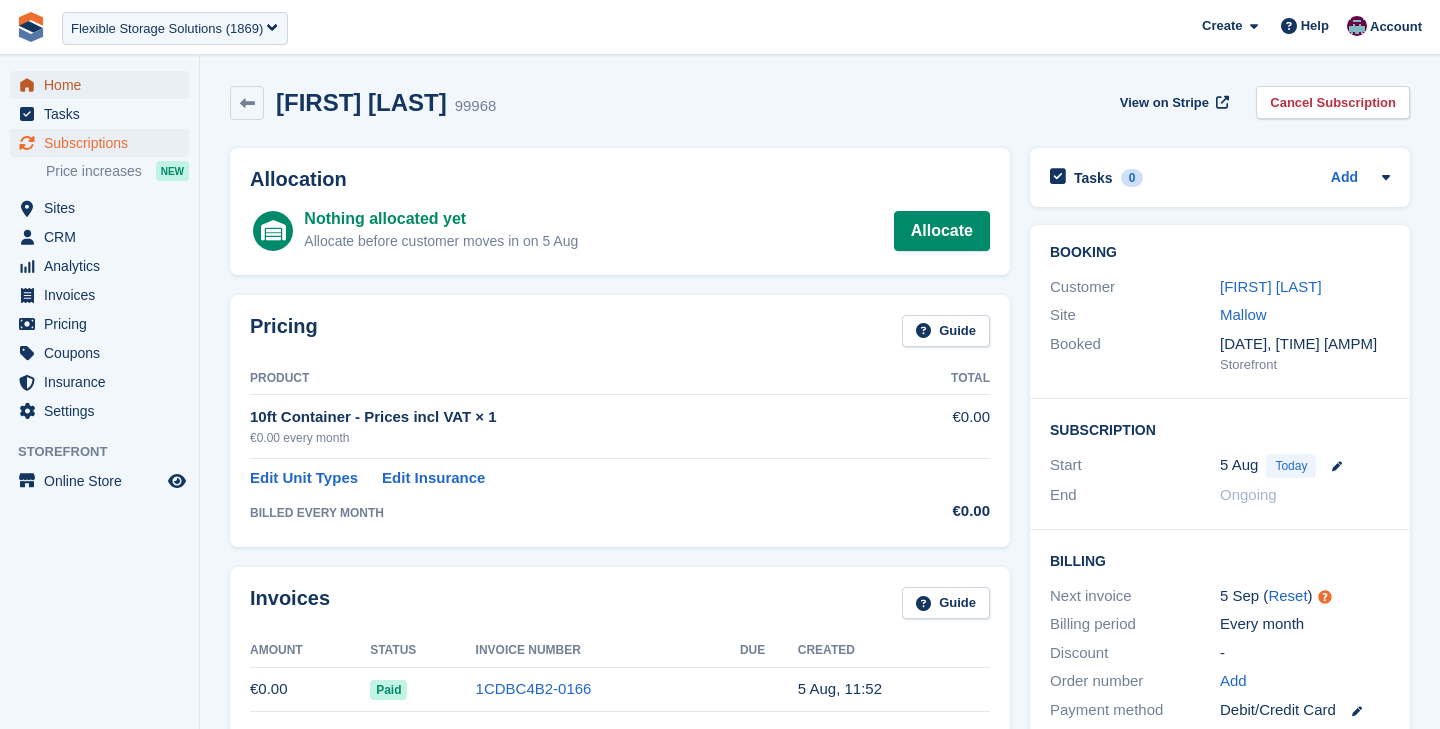 click on "Home" at bounding box center [104, 85] 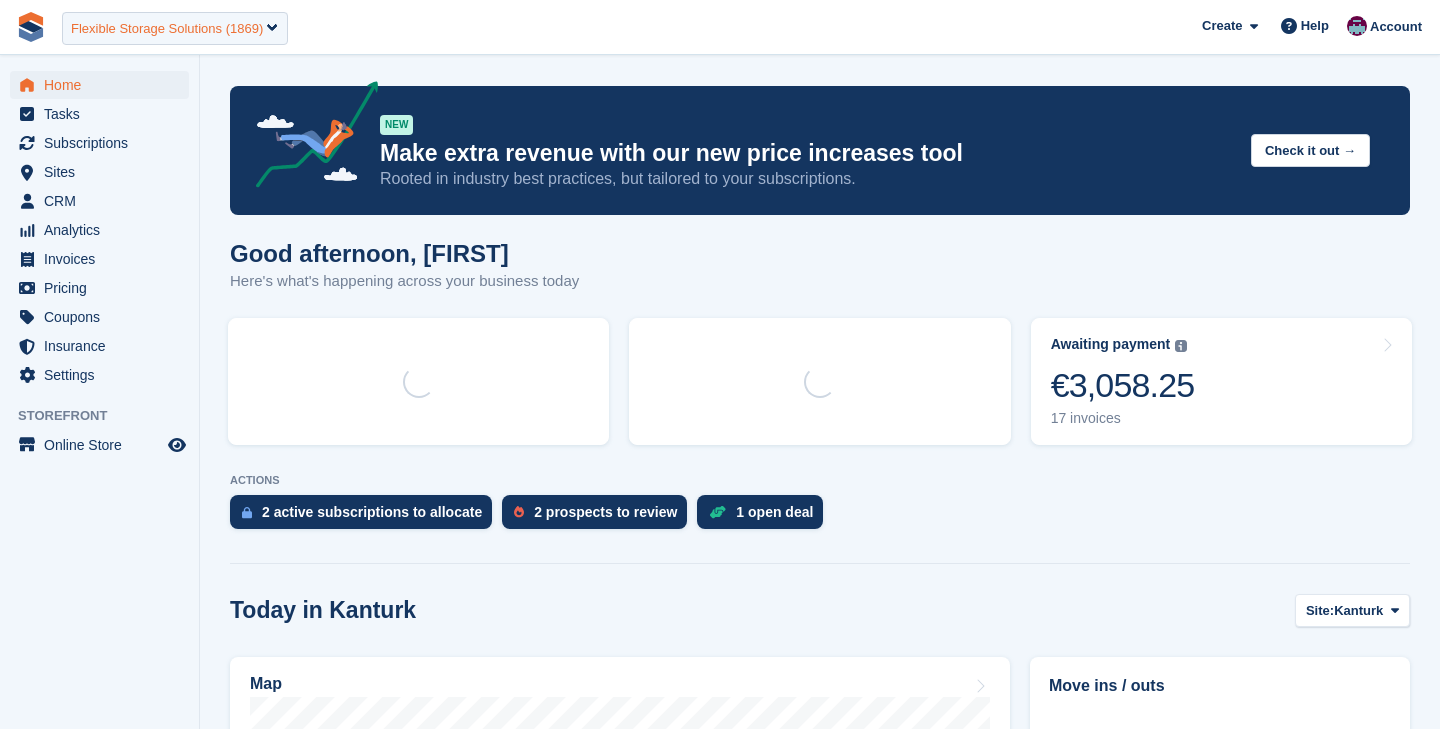 scroll, scrollTop: 0, scrollLeft: 0, axis: both 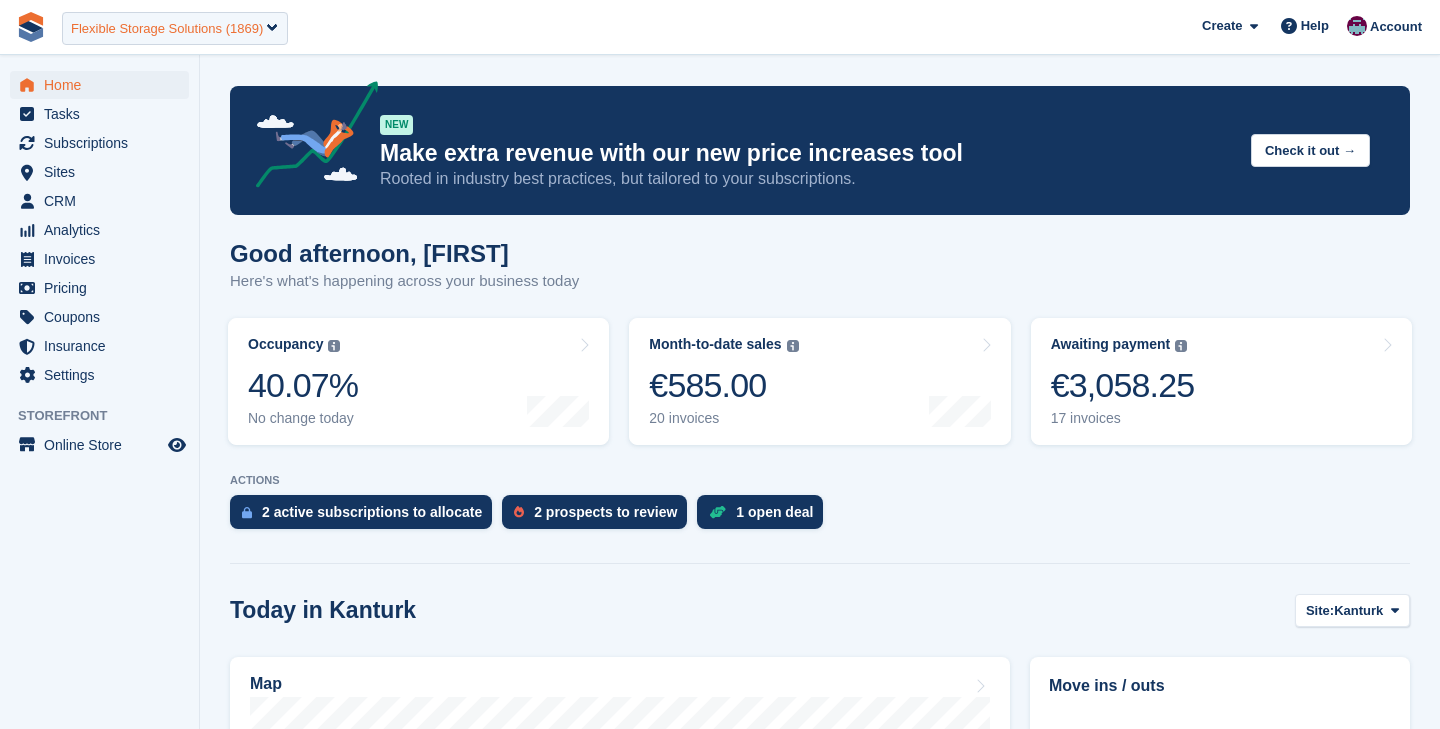 click on "Flexible Storage Solutions (1869)" at bounding box center [167, 29] 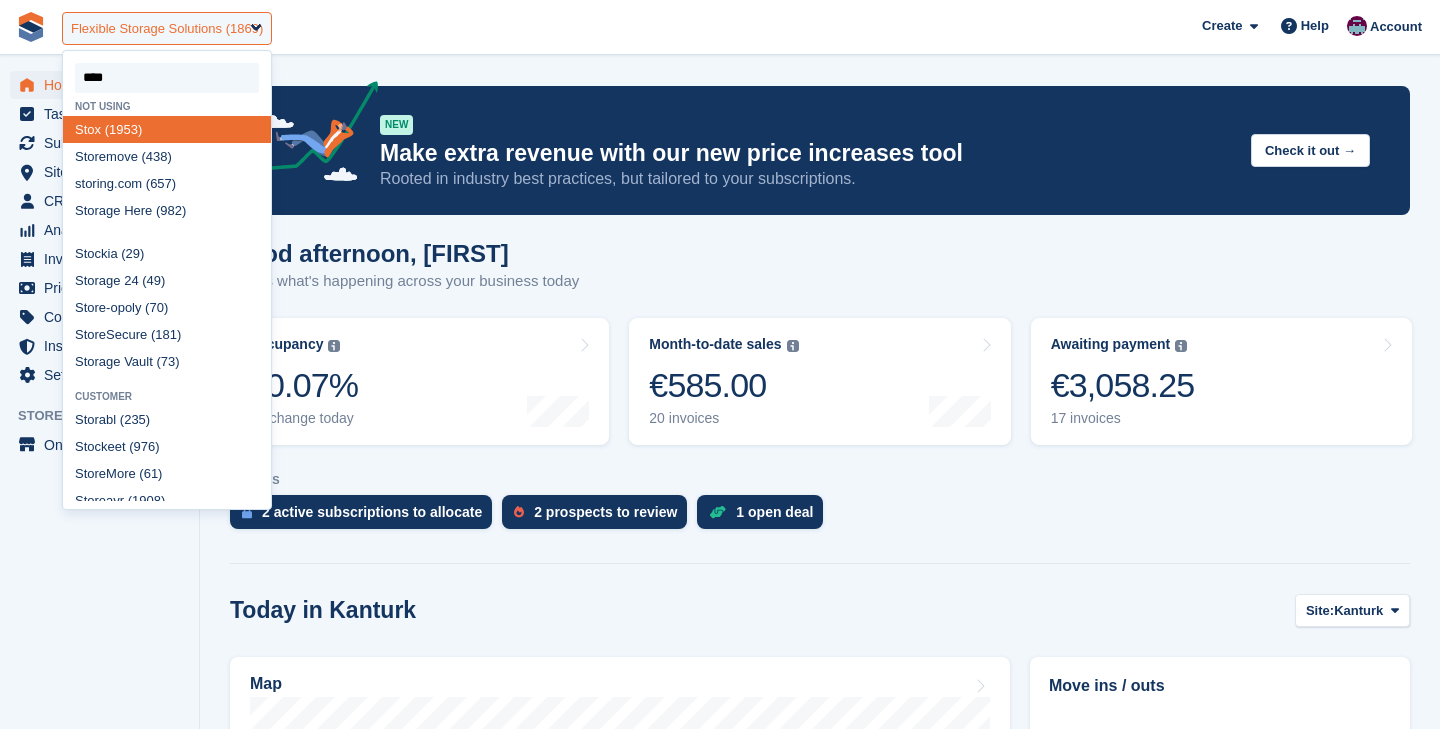 type on "*****" 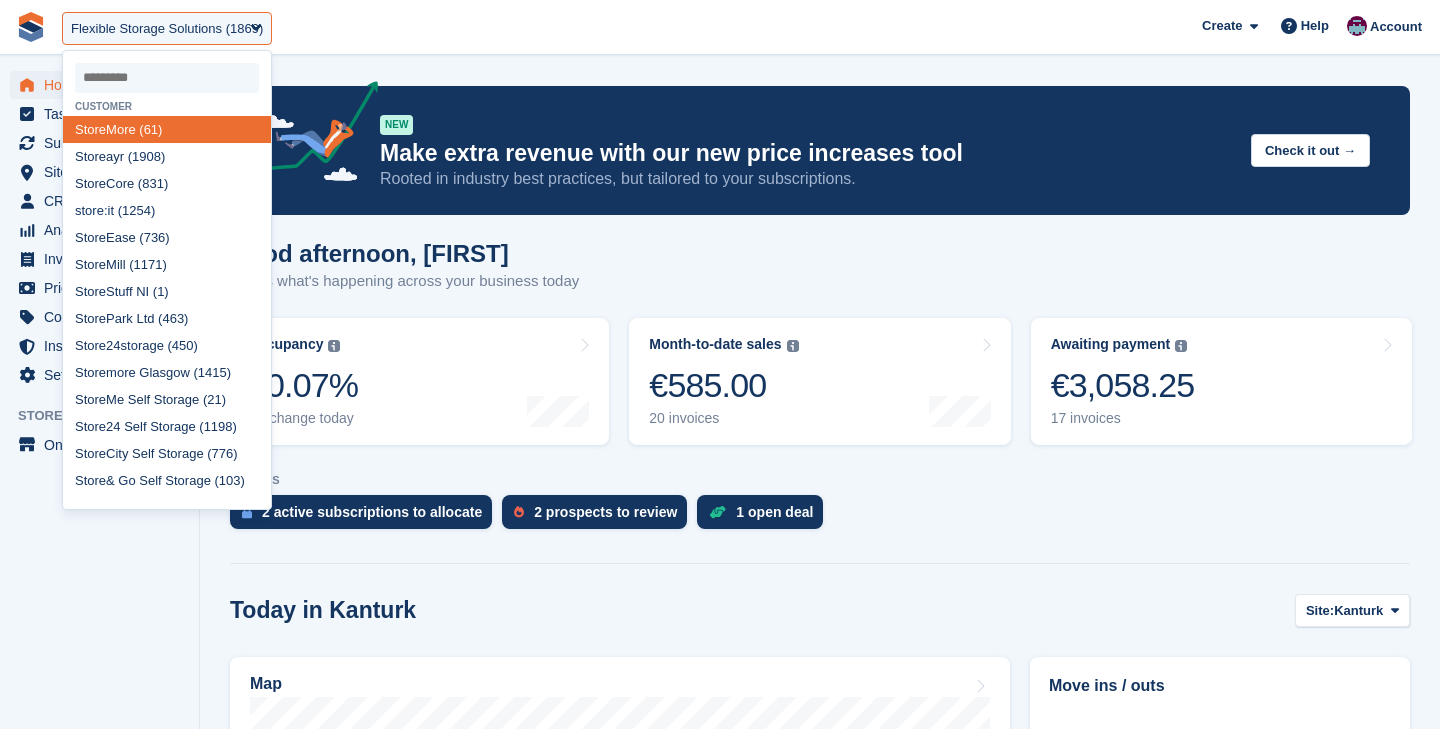 click on "**********" at bounding box center (720, 27) 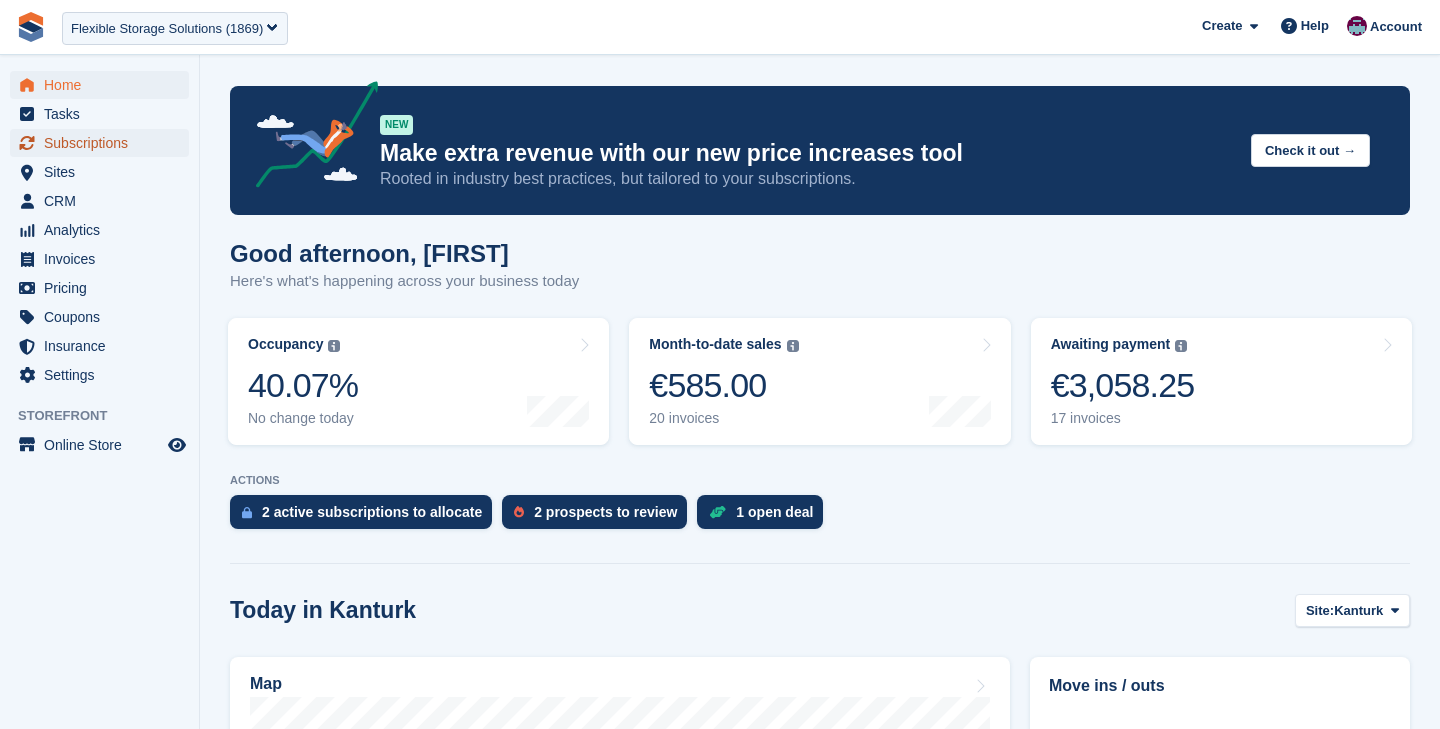 click on "Subscriptions" at bounding box center [104, 143] 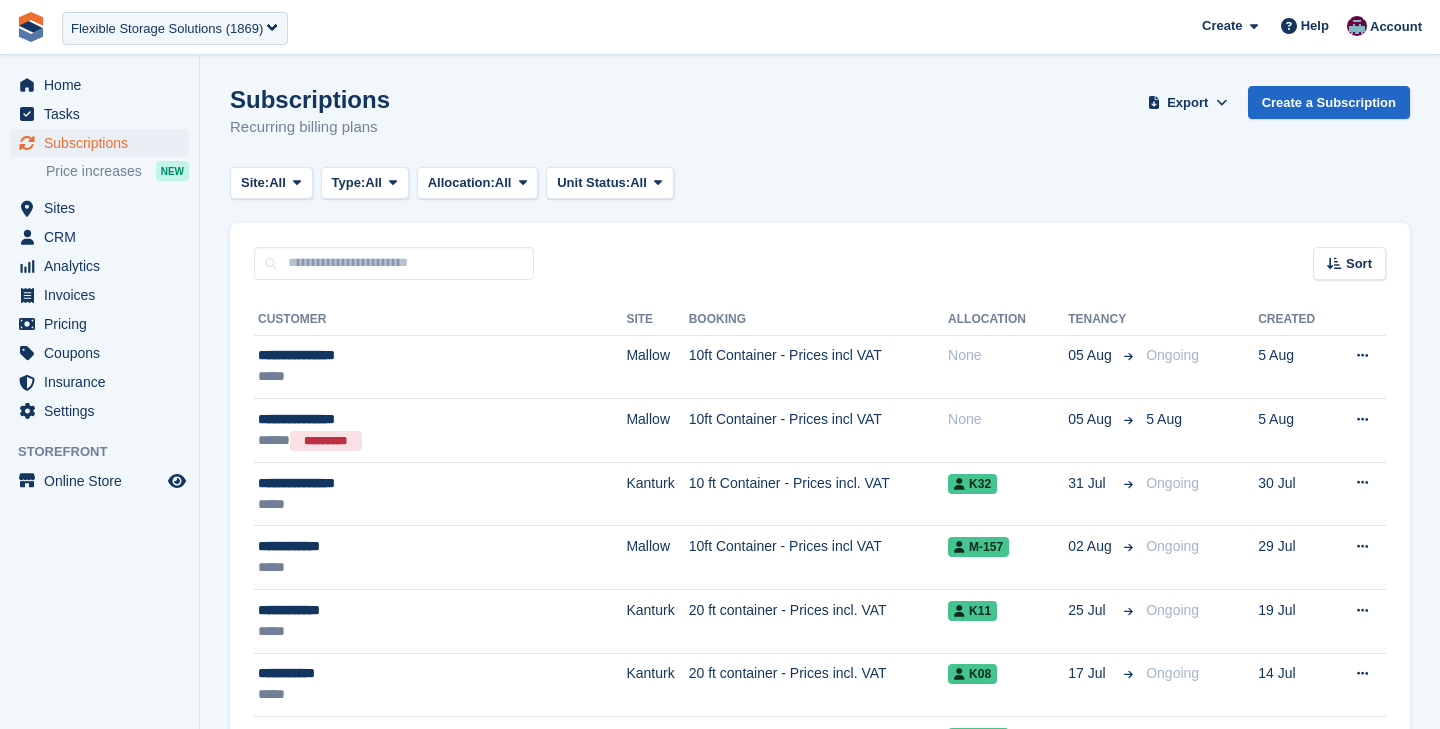 scroll, scrollTop: 0, scrollLeft: 0, axis: both 